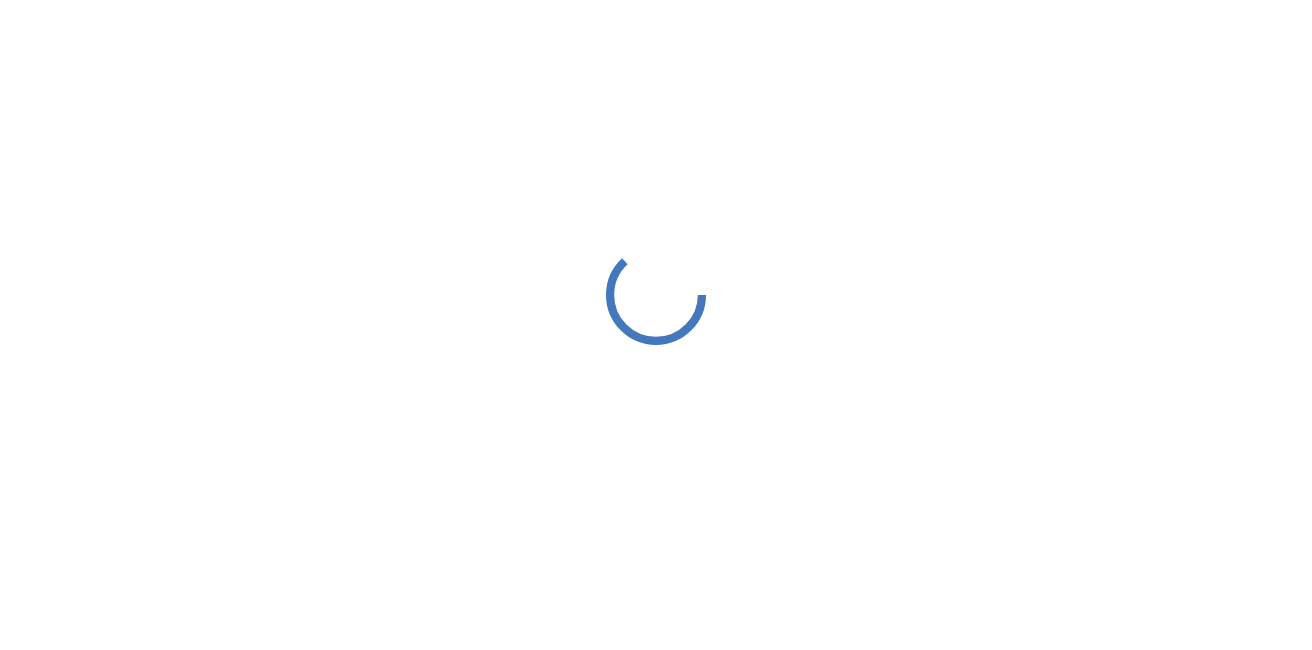 scroll, scrollTop: 0, scrollLeft: 0, axis: both 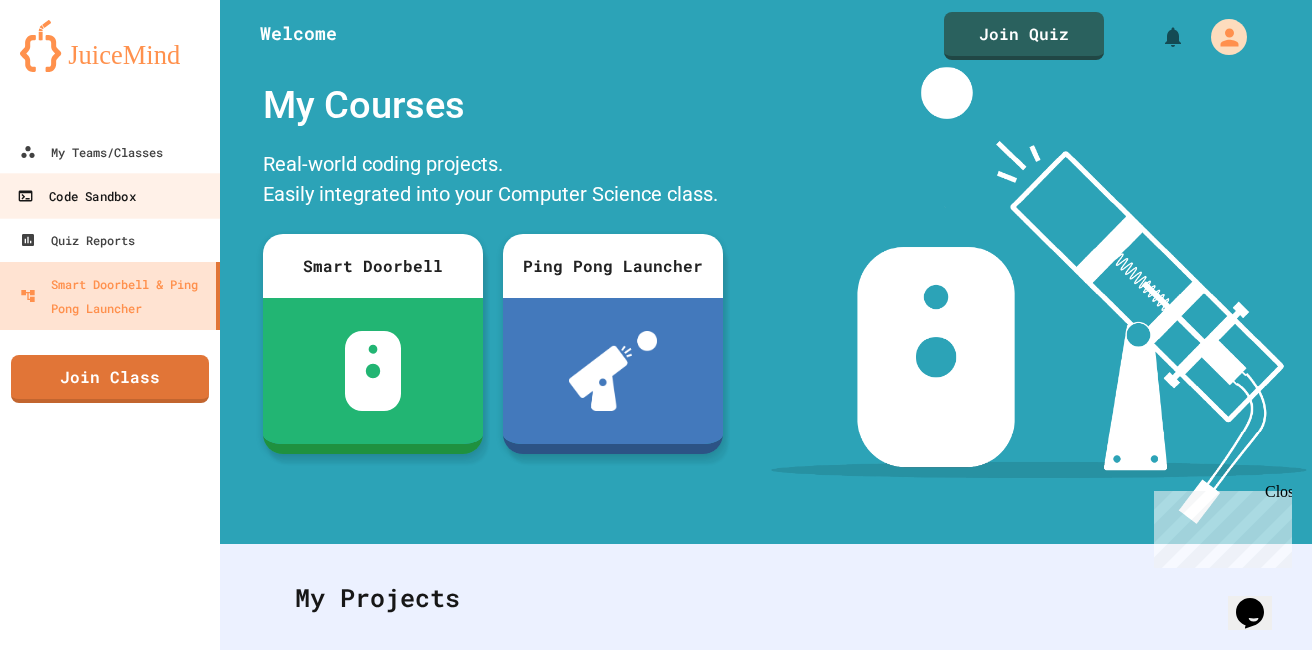 click on "Code Sandbox" at bounding box center [110, 195] 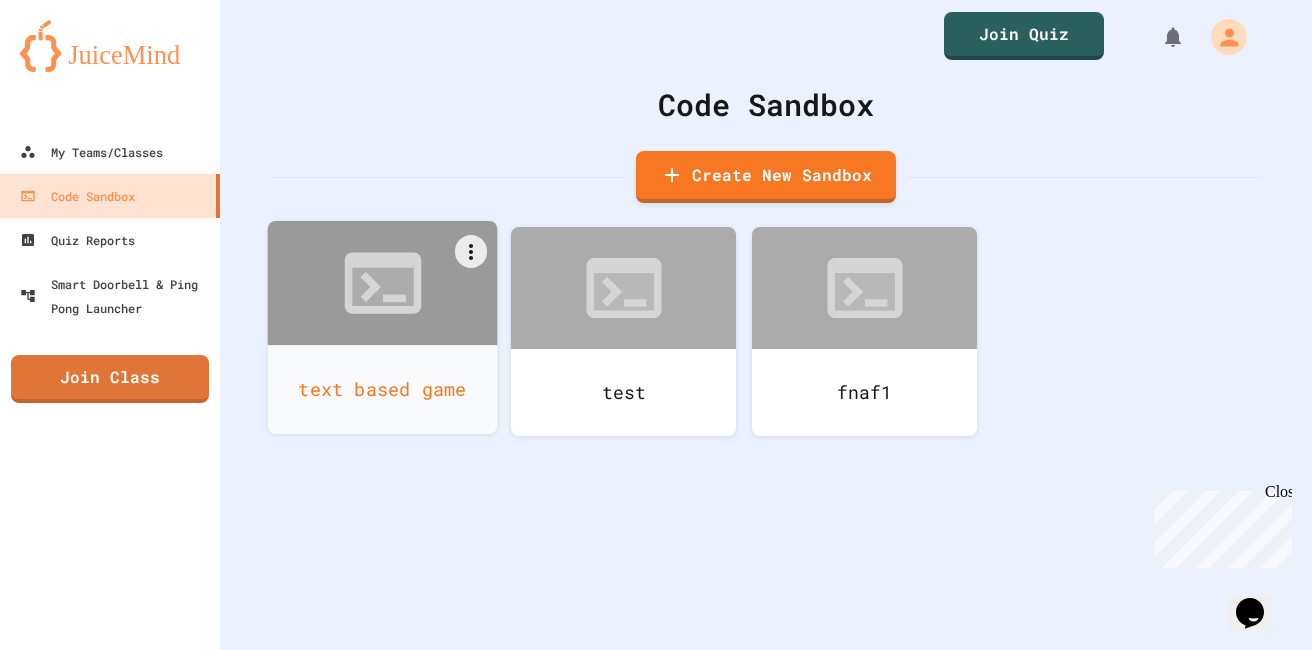 click on "text based game" at bounding box center [383, 389] 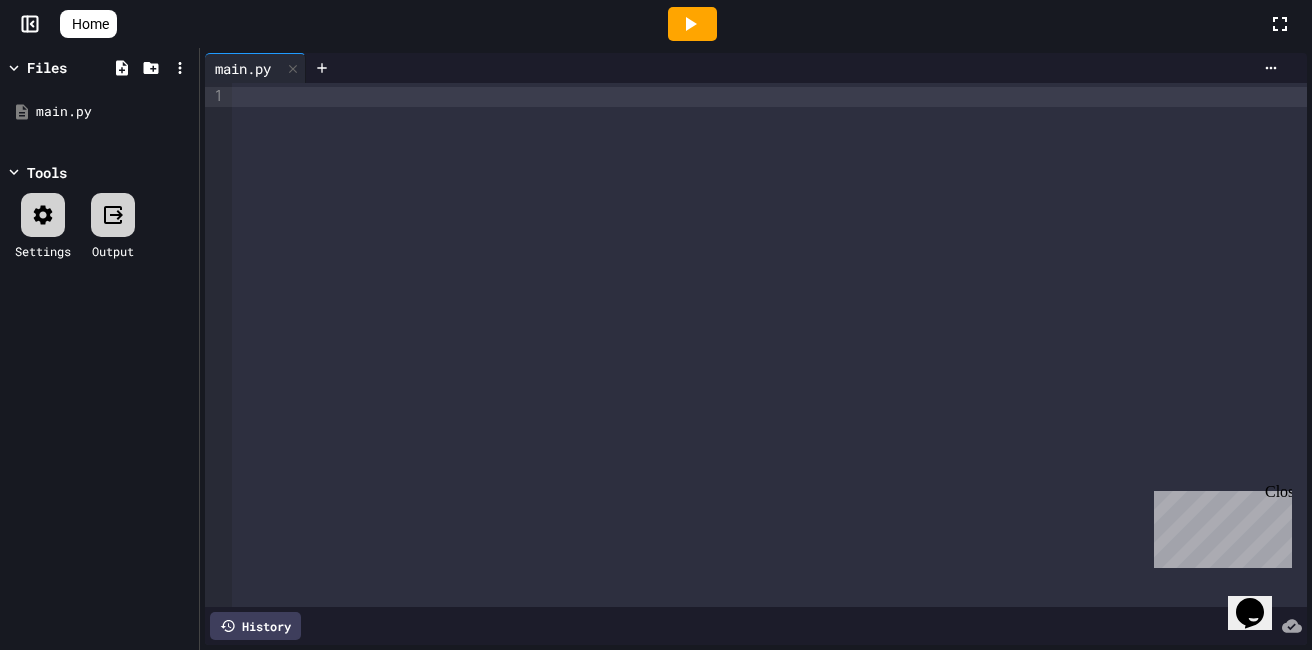 click at bounding box center [769, 345] 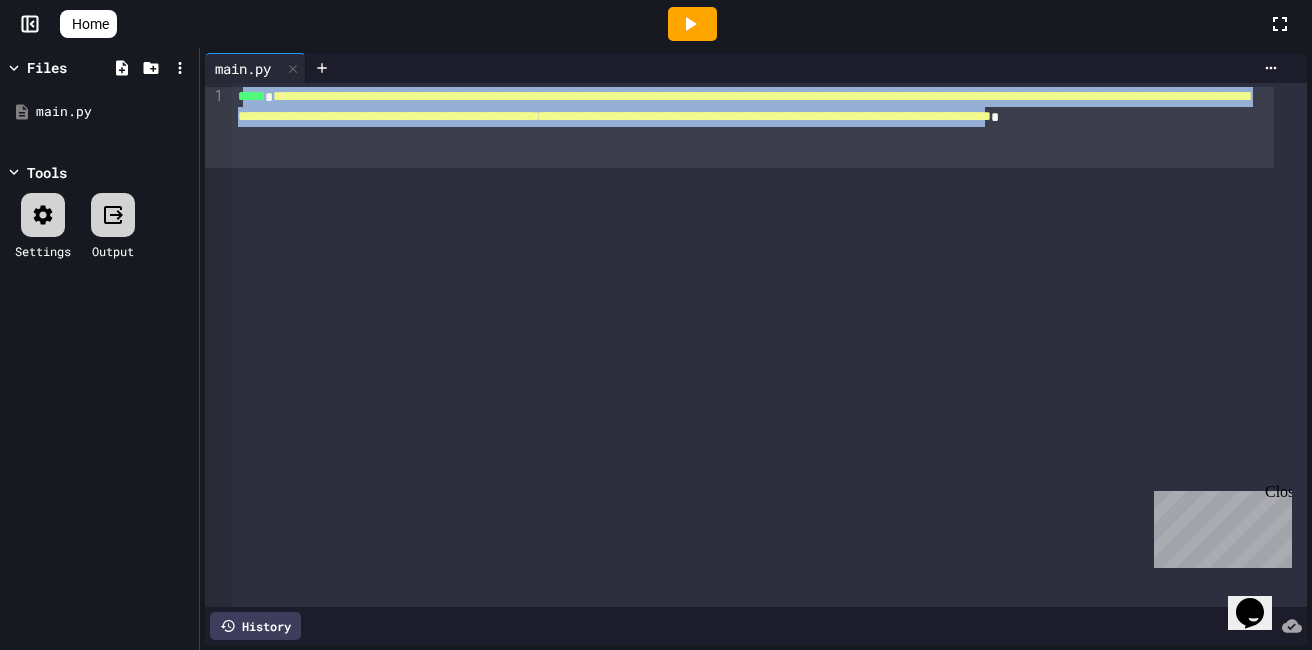 drag, startPoint x: 714, startPoint y: 153, endPoint x: 248, endPoint y: 104, distance: 468.5691 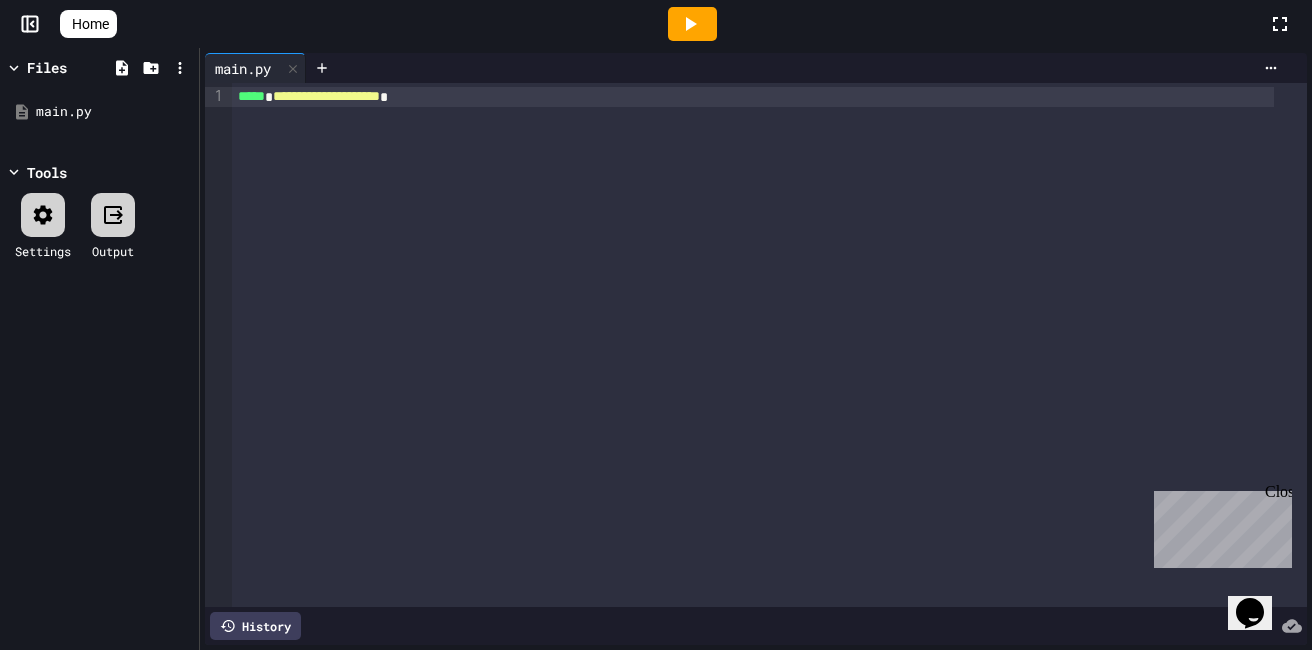 click on "**********" at bounding box center (326, 96) 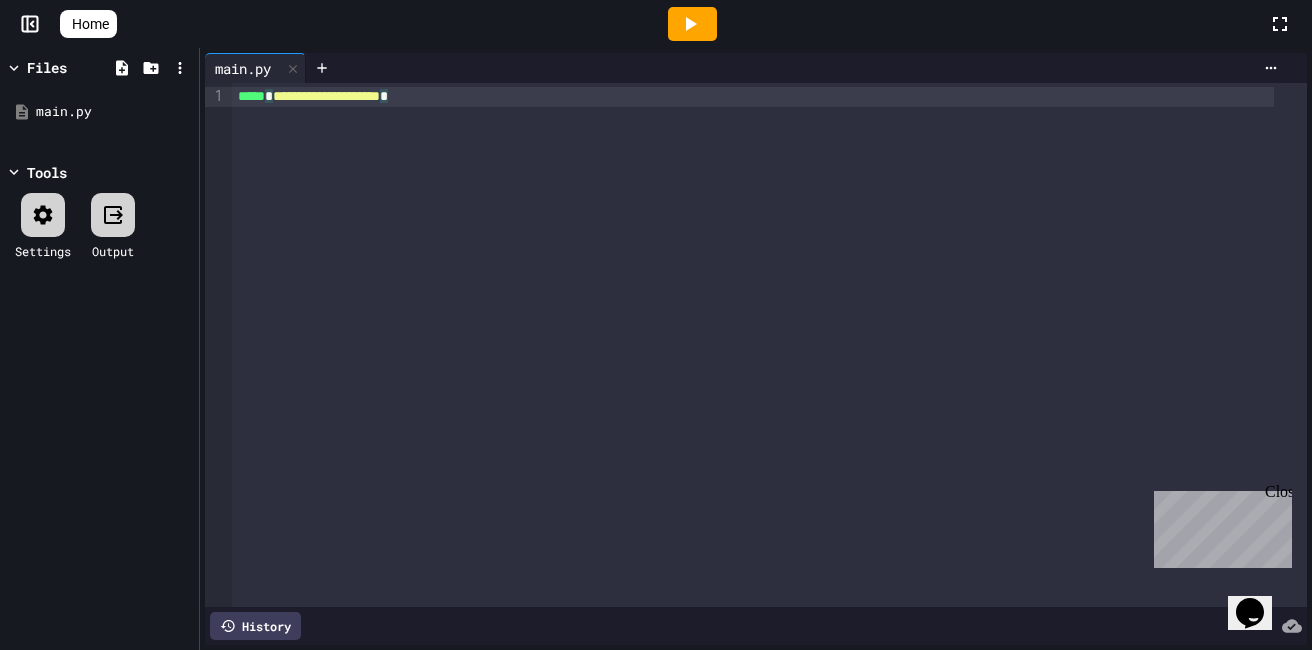 click on "**********" at bounding box center (769, 345) 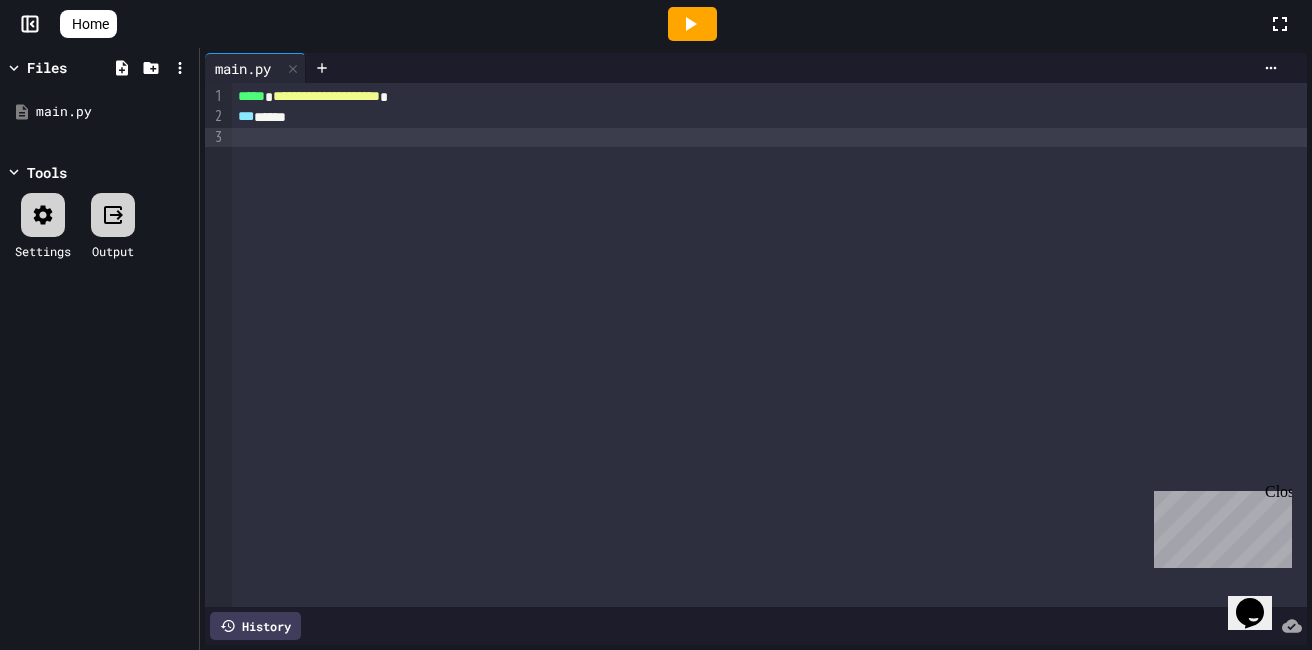 drag, startPoint x: 263, startPoint y: 115, endPoint x: 339, endPoint y: 106, distance: 76.53104 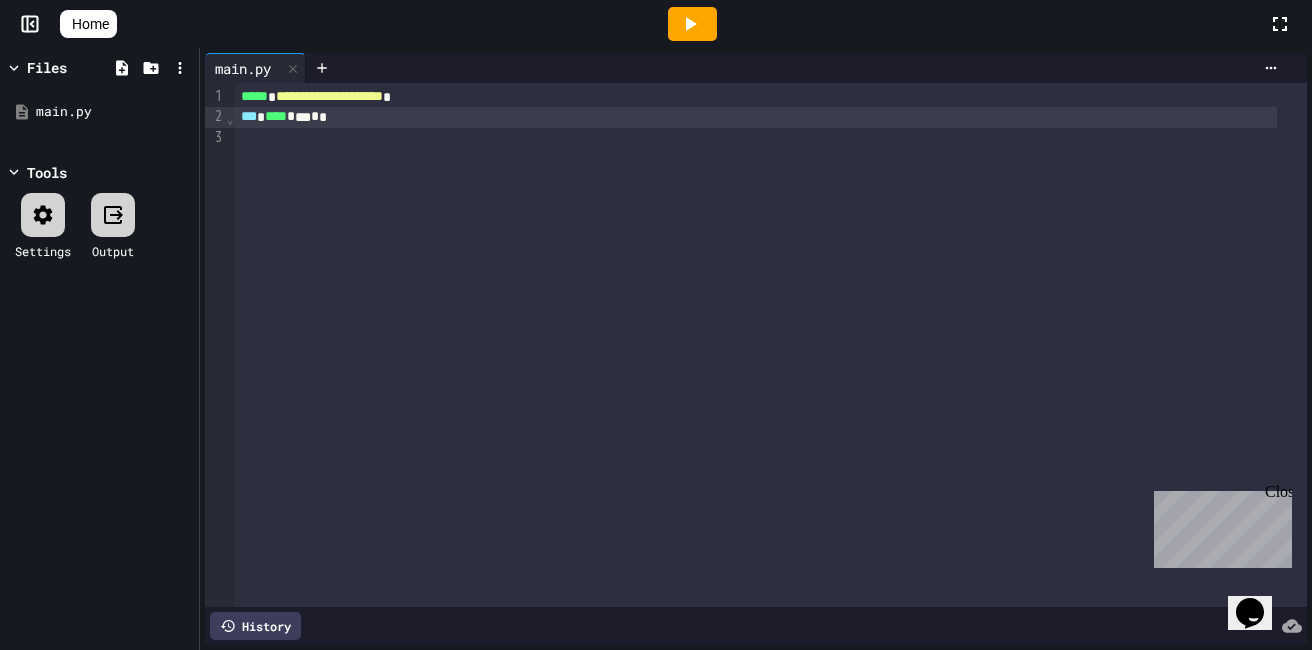 drag, startPoint x: 281, startPoint y: 143, endPoint x: 311, endPoint y: 133, distance: 31.622776 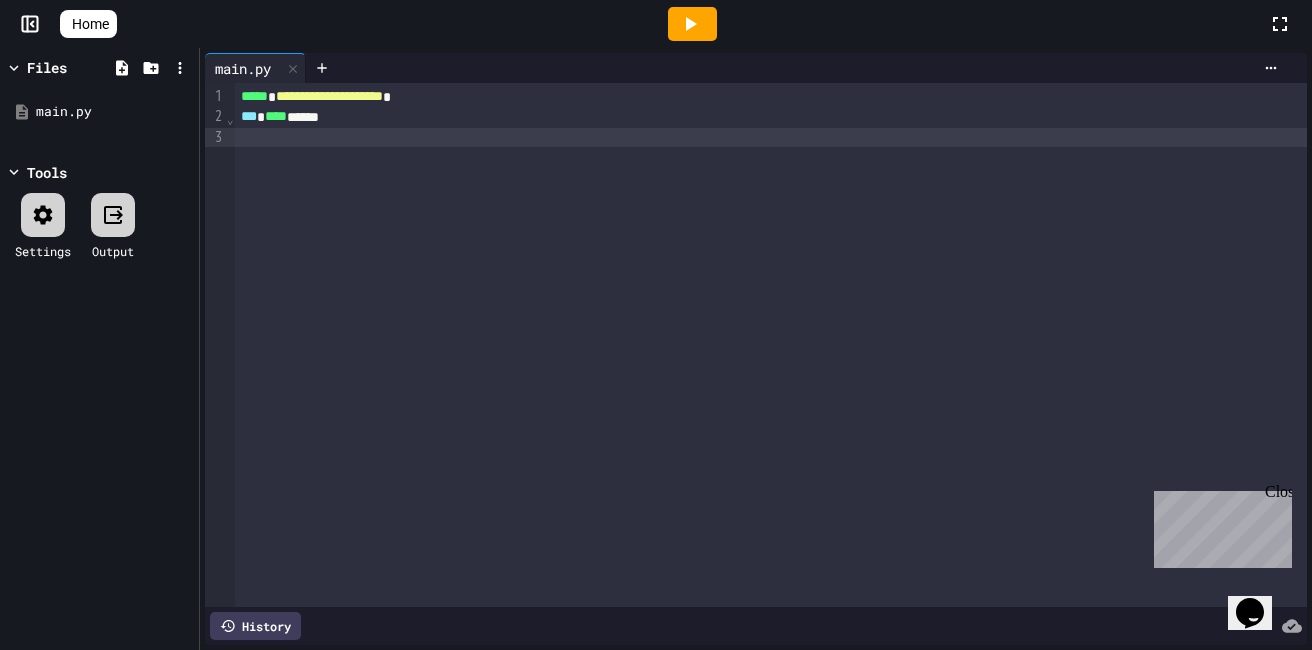 click on "***   **** ******" at bounding box center [756, 117] 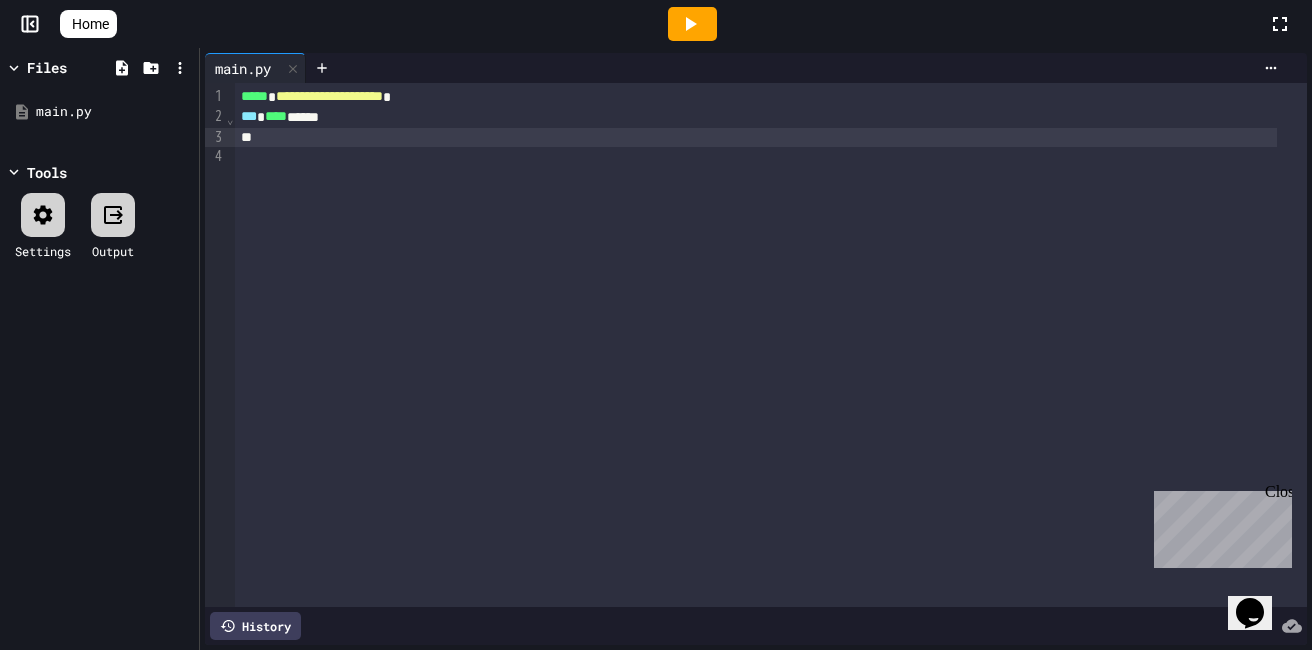 click at bounding box center [812, 68] 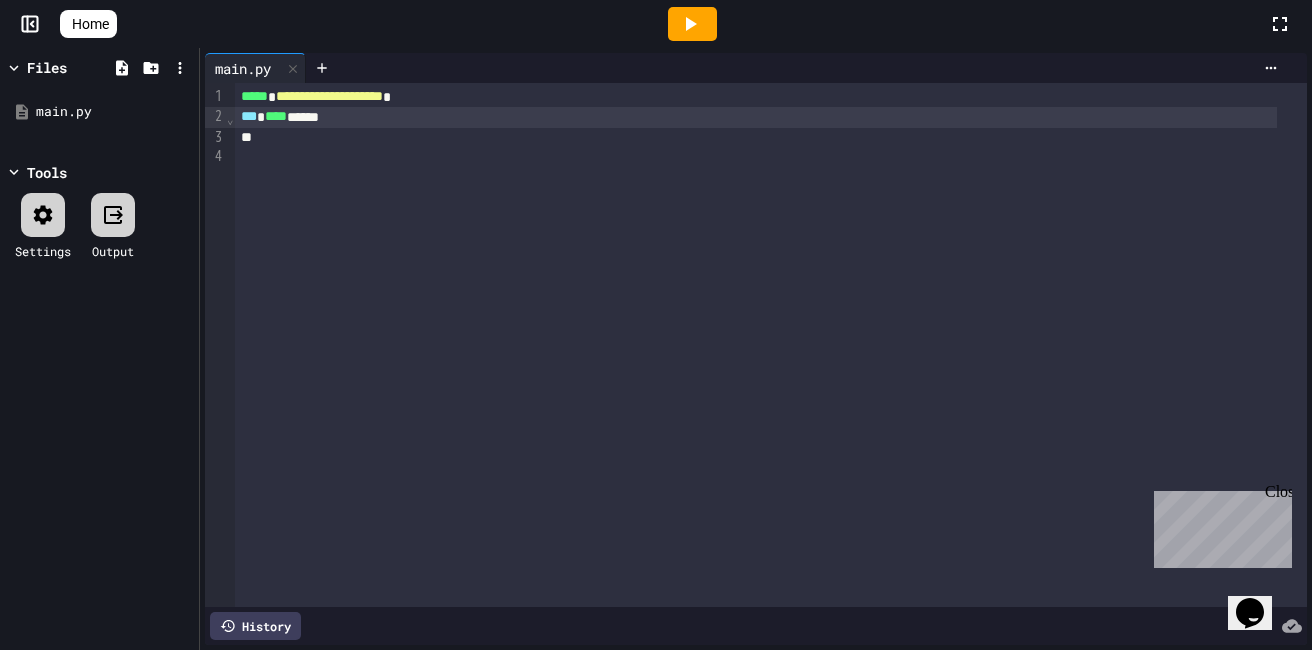 click on "***   **** ******" at bounding box center (756, 117) 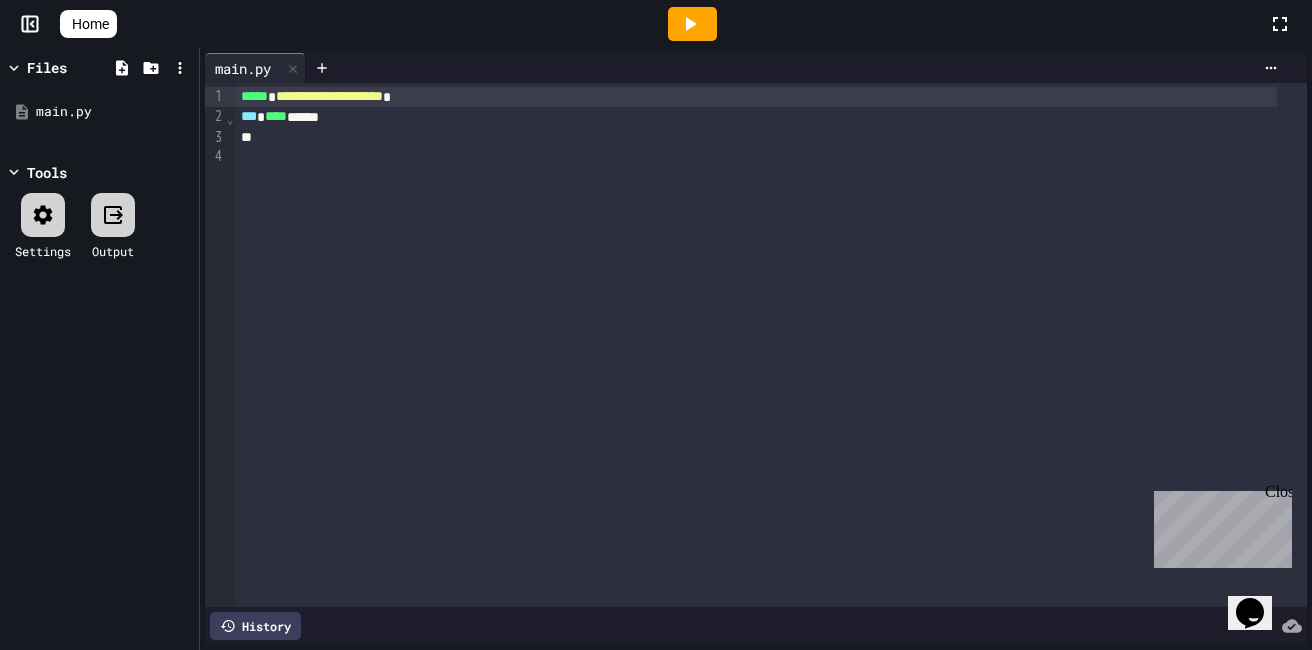 click at bounding box center [771, 157] 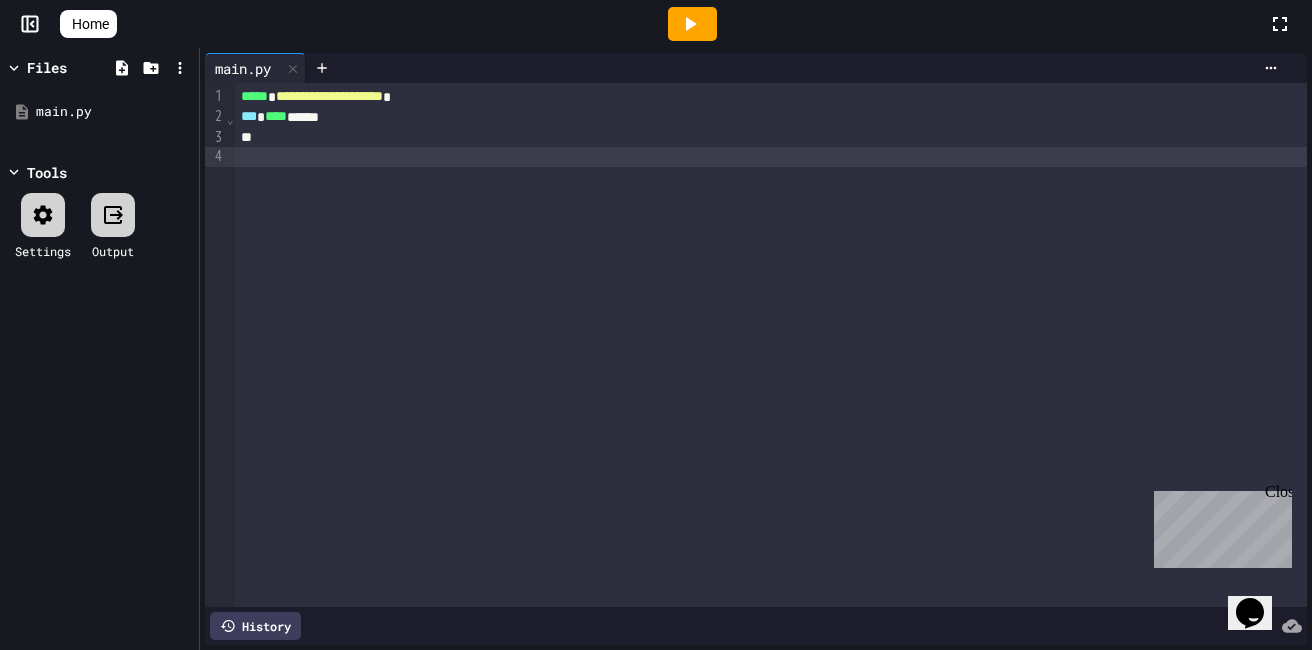 click at bounding box center [756, 138] 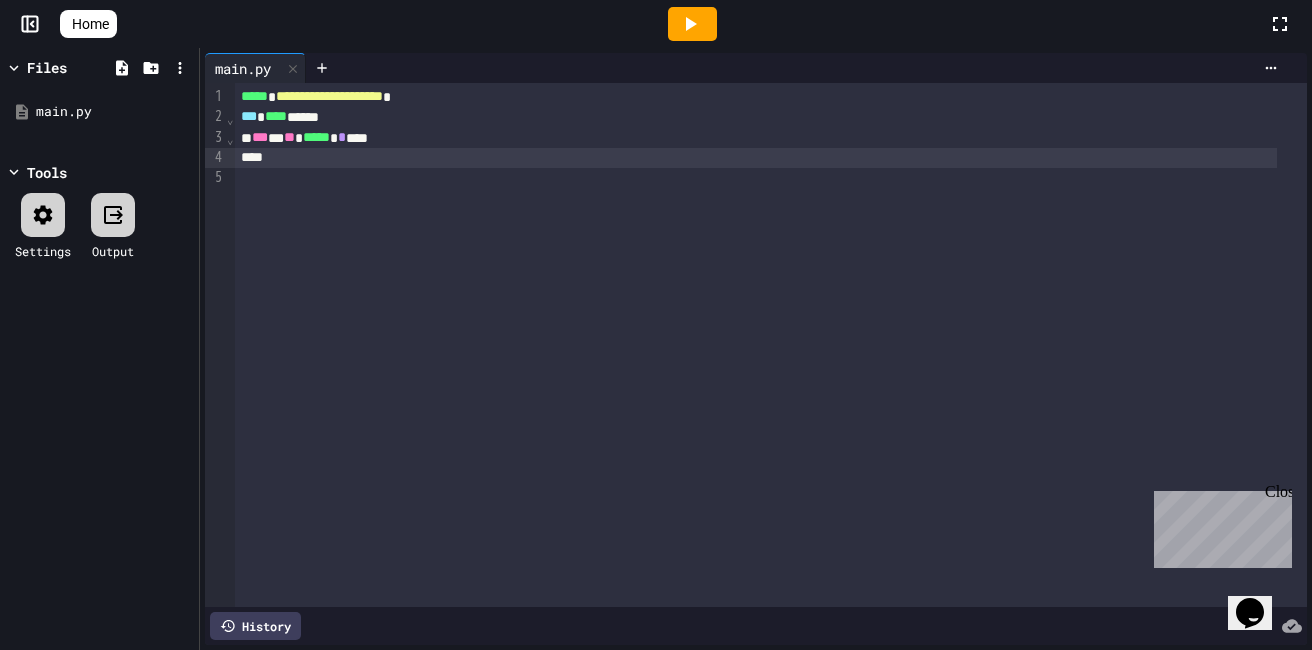 click on "***" at bounding box center [260, 137] 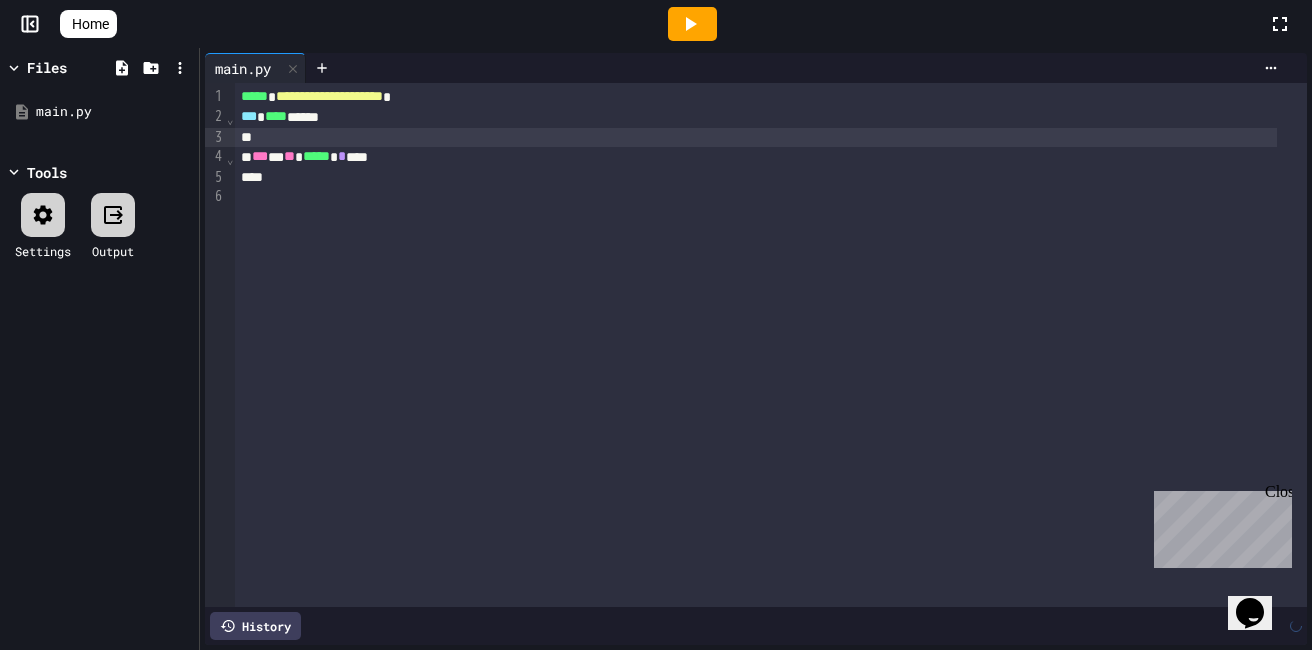 click at bounding box center (756, 138) 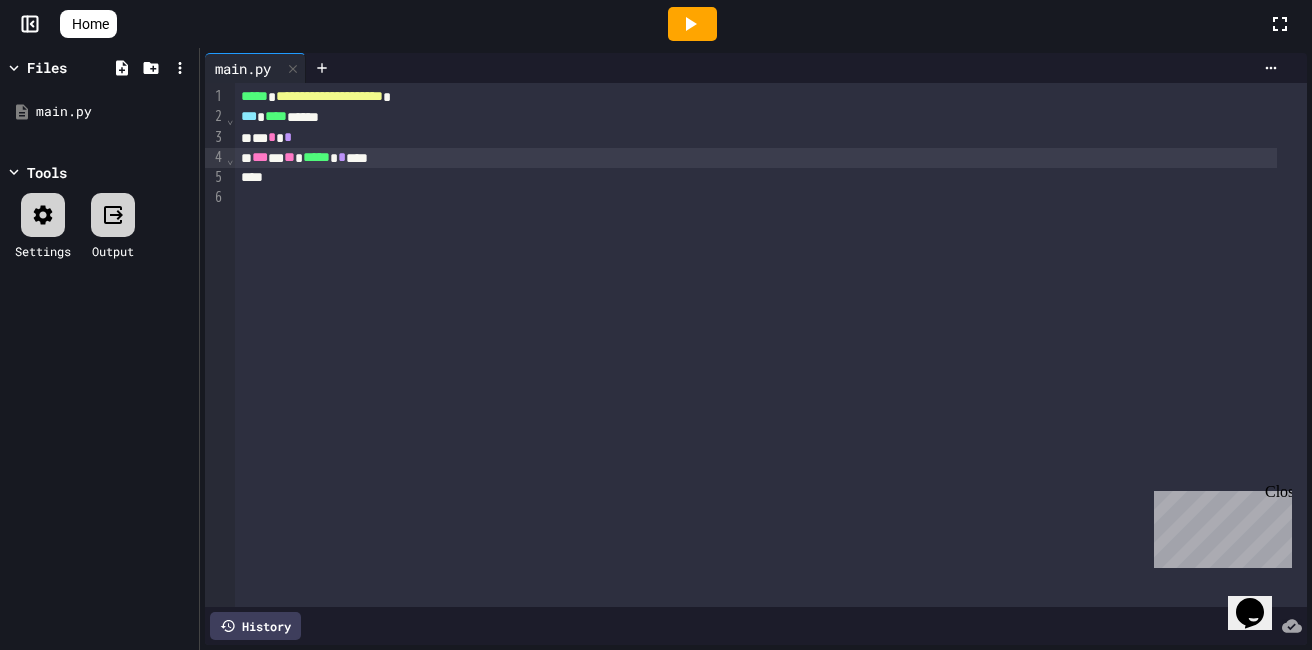 click on "*****" at bounding box center (316, 157) 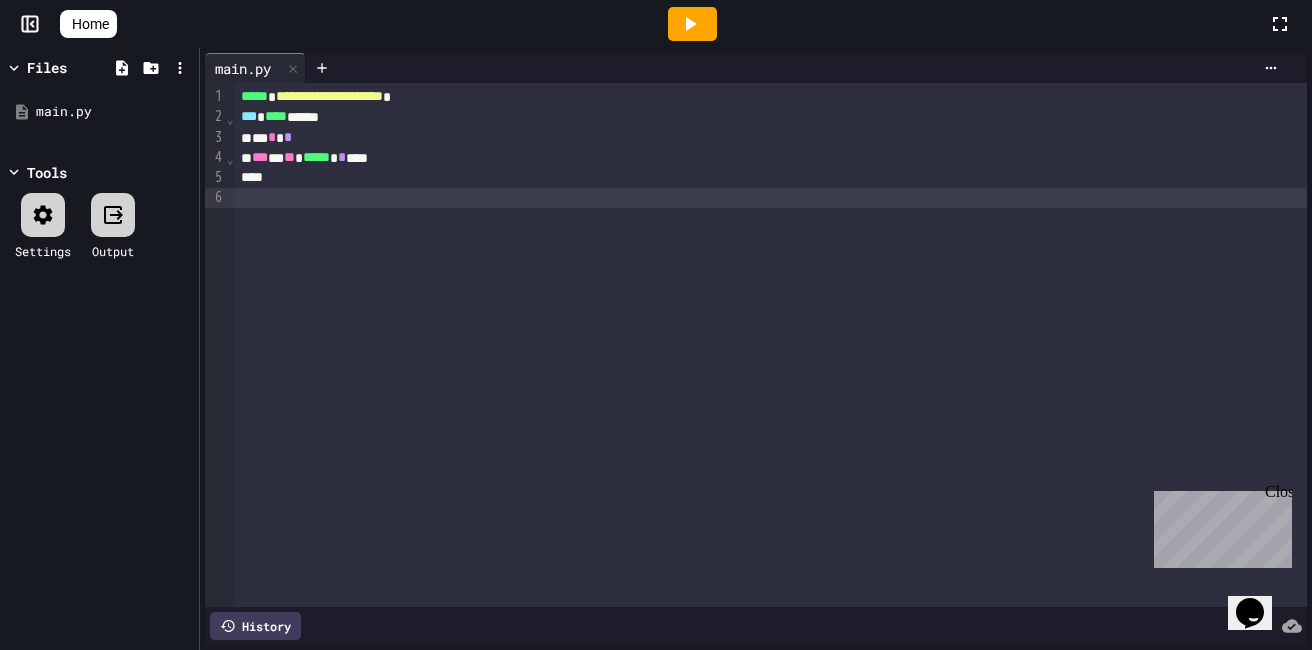 click at bounding box center (756, 178) 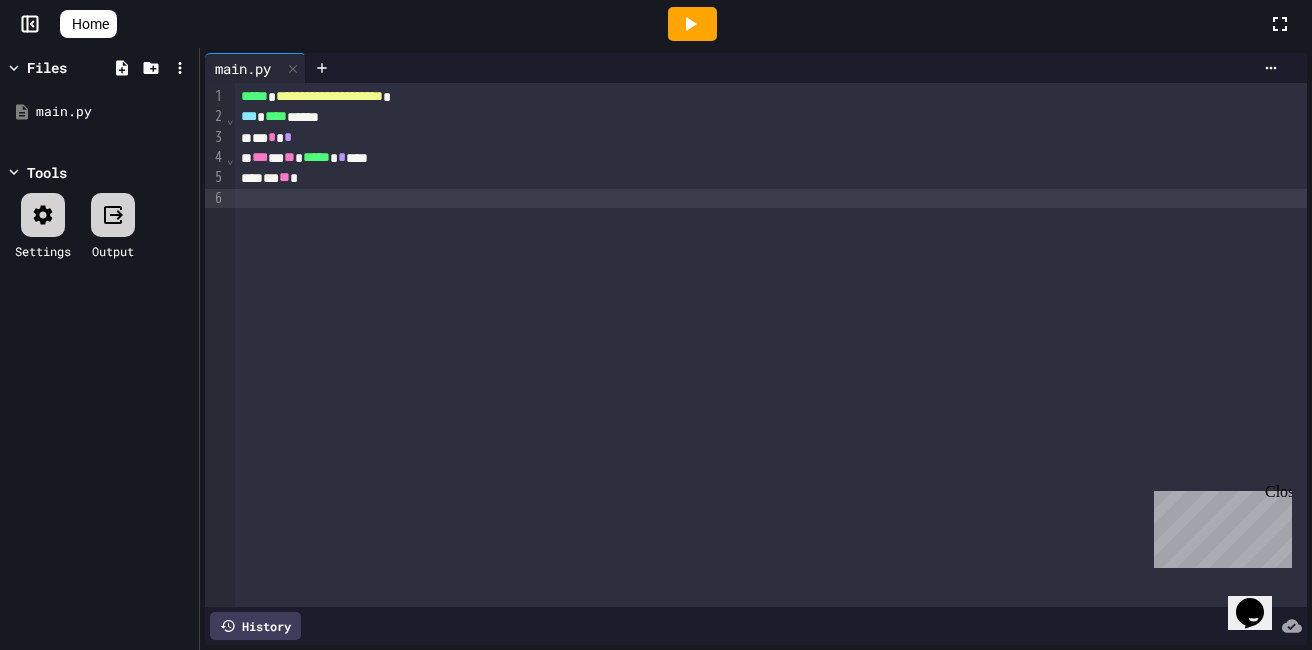 click on "**********" at bounding box center [771, 345] 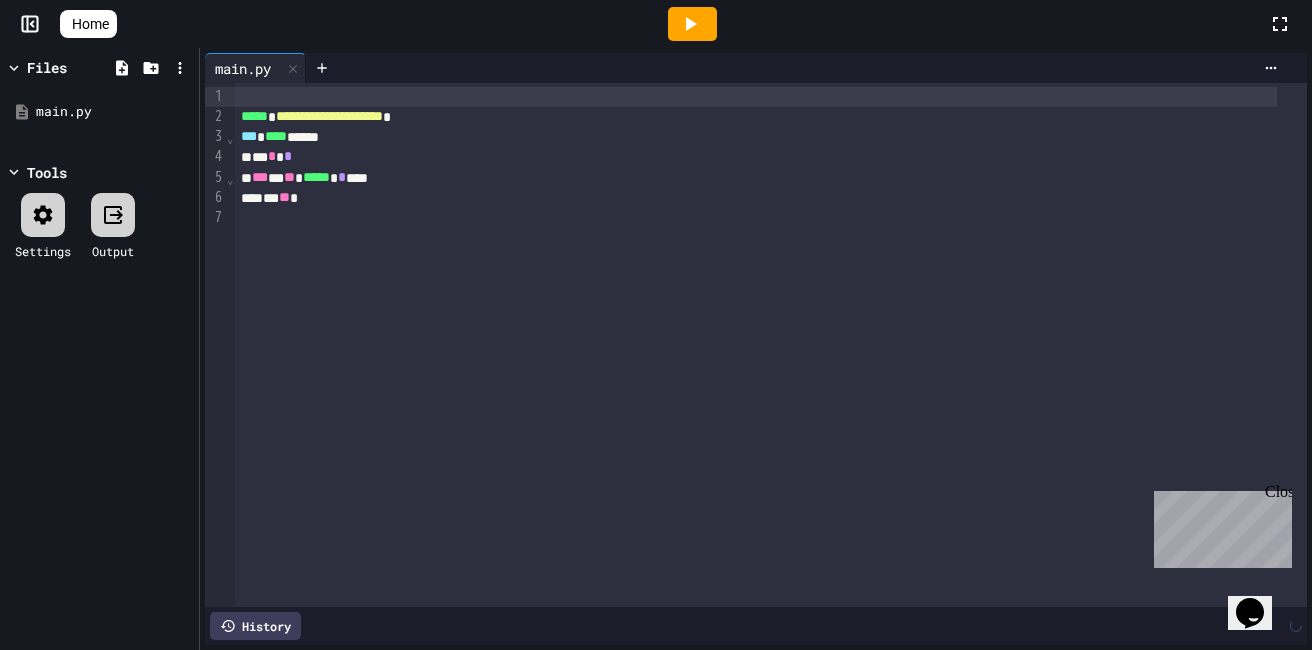 click at bounding box center (756, 97) 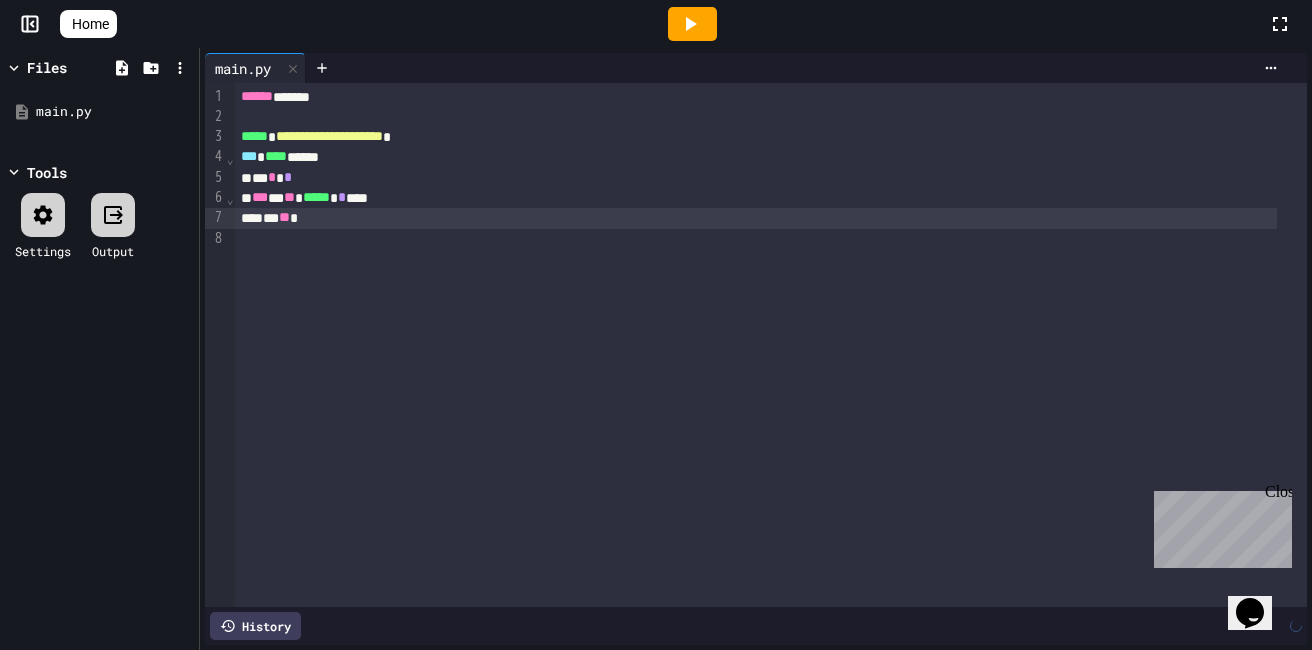 click on "*** ** *" at bounding box center (756, 218) 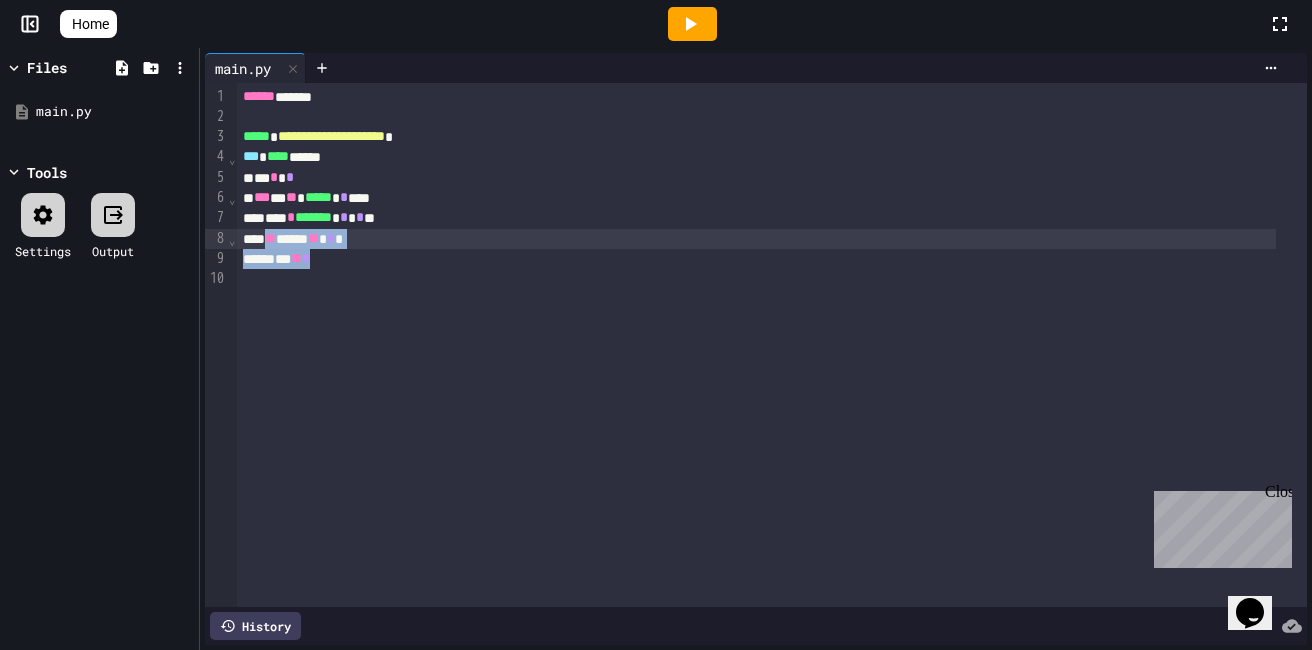 drag, startPoint x: 351, startPoint y: 258, endPoint x: 272, endPoint y: 239, distance: 81.25269 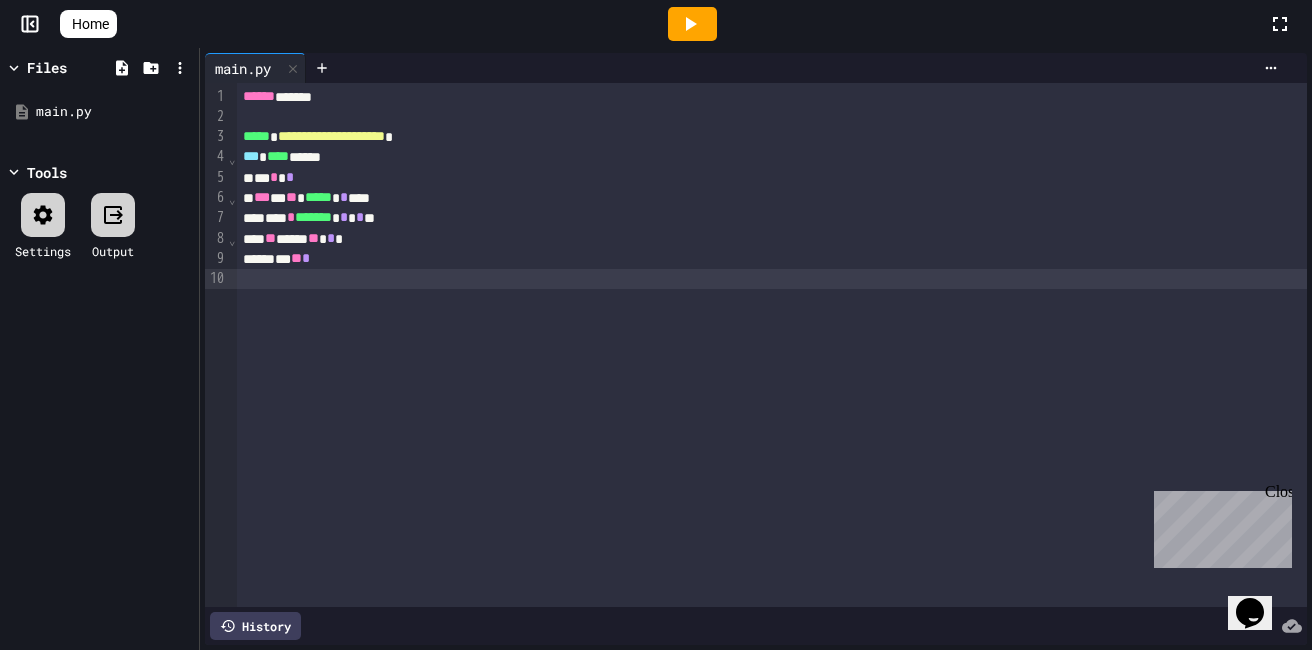 click on "** **** **   * *" at bounding box center (756, 239) 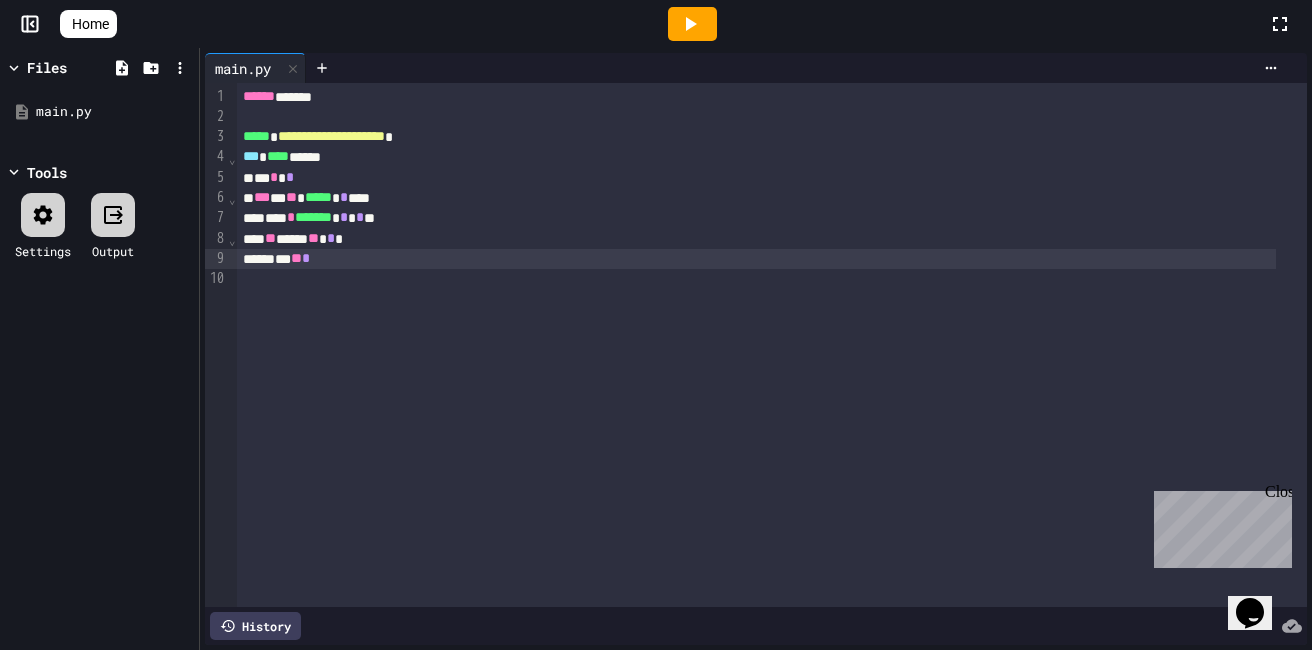 click on "*** ** *" at bounding box center (756, 259) 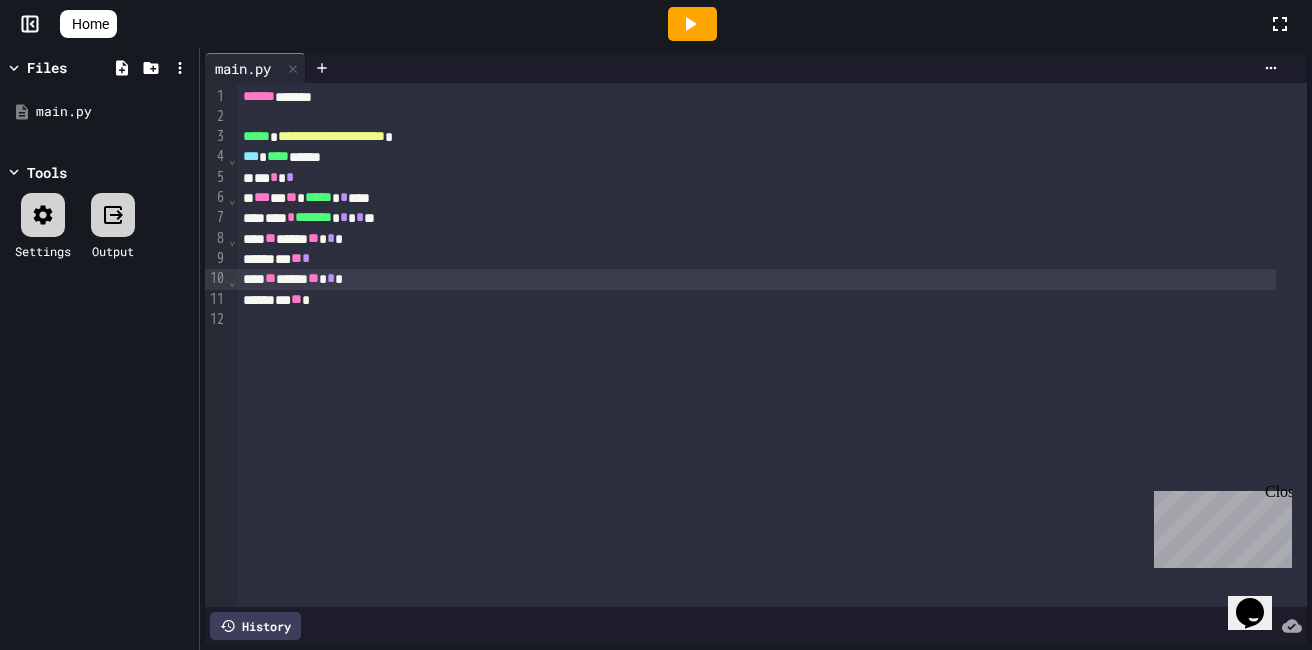 click on "** **** **   * *" at bounding box center [756, 279] 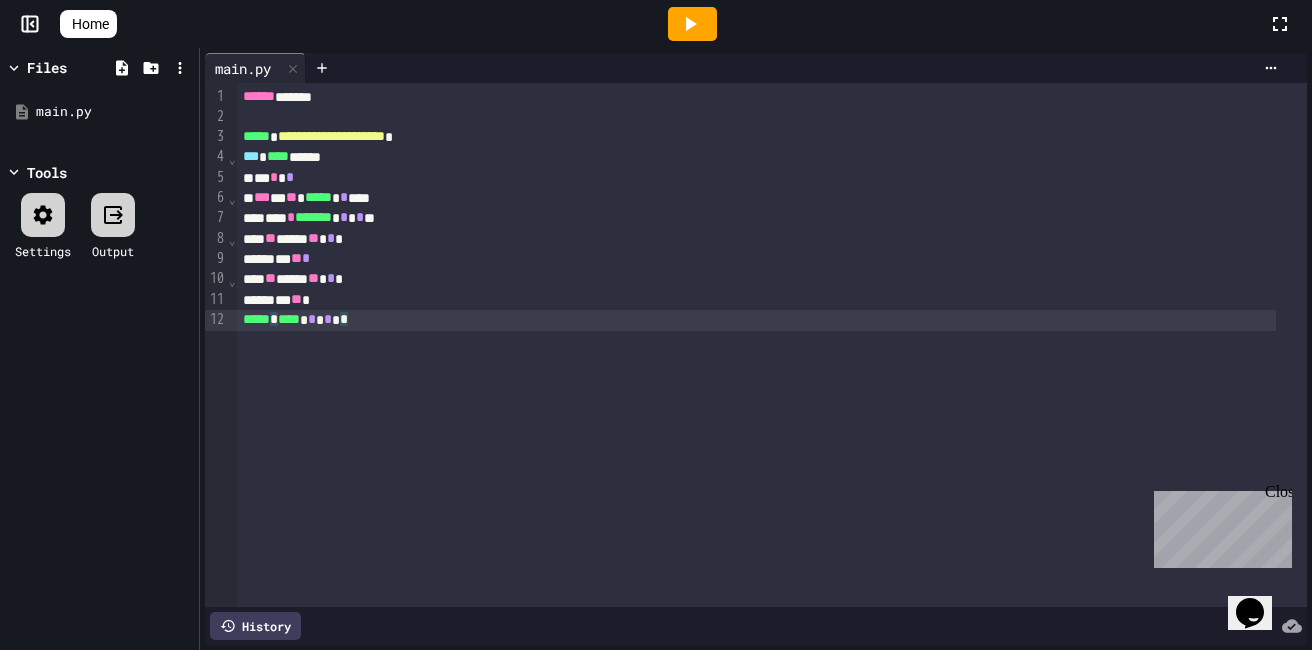 click on "***** * **** * * * * * *" at bounding box center (756, 320) 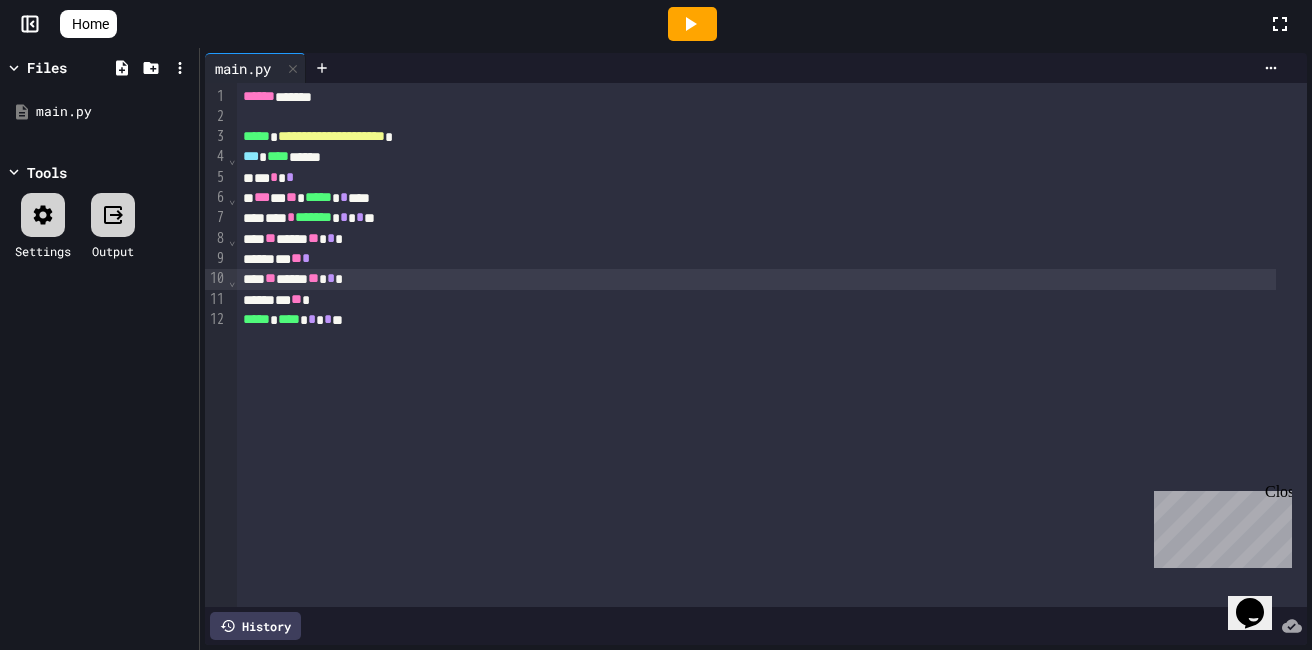 click on "*" at bounding box center (331, 278) 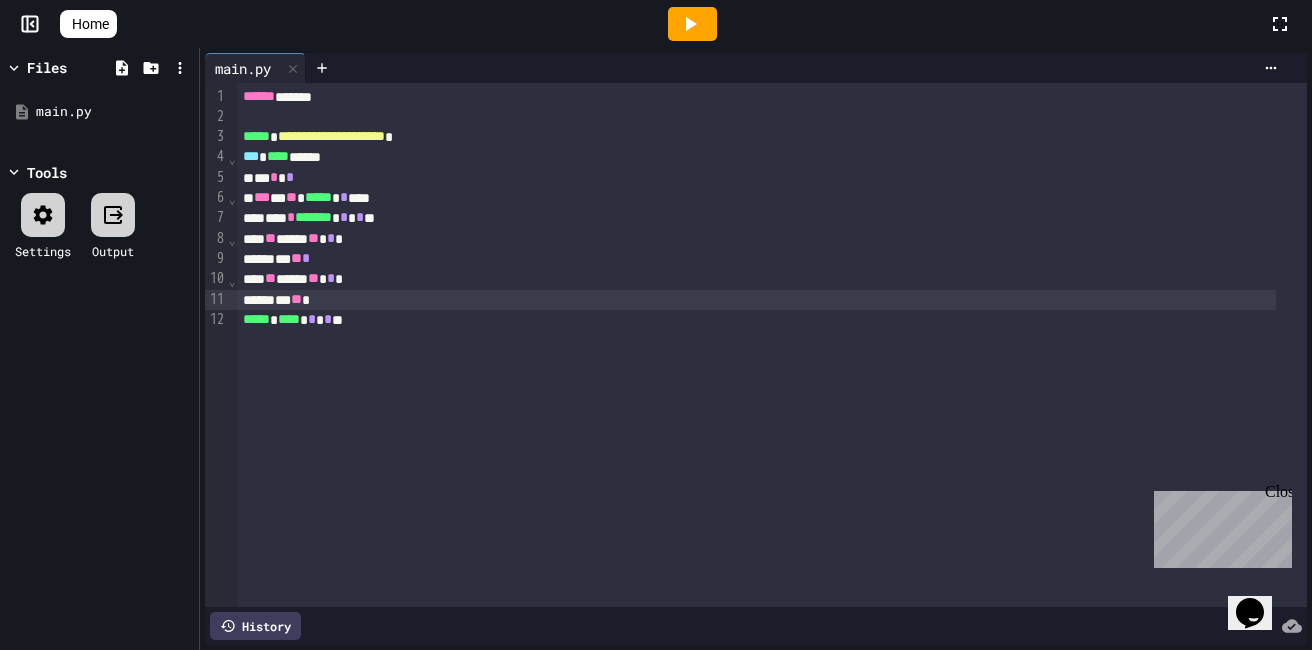 click on "*** ** *" at bounding box center [756, 300] 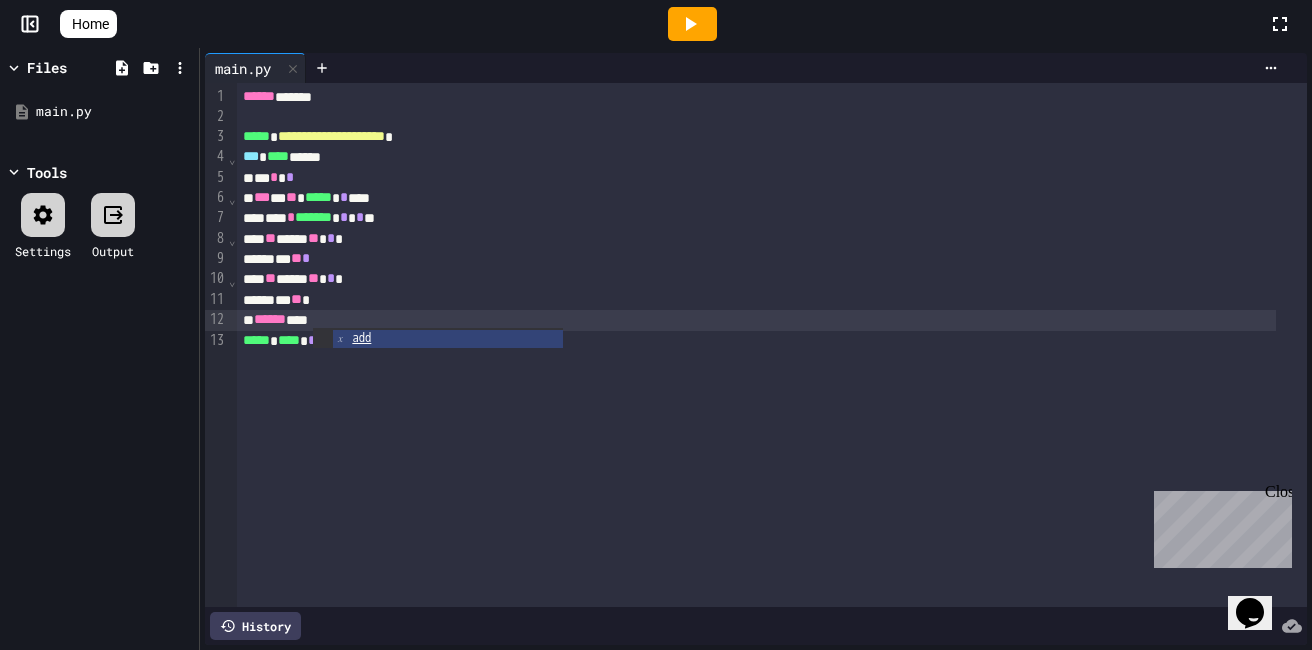 click 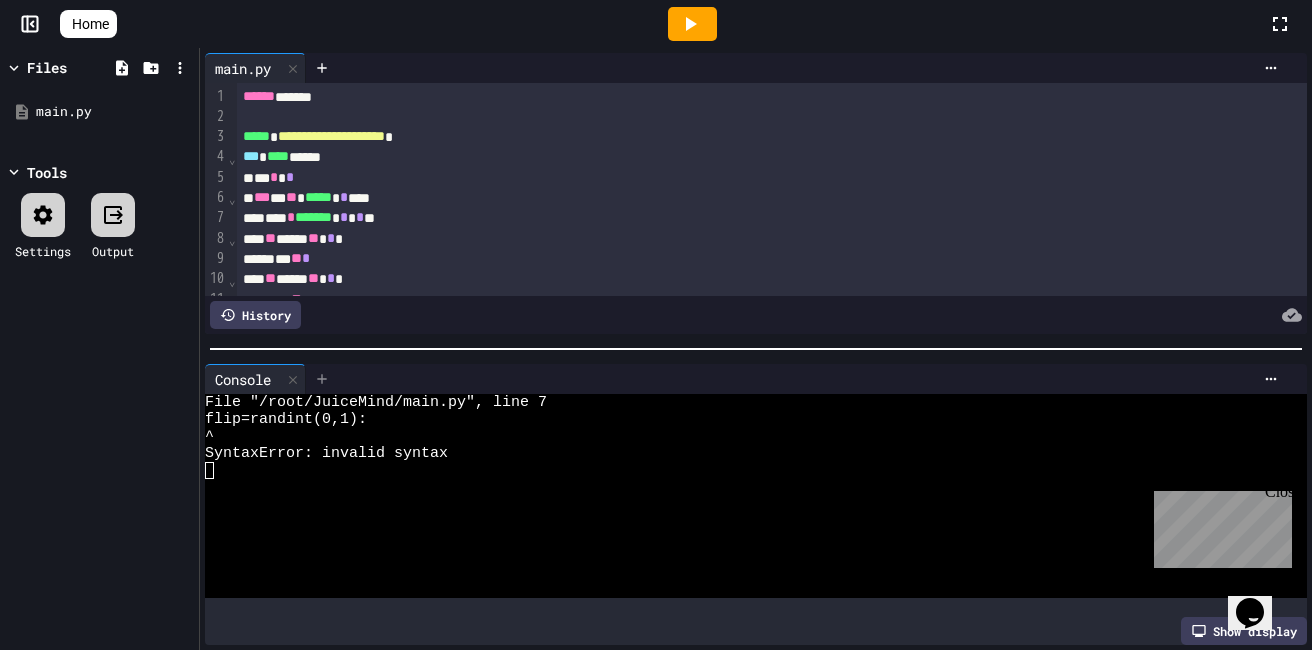 click at bounding box center (322, 379) 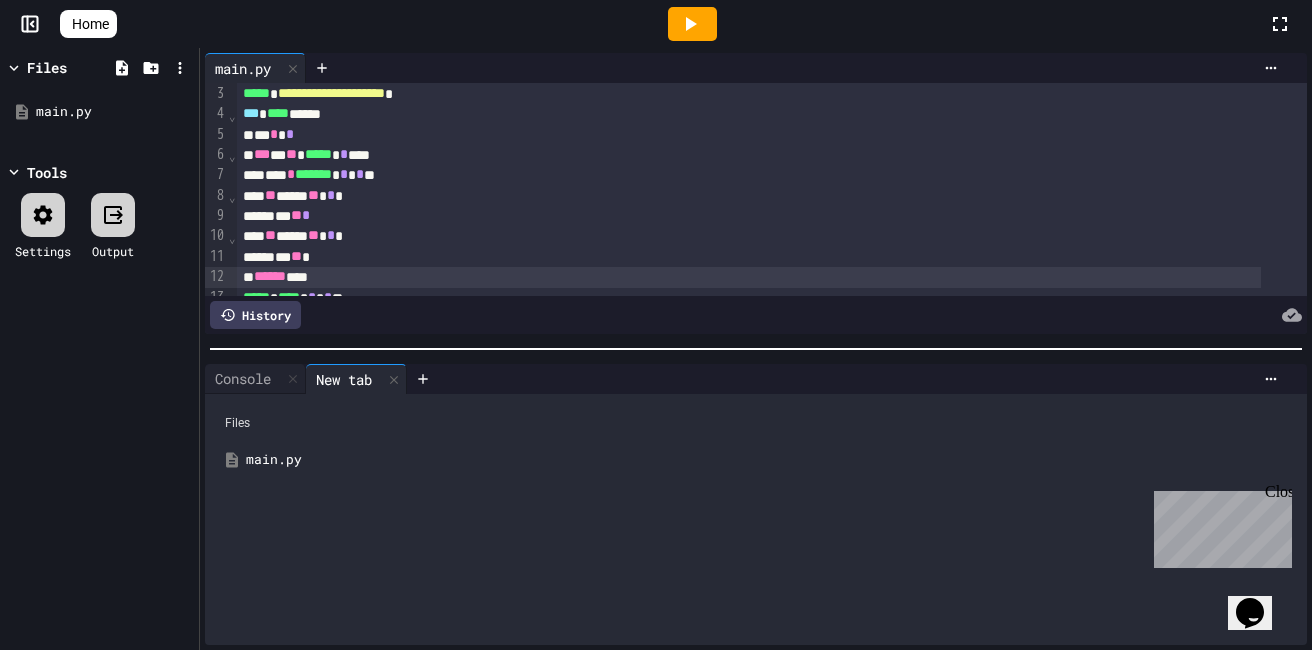 scroll, scrollTop: 81, scrollLeft: 0, axis: vertical 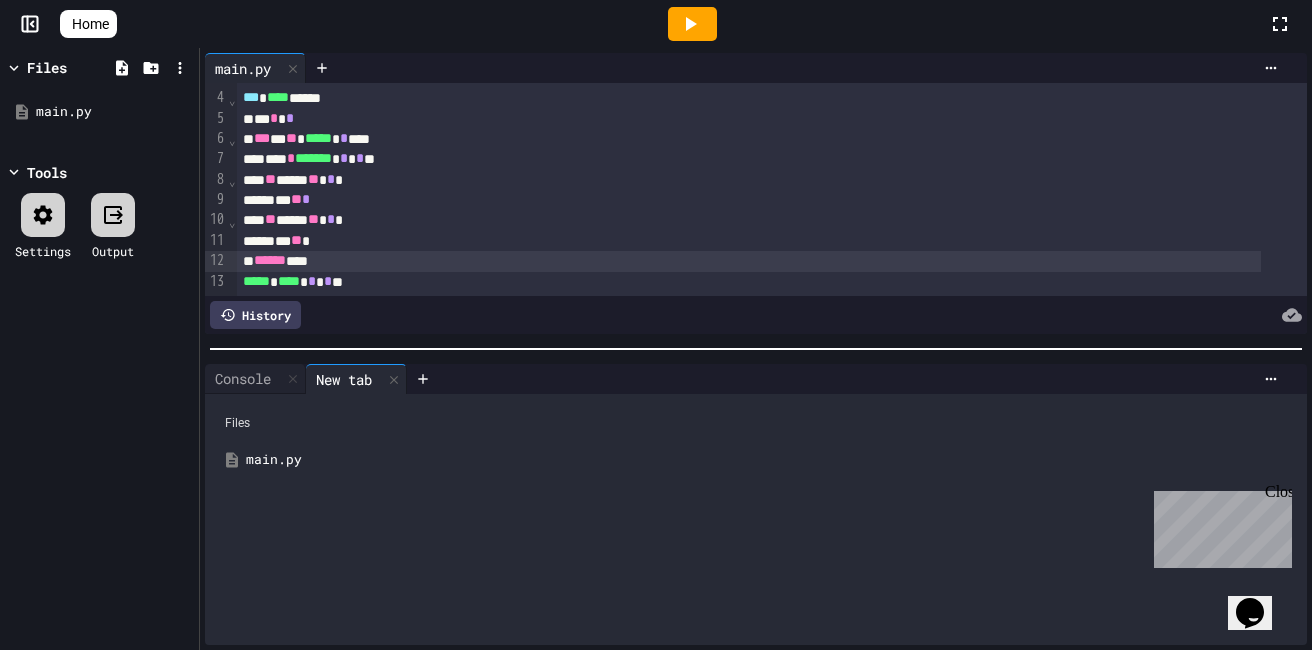 click on "**** * ******* * * * * **" at bounding box center [749, 159] 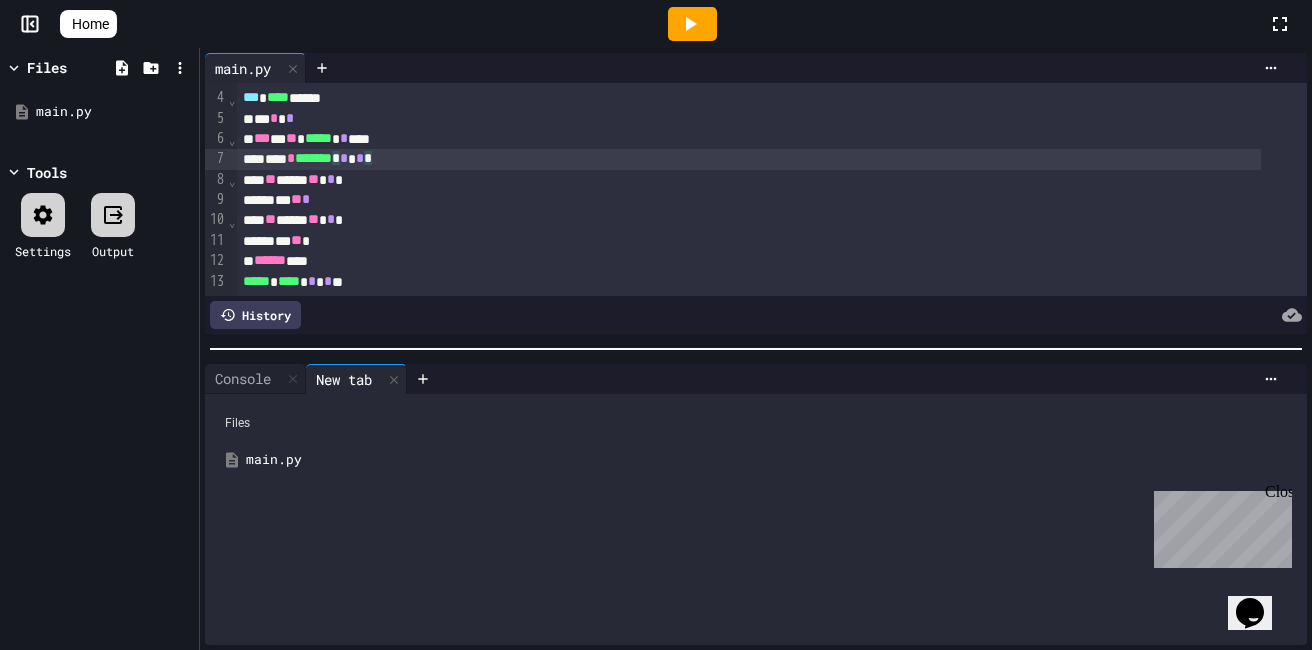 click 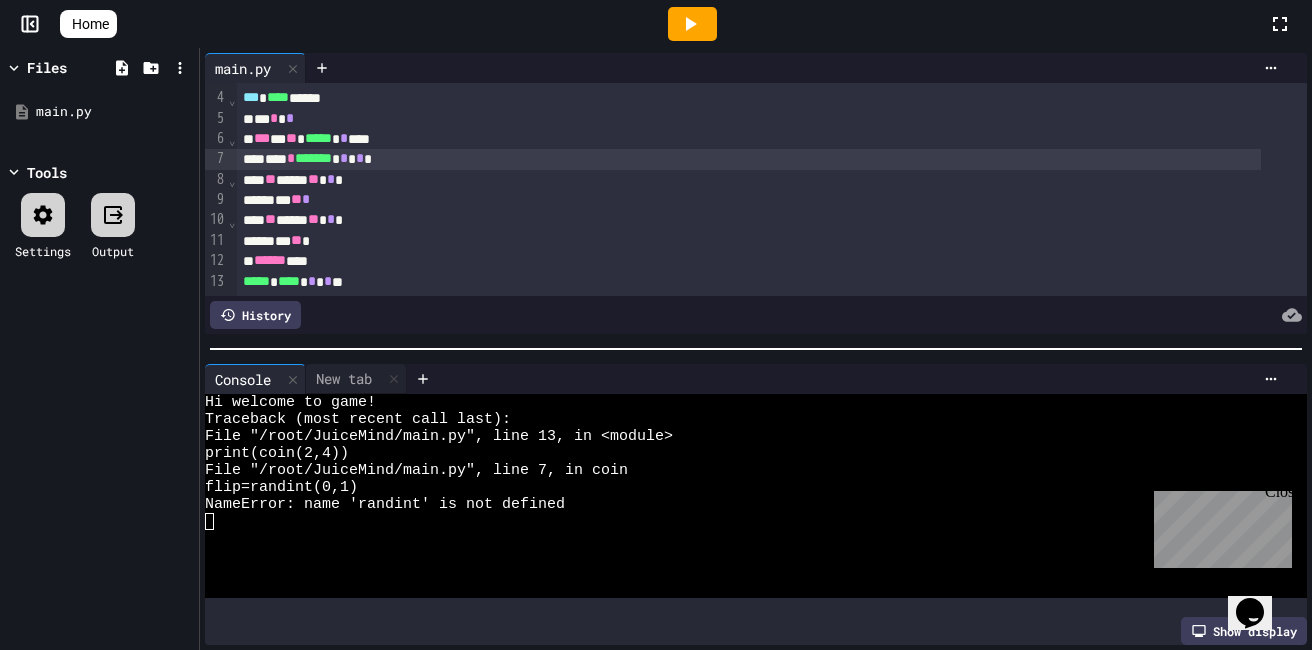 click on "*******" at bounding box center (313, 158) 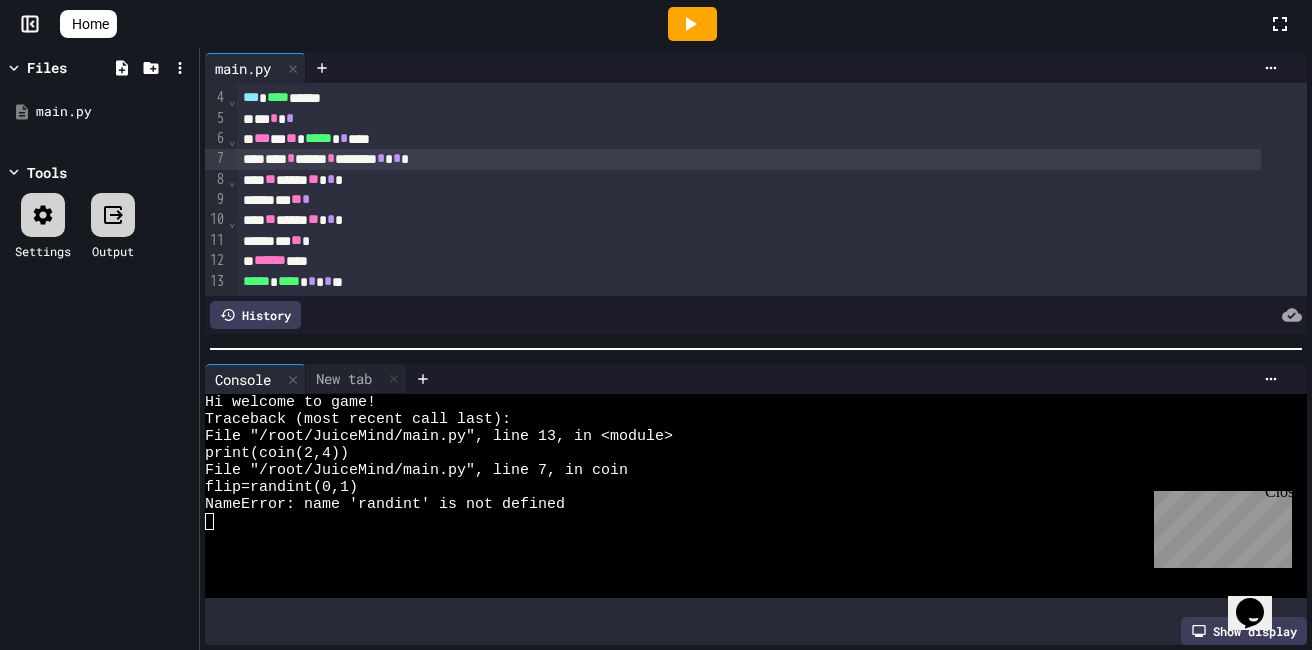 click 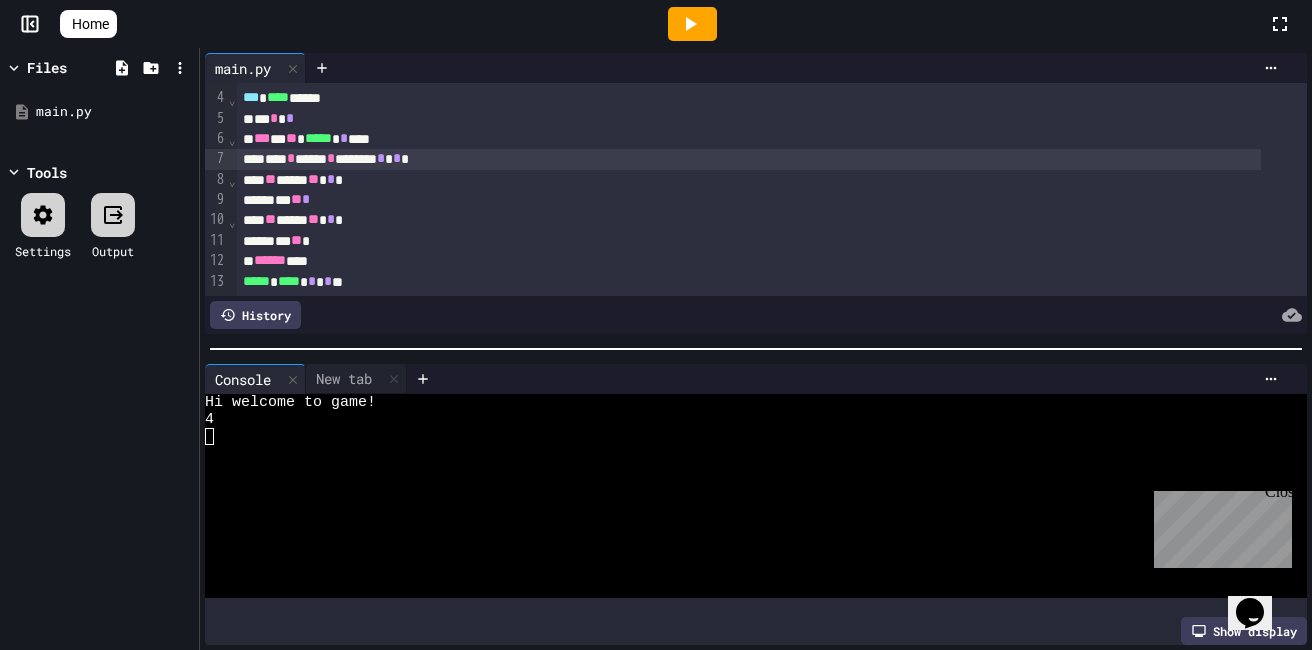 click at bounding box center [740, 453] 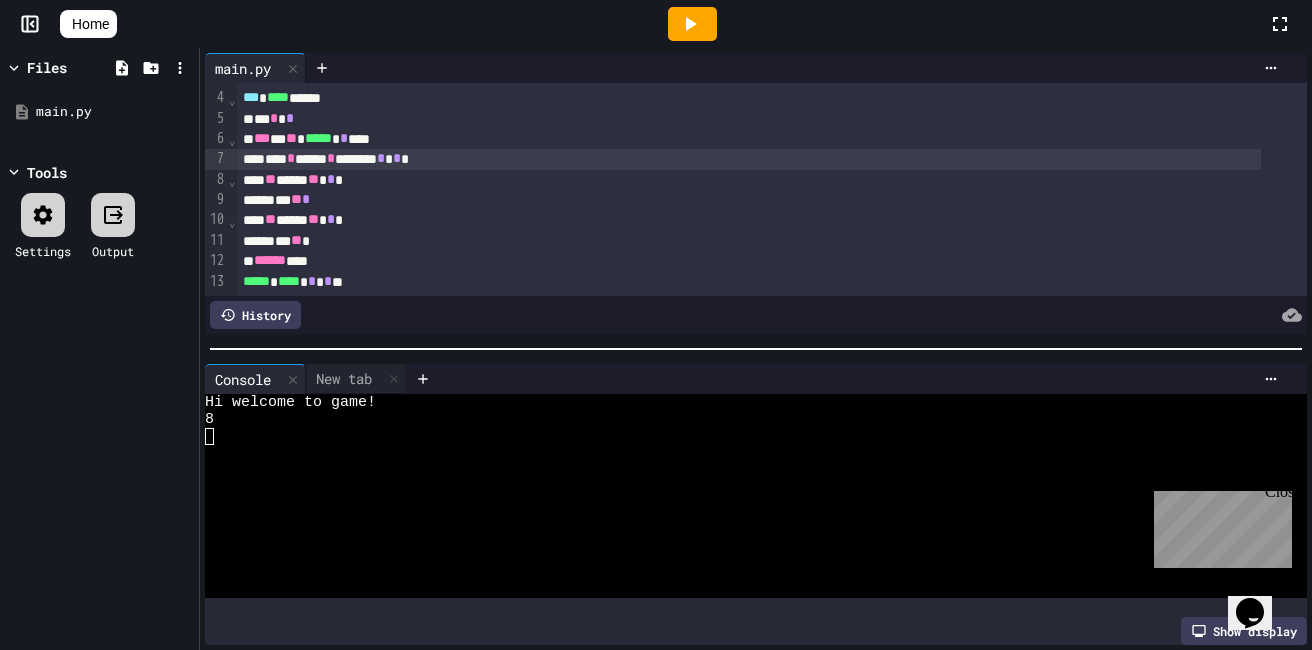 click at bounding box center (692, 24) 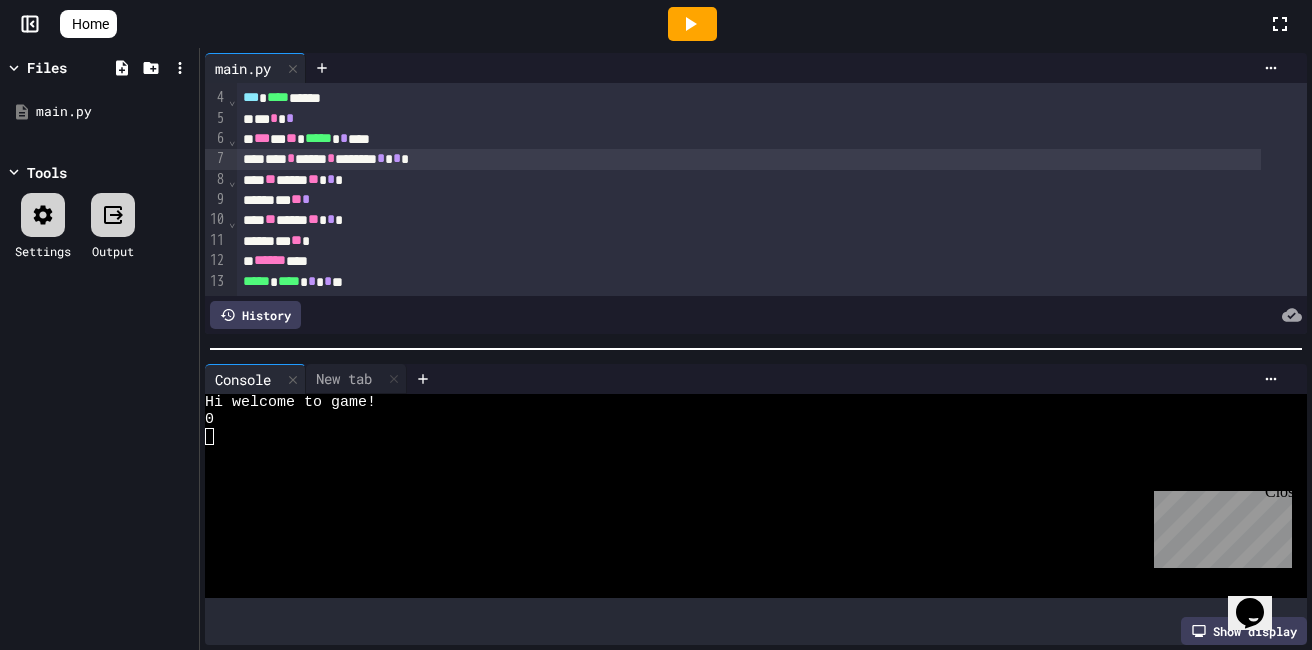 click at bounding box center [692, 24] 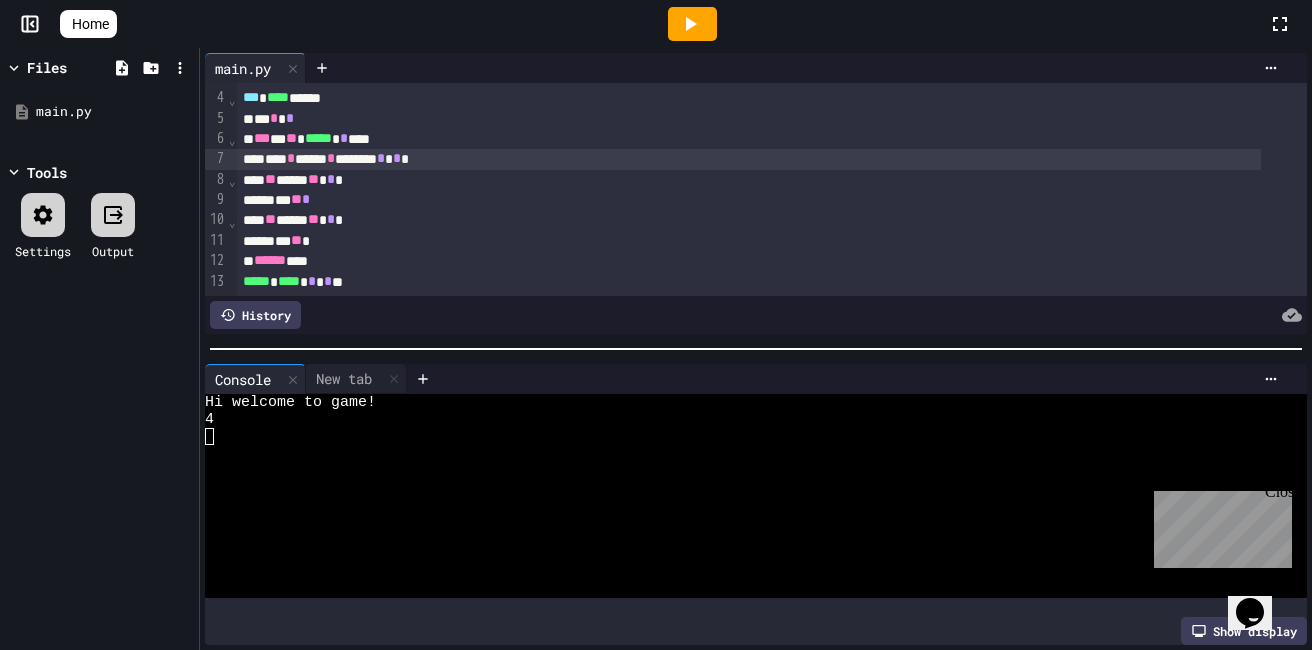 click at bounding box center (692, 24) 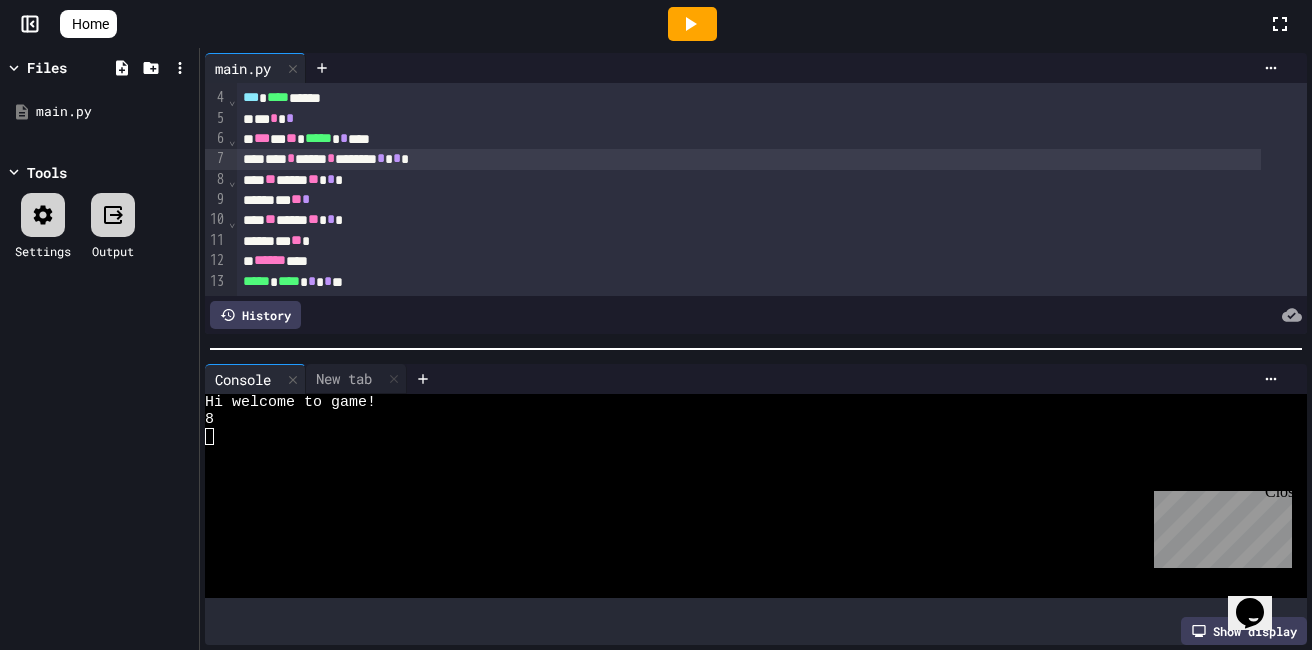 click at bounding box center [692, 24] 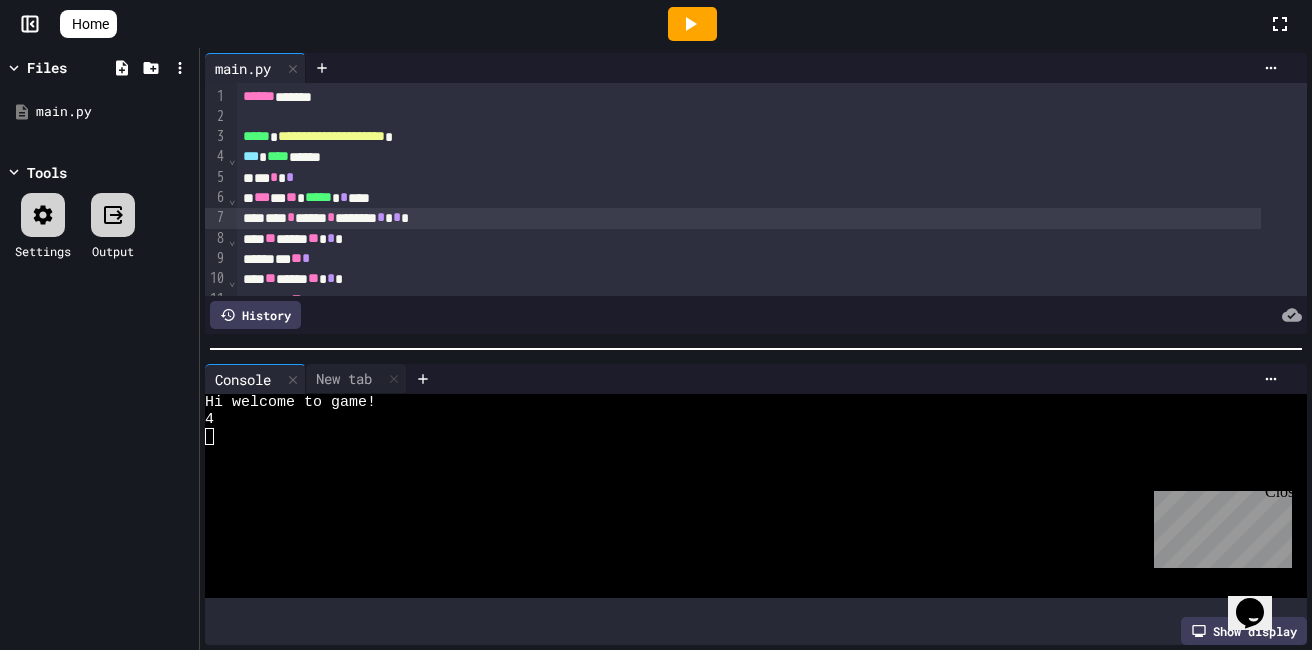 scroll, scrollTop: 81, scrollLeft: 0, axis: vertical 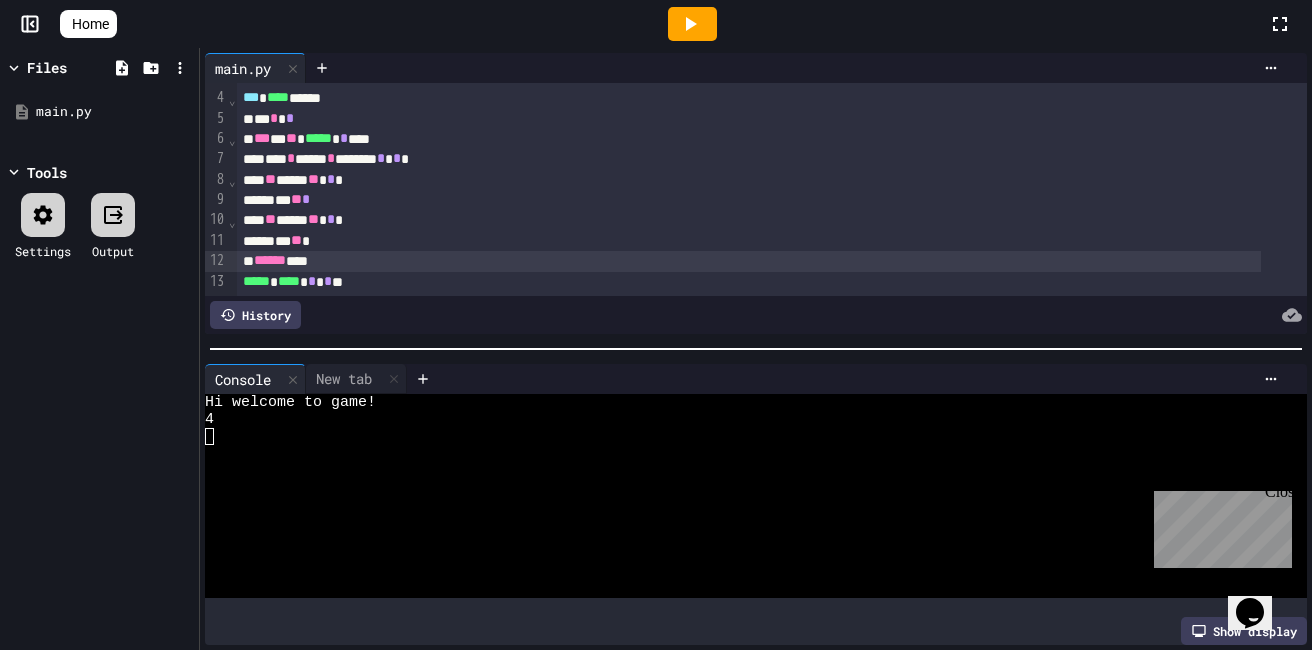 click on "****** ***" at bounding box center (749, 261) 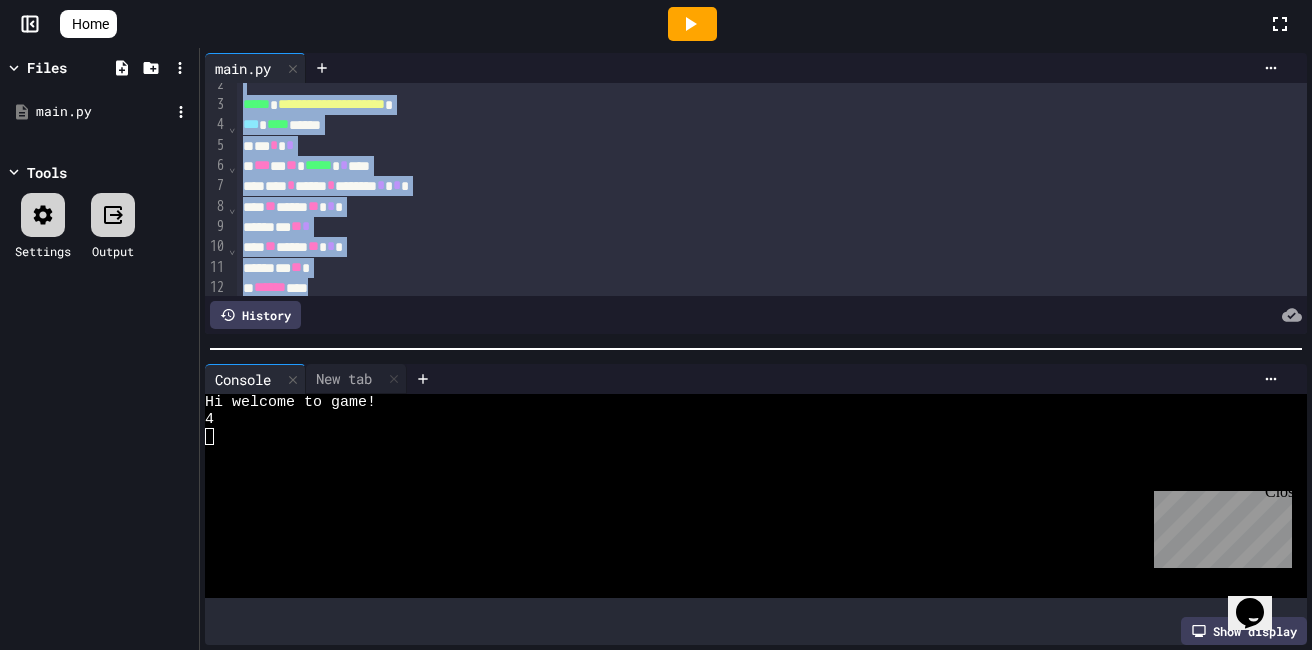 scroll, scrollTop: 0, scrollLeft: 0, axis: both 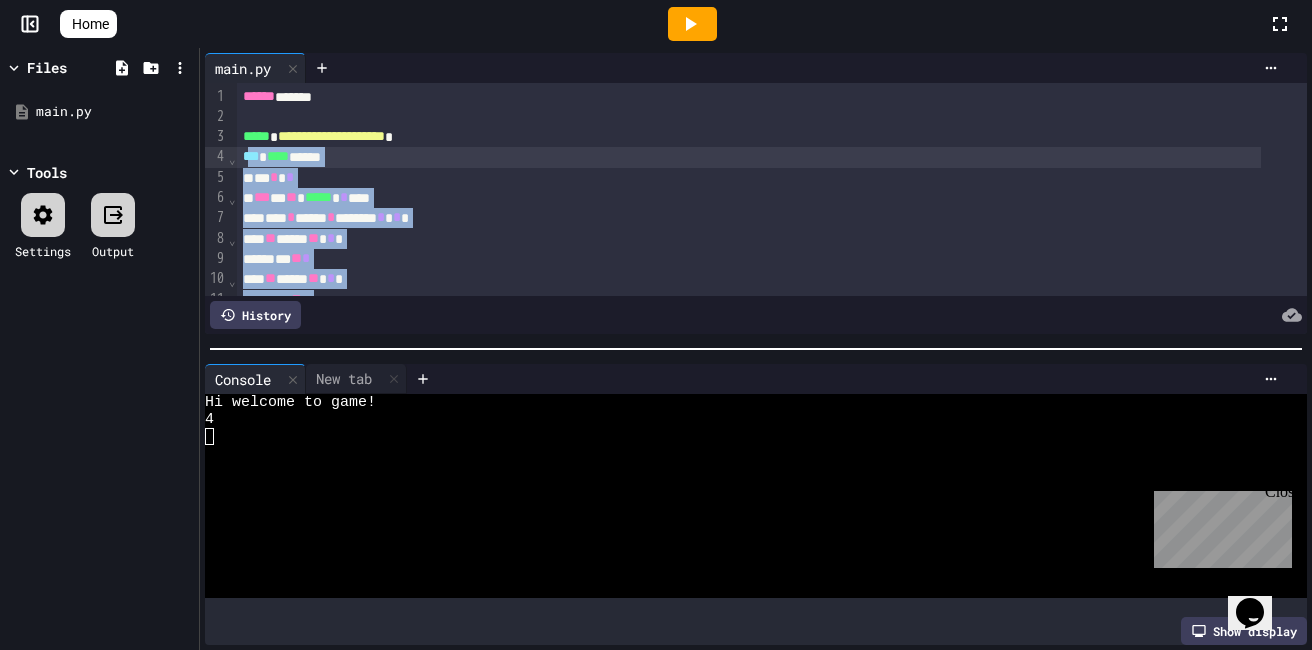 drag, startPoint x: 362, startPoint y: 237, endPoint x: 249, endPoint y: 150, distance: 142.61136 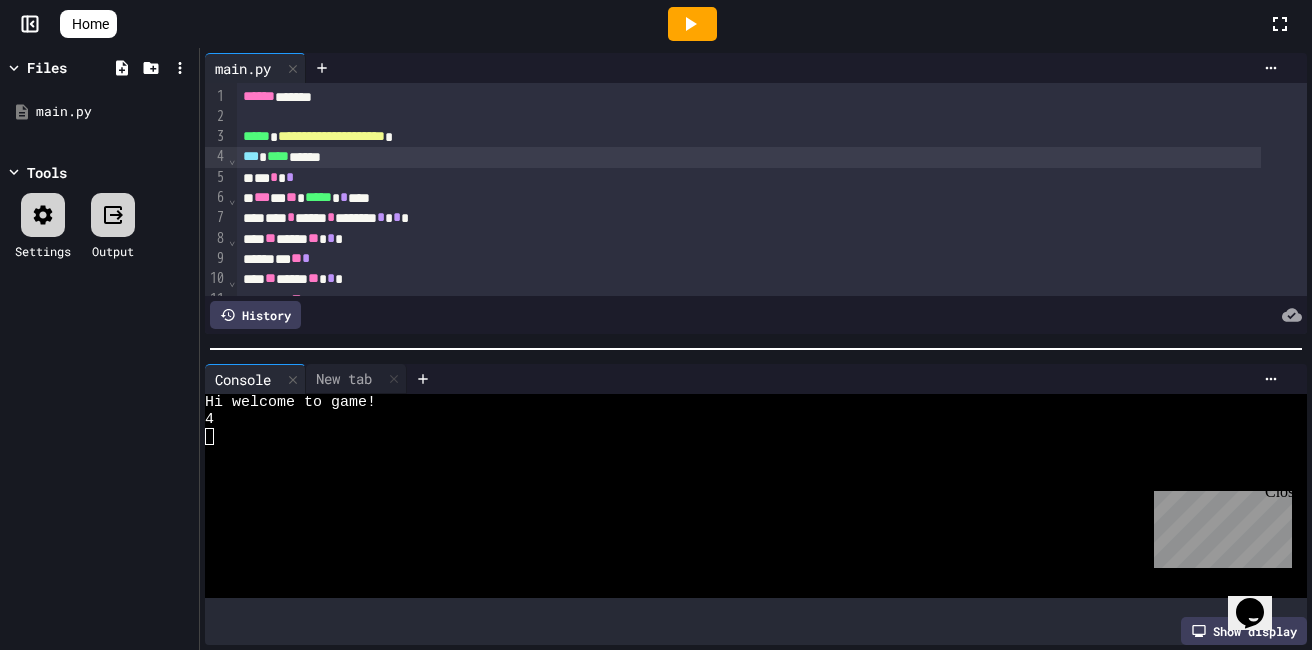 click on "Files main.py Tools Settings Output" at bounding box center [99, 349] 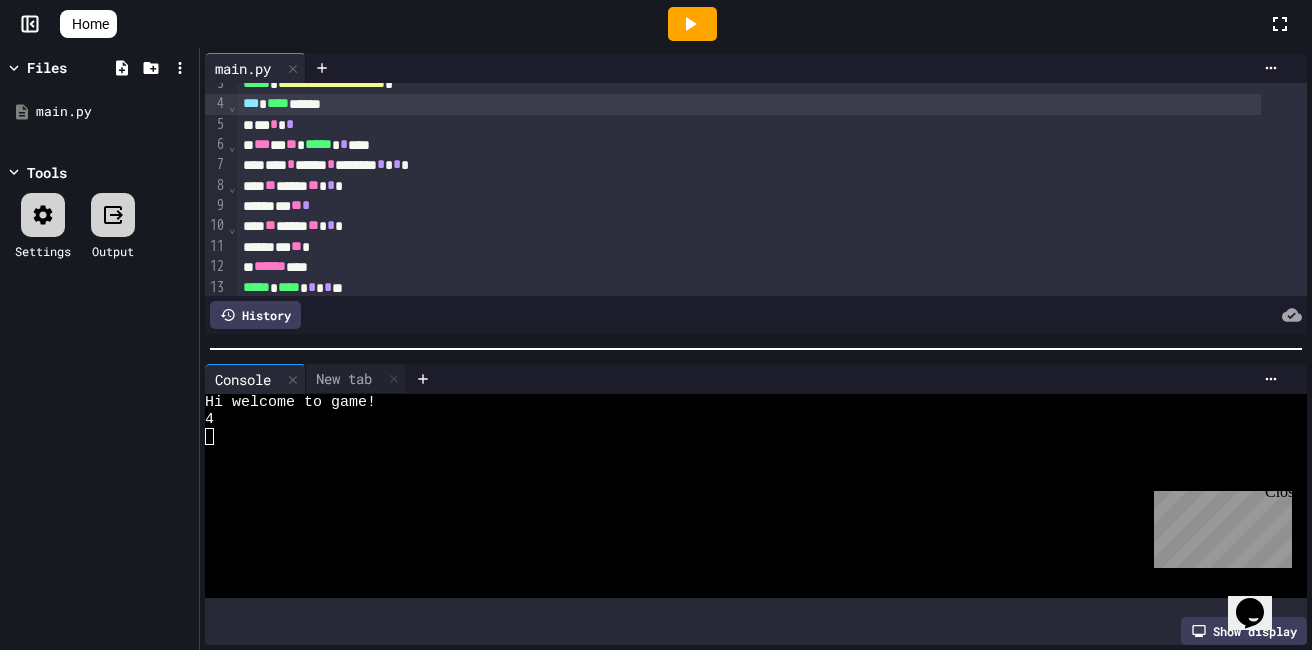 scroll, scrollTop: 81, scrollLeft: 0, axis: vertical 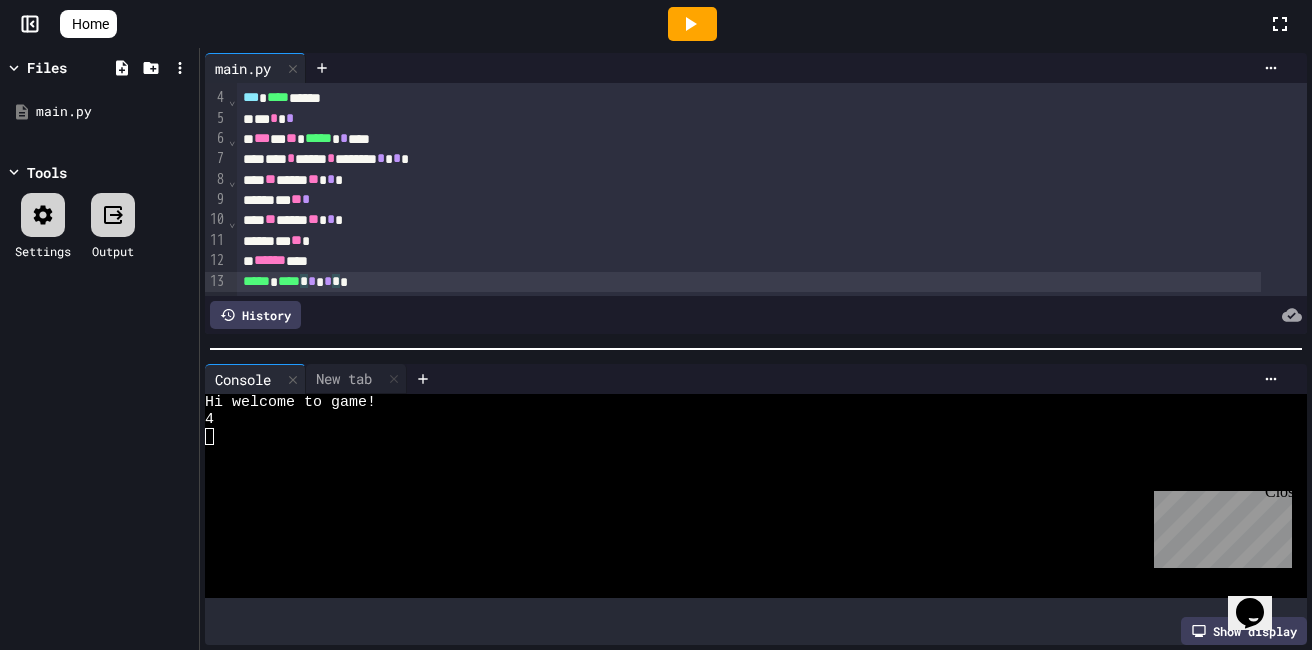 click on "***** * **** * * * * * *" at bounding box center (749, 282) 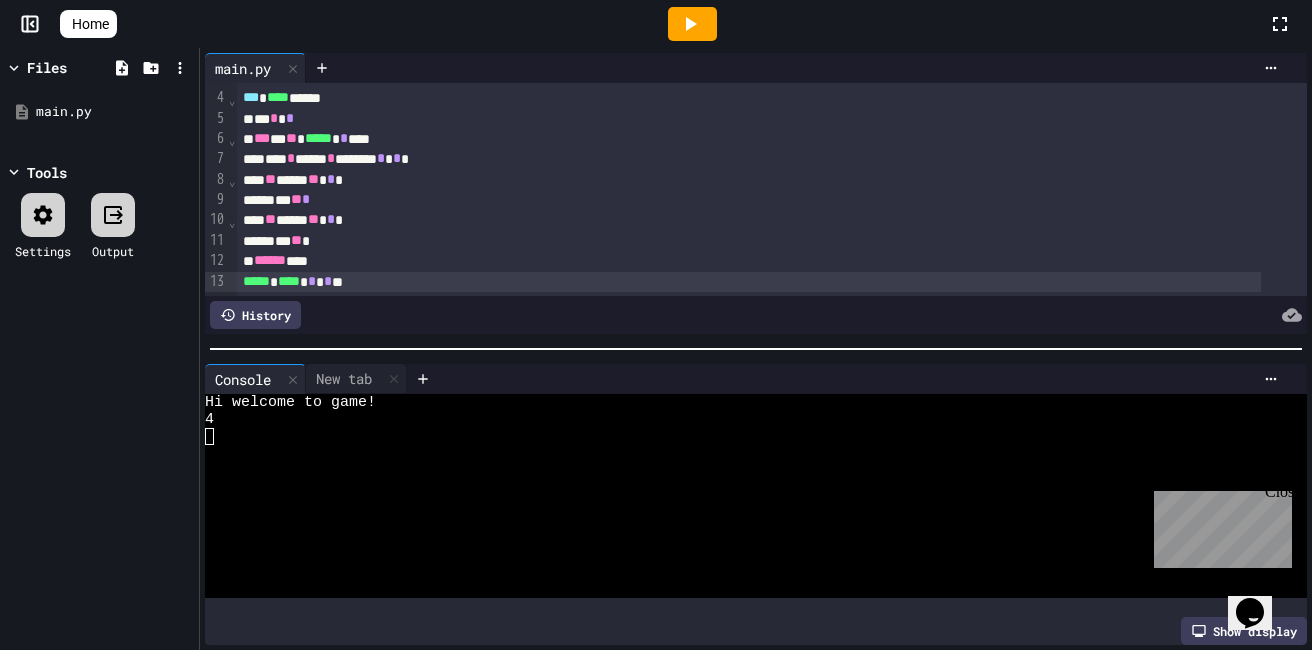 click on "*" at bounding box center [328, 281] 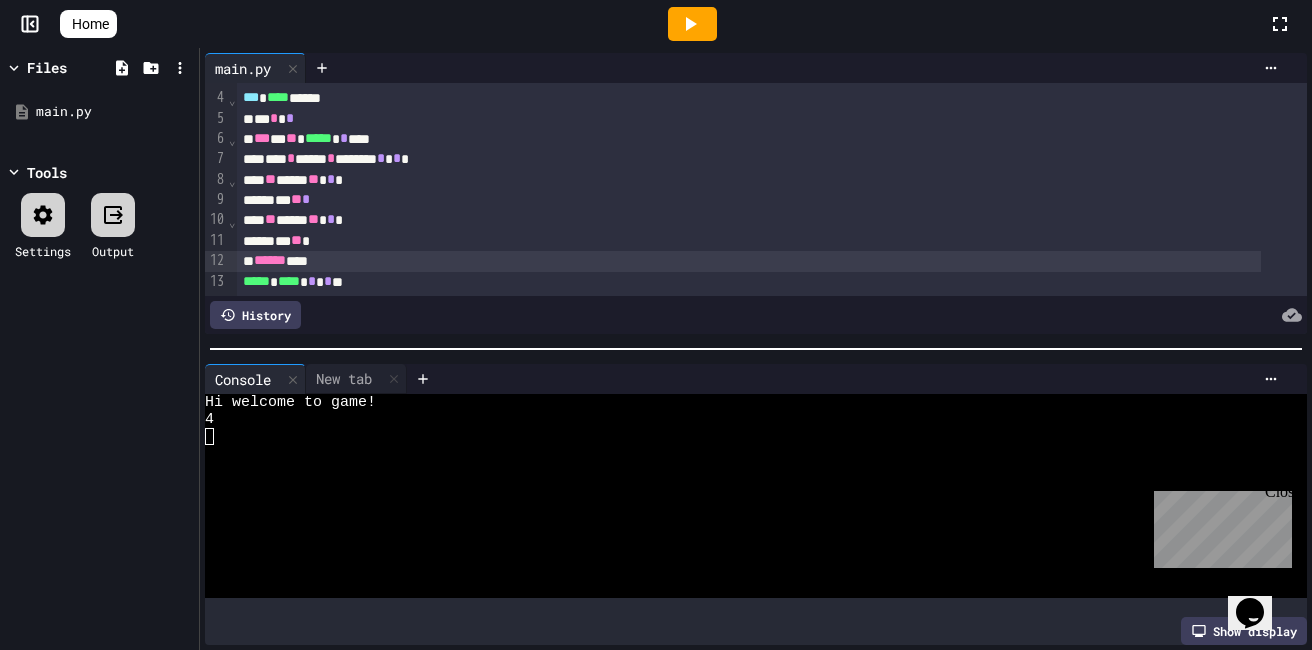 click on "****** ***" at bounding box center (749, 261) 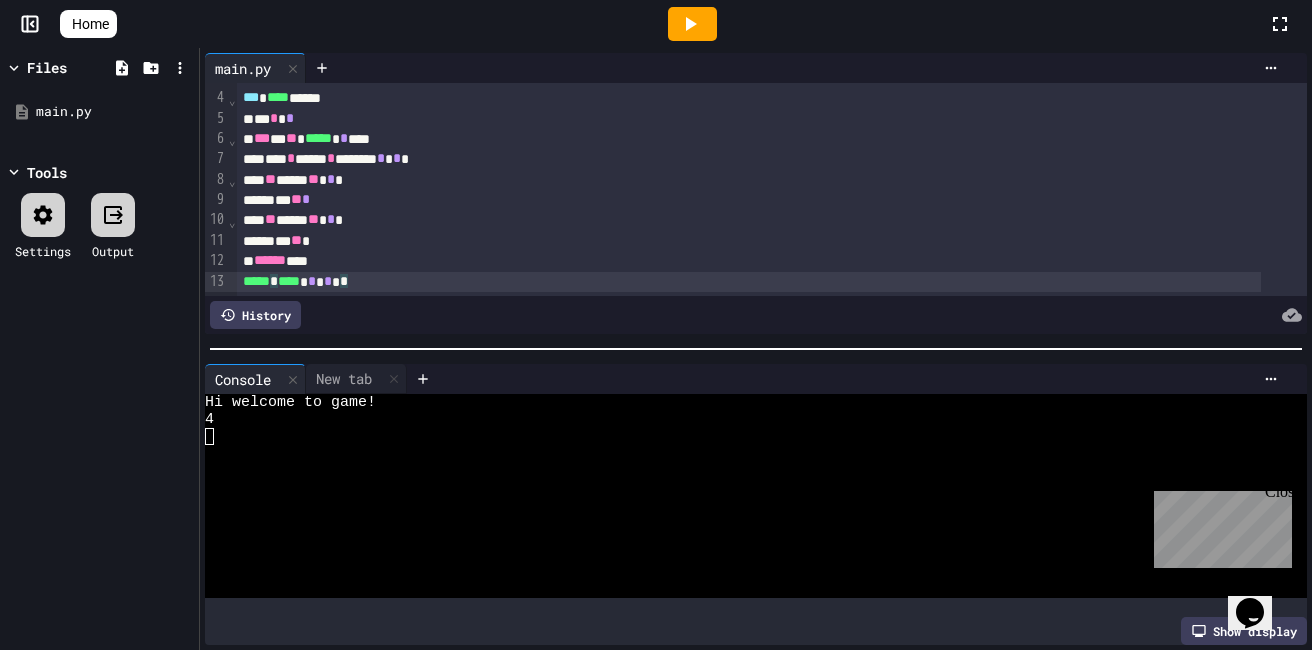 click on "***** * **** * * * * * *" at bounding box center (749, 282) 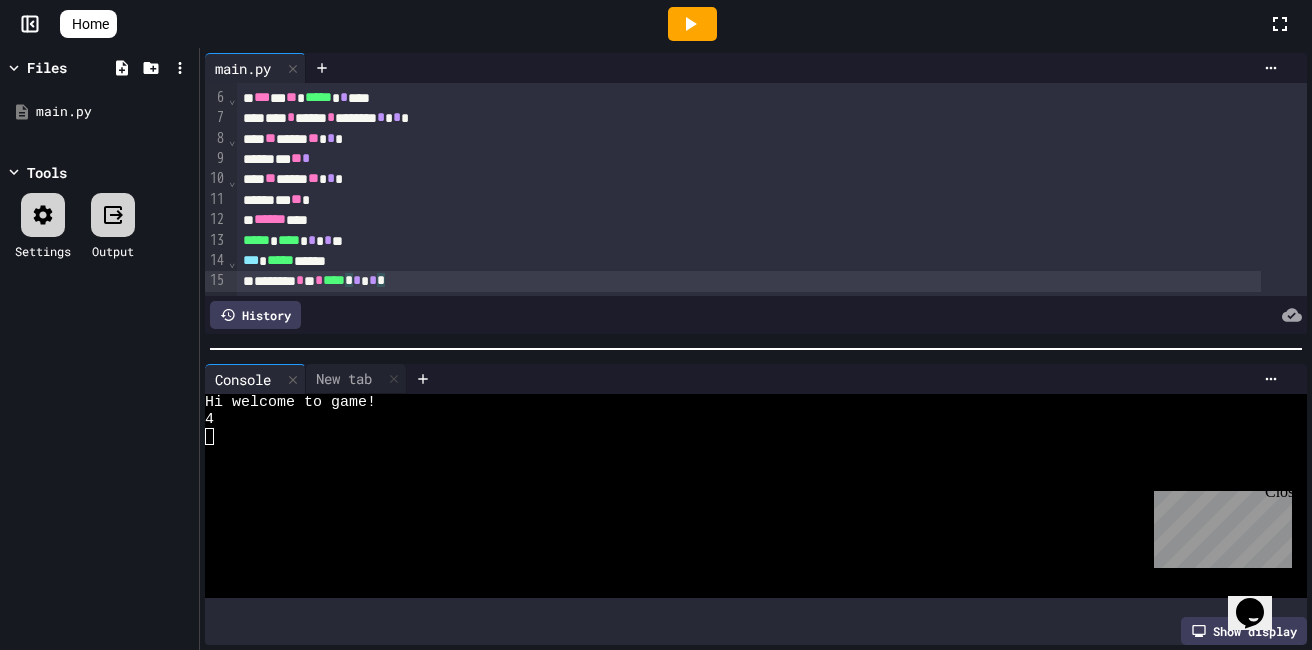 scroll, scrollTop: 122, scrollLeft: 0, axis: vertical 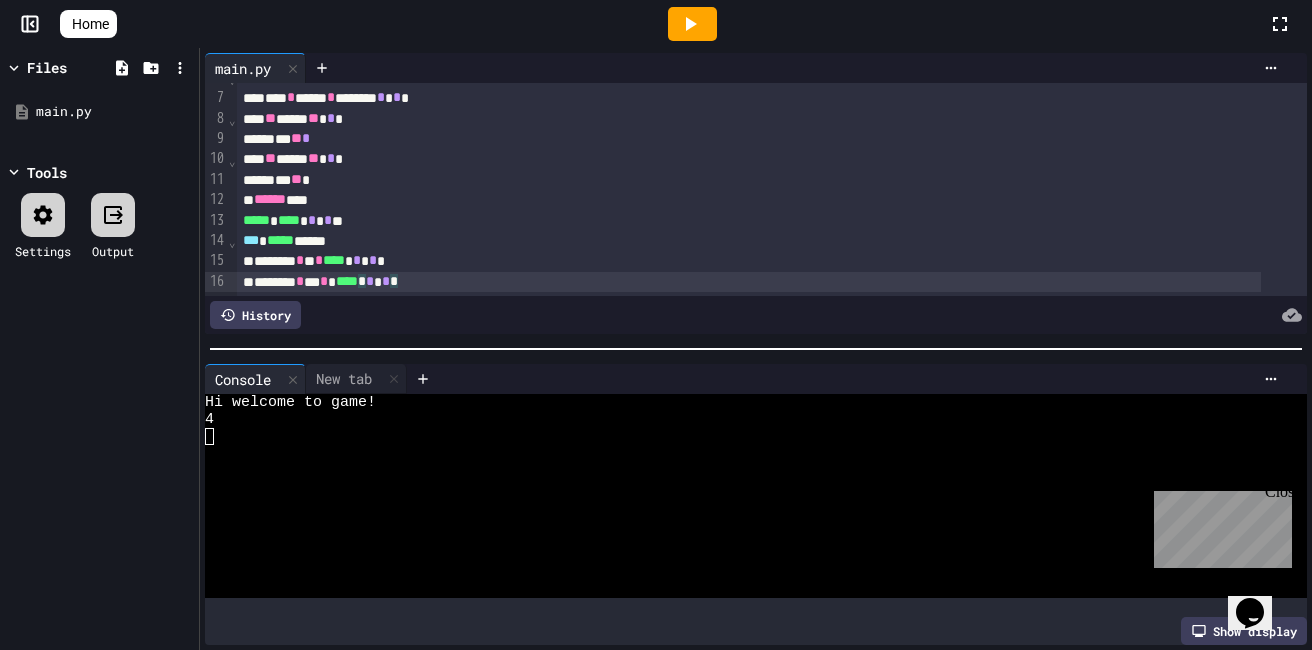 click on "**** * ******* * * * * **" at bounding box center (749, 282) 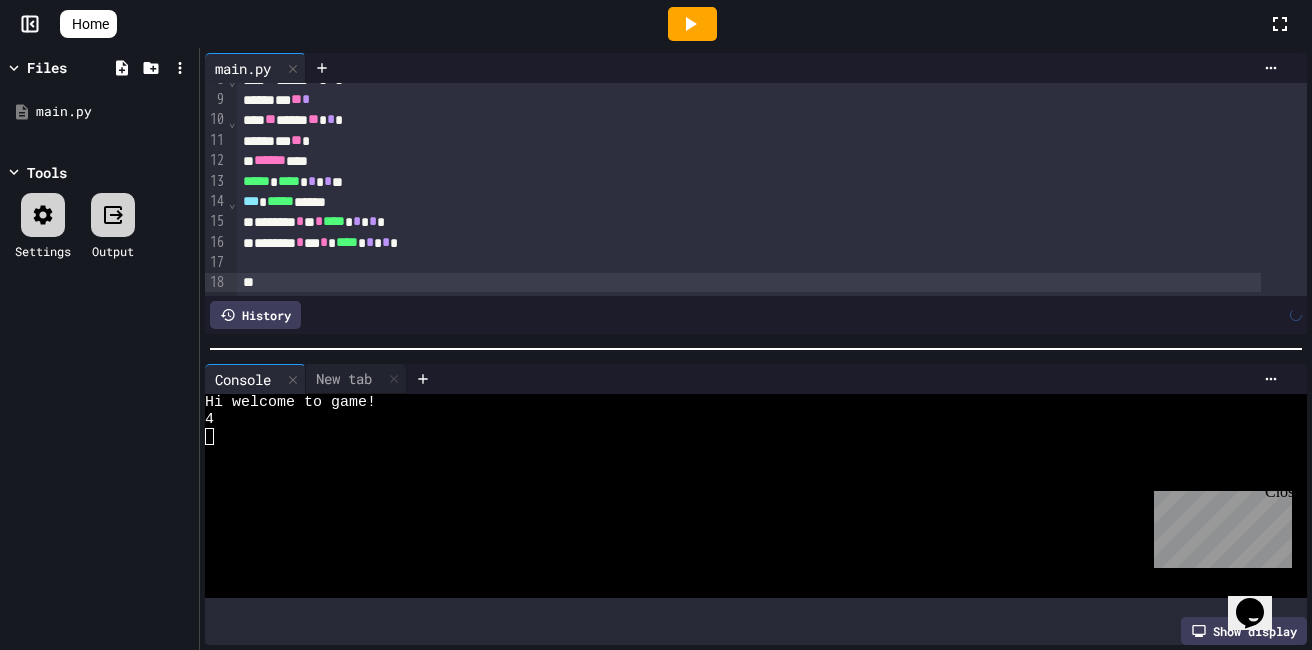 scroll, scrollTop: 200, scrollLeft: 0, axis: vertical 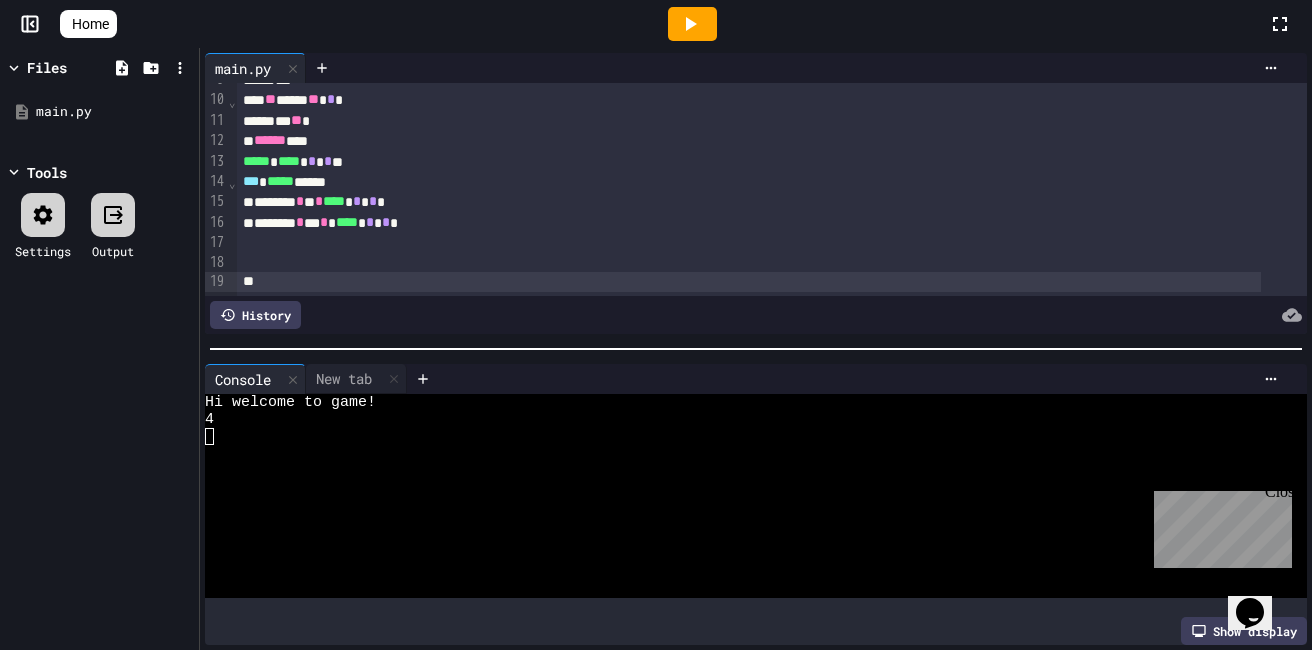 click at bounding box center [772, 243] 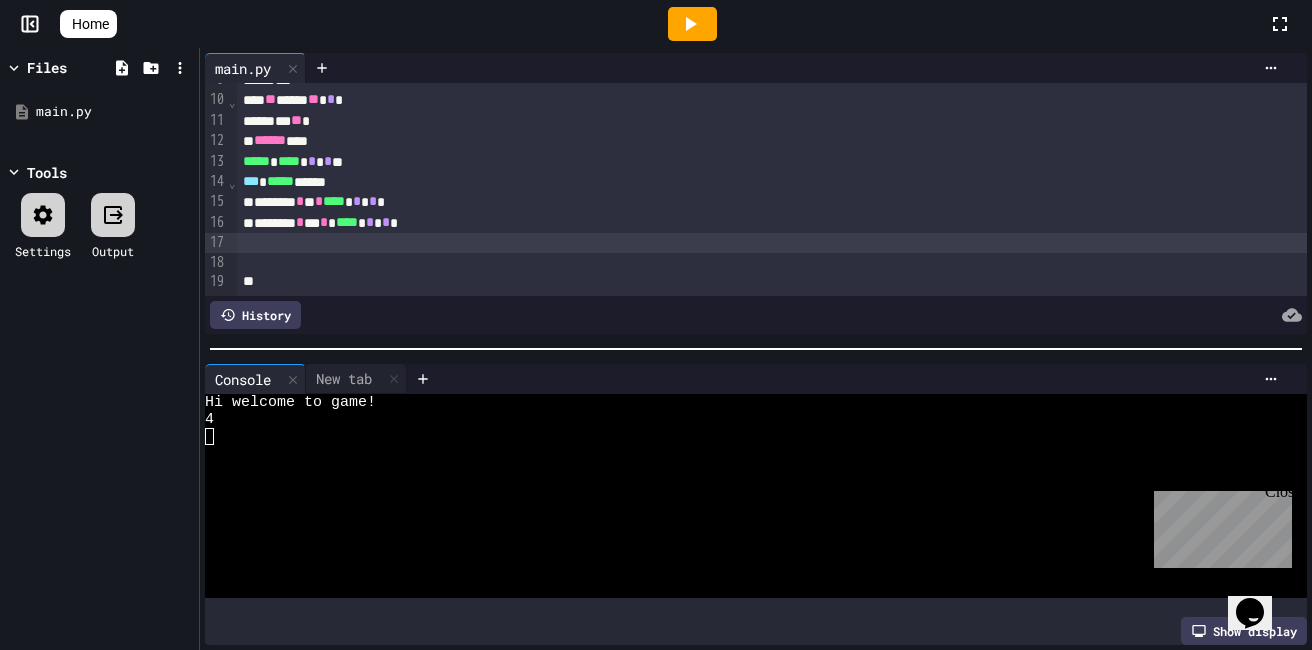 click on "**** * ******* * * * * **" at bounding box center [749, 223] 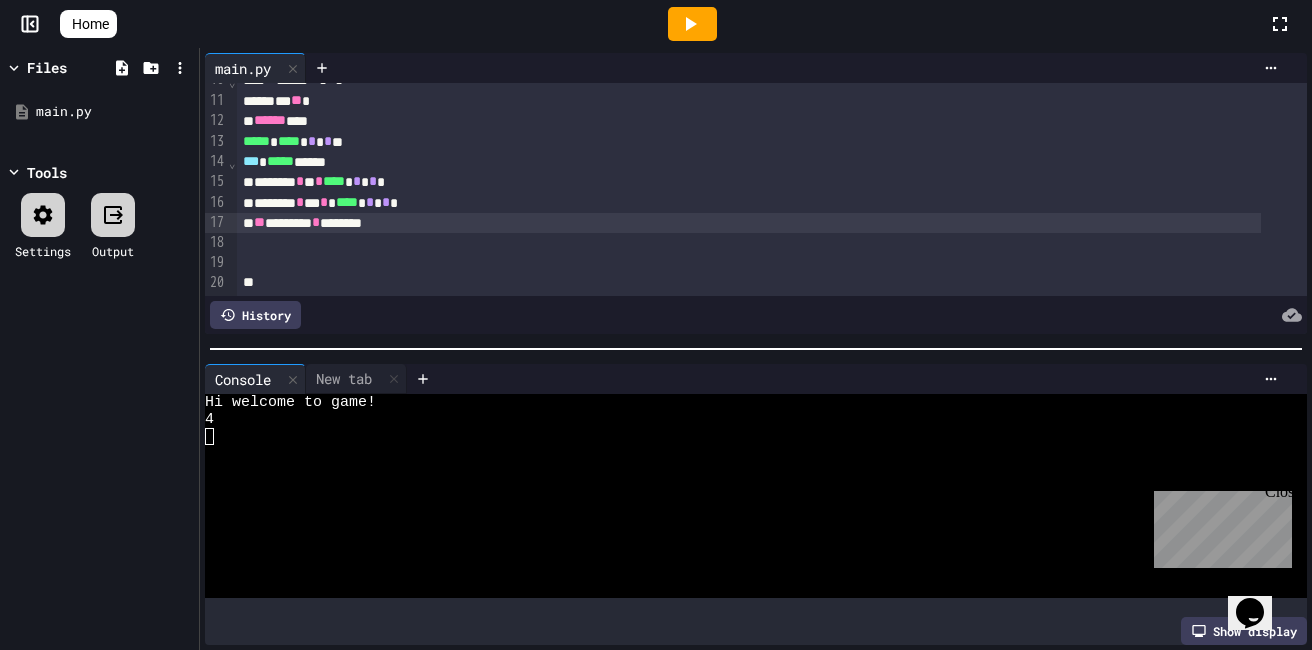 click on "** ******* * *******" at bounding box center (749, 223) 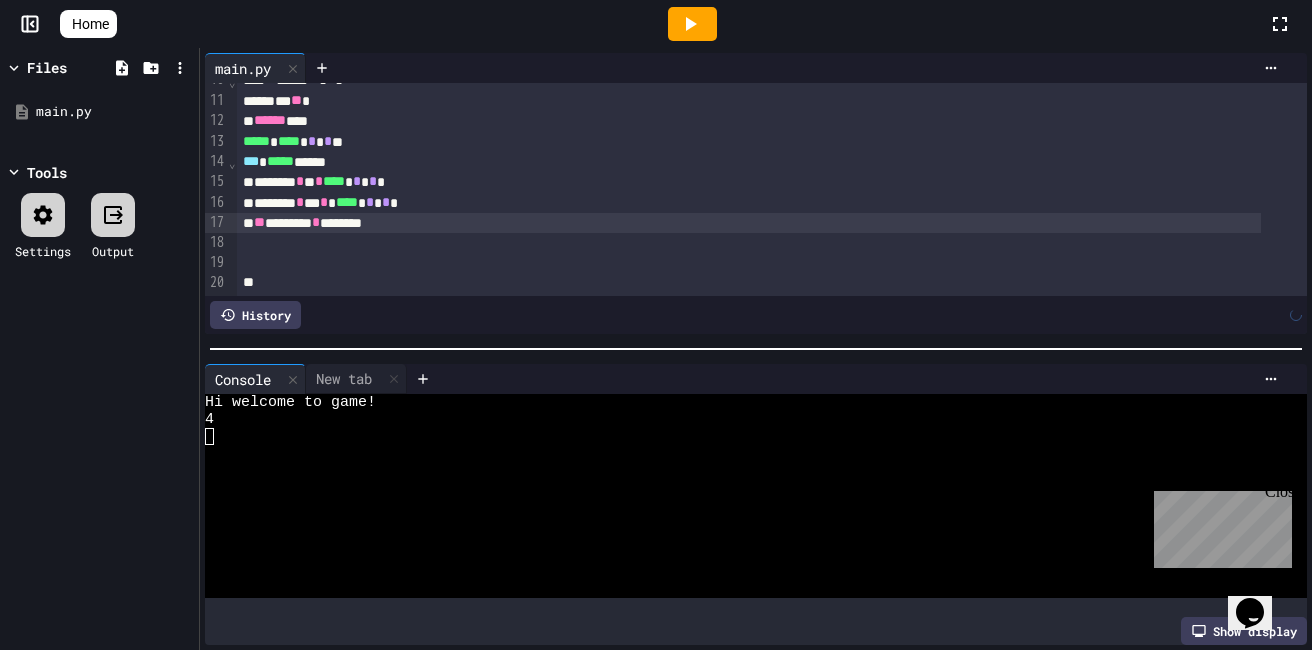 click on "** ******* * *******" at bounding box center (749, 223) 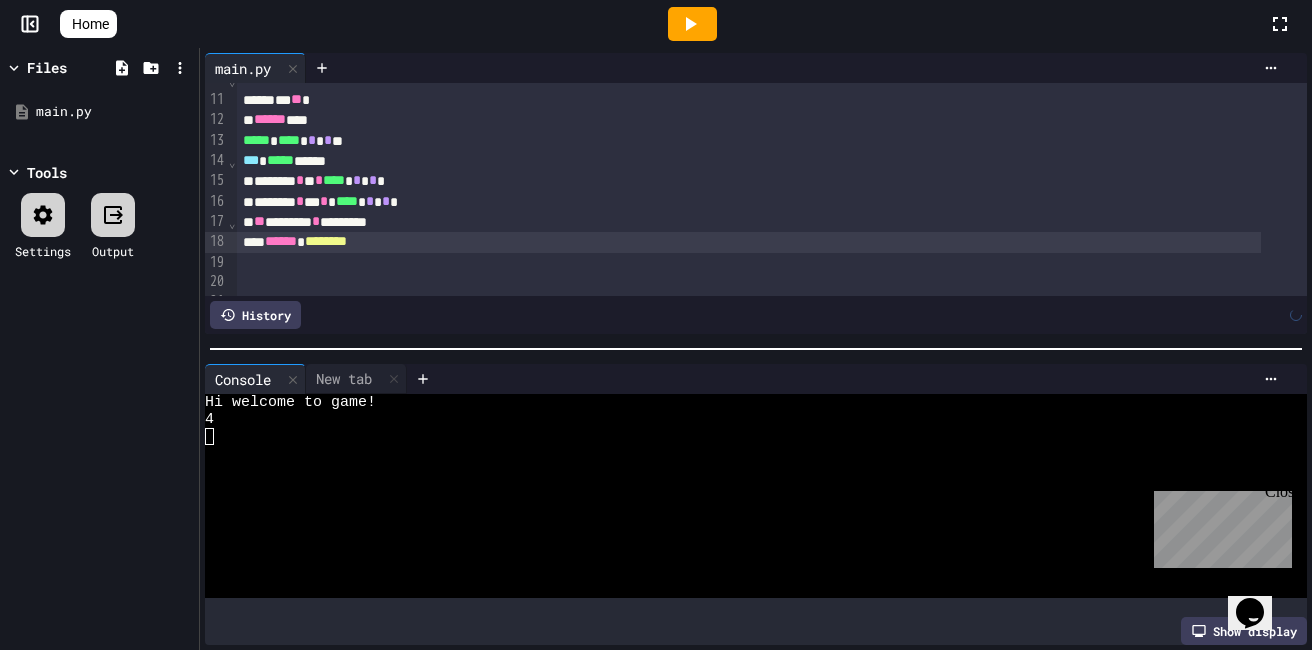 click at bounding box center (772, 263) 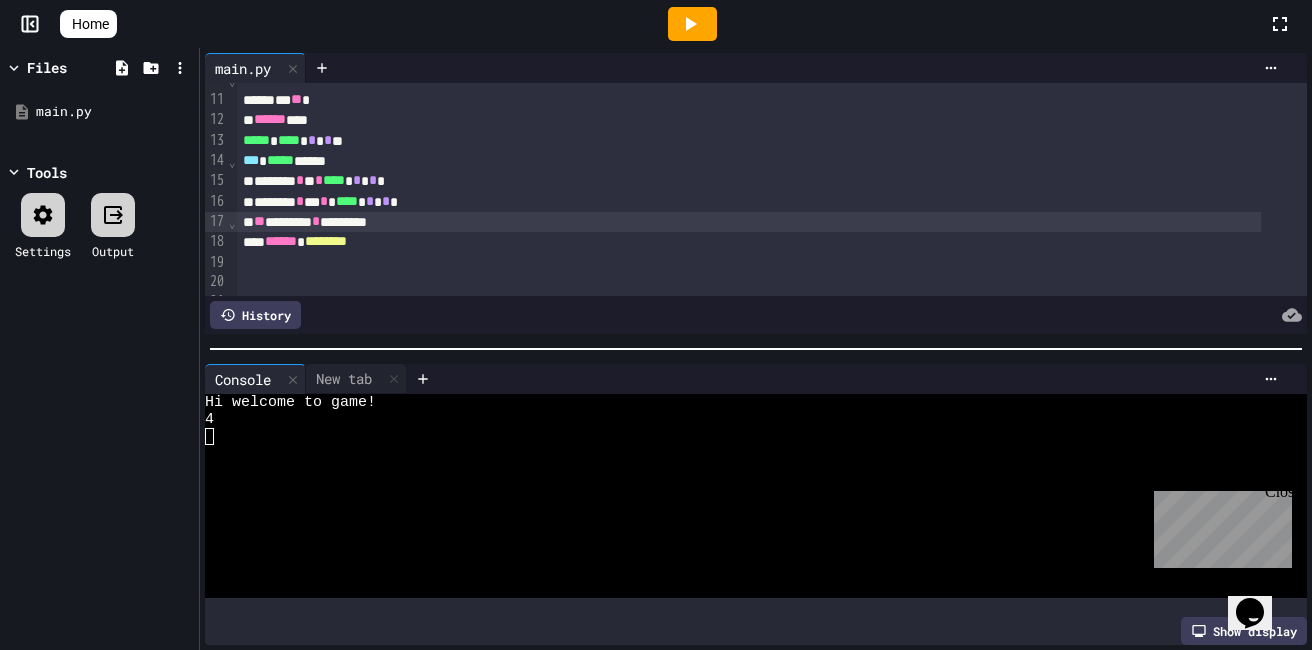 click on "** ******* * ********" at bounding box center [749, 222] 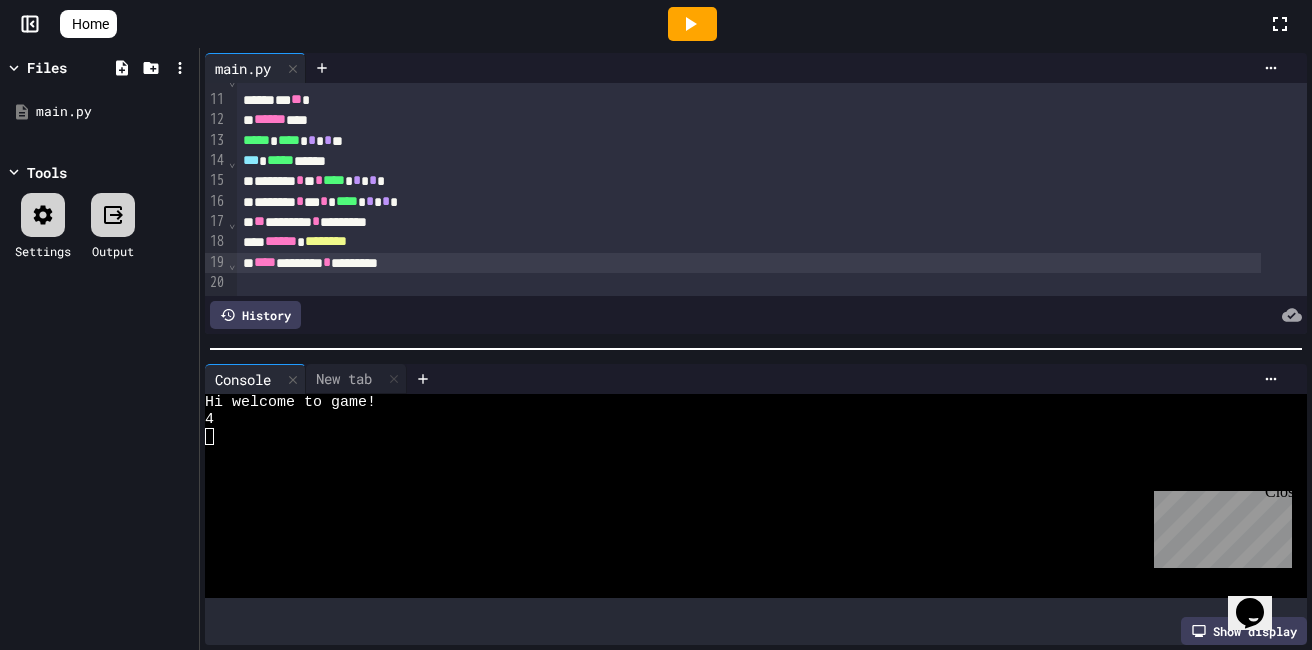 scroll, scrollTop: 222, scrollLeft: 0, axis: vertical 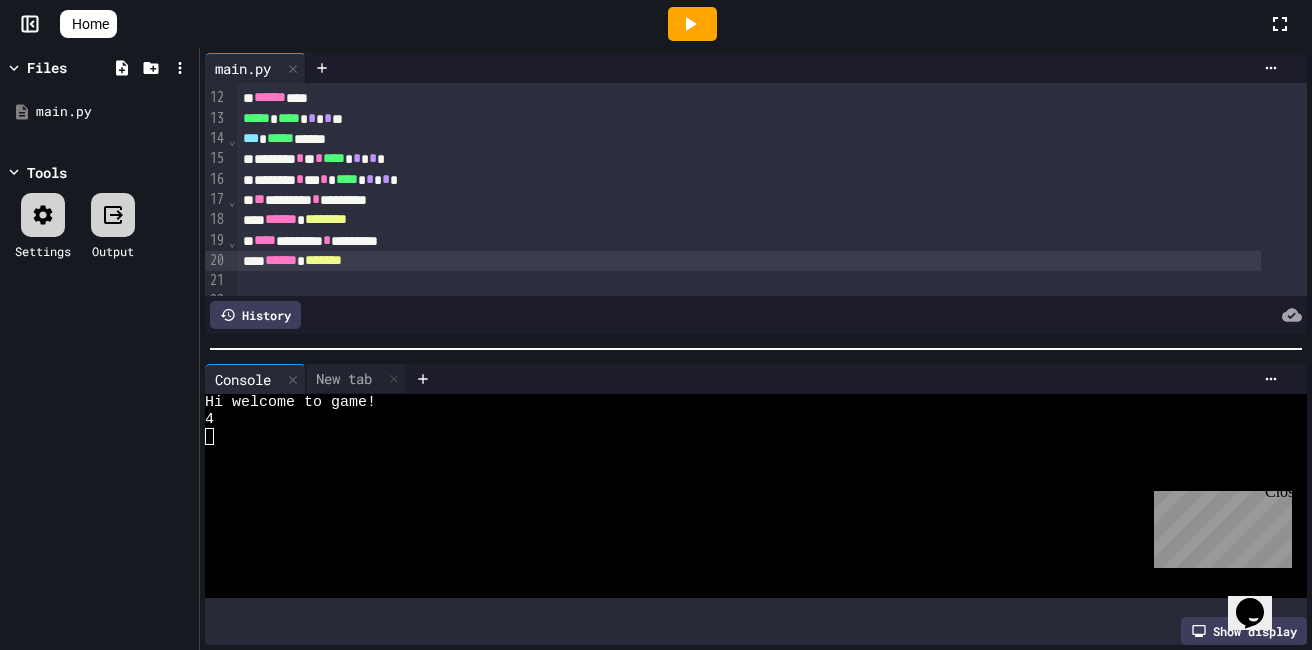 click on "********" at bounding box center [326, 219] 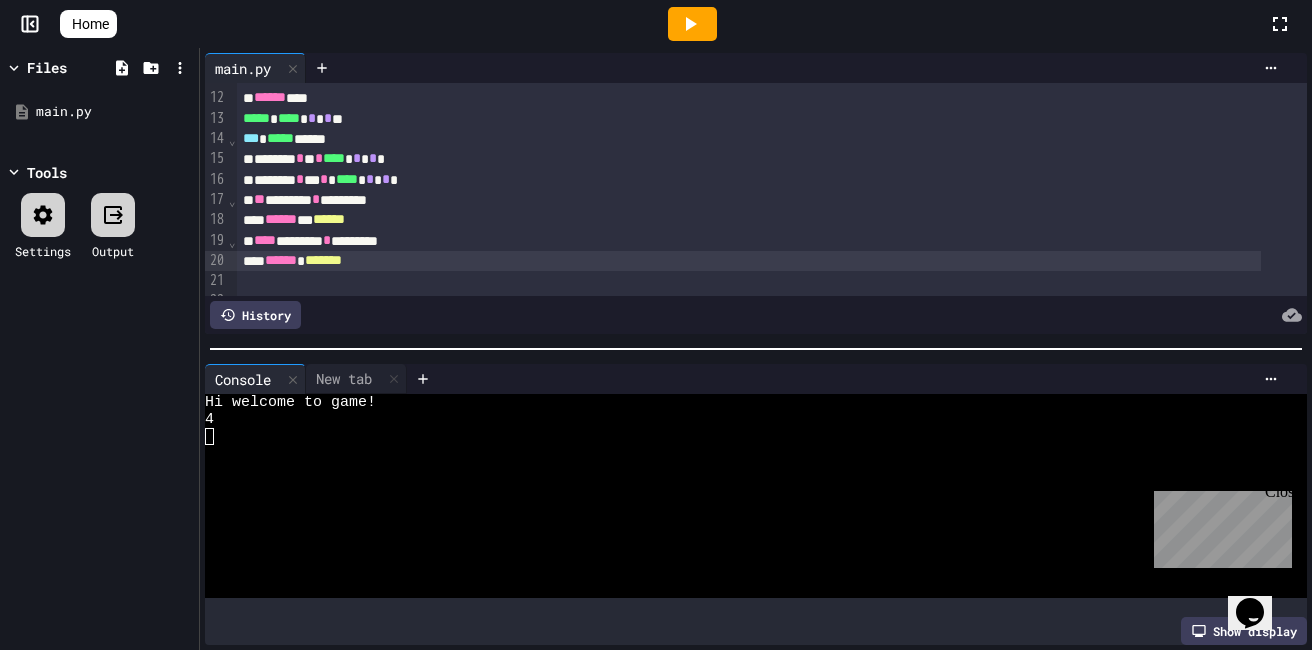 click on "*******" at bounding box center [323, 260] 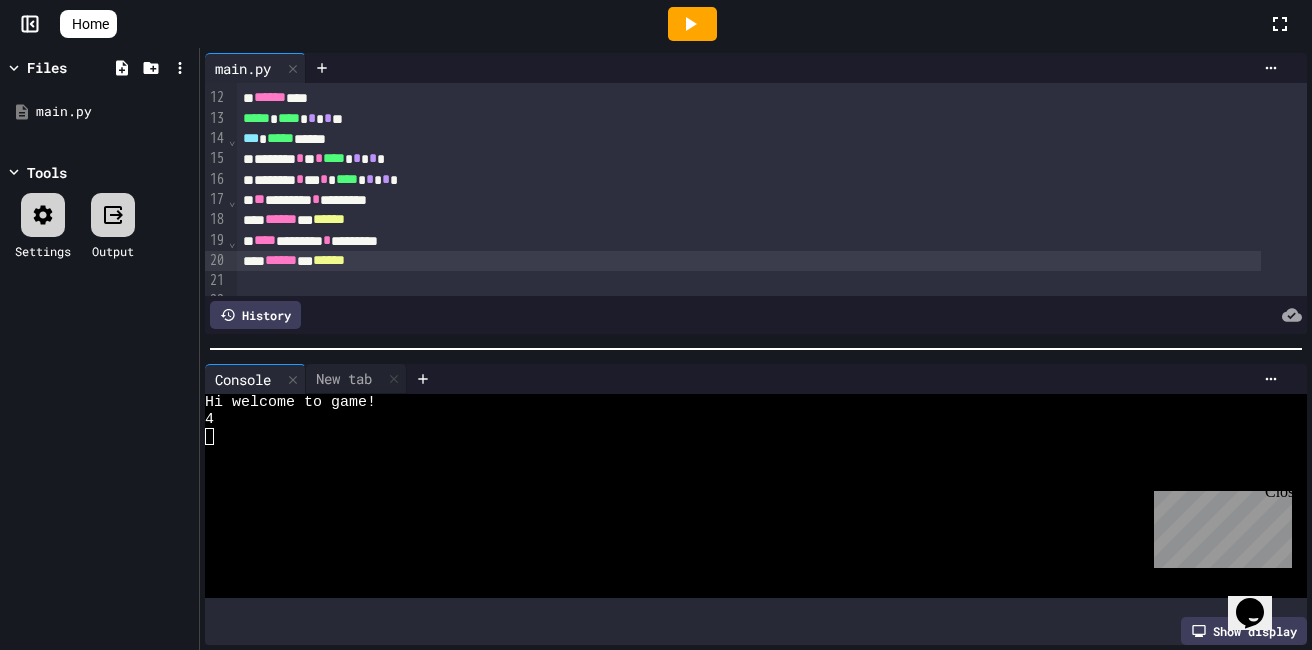 scroll, scrollTop: 282, scrollLeft: 0, axis: vertical 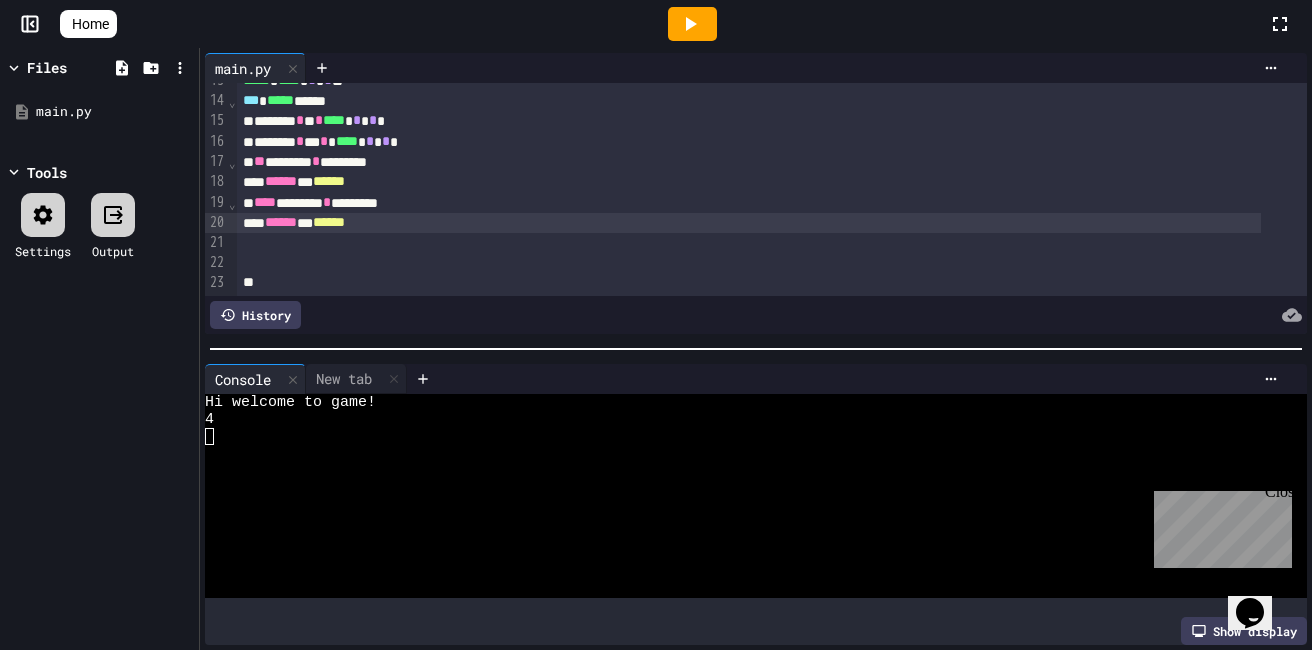 click on "****** ** ******" at bounding box center (749, 223) 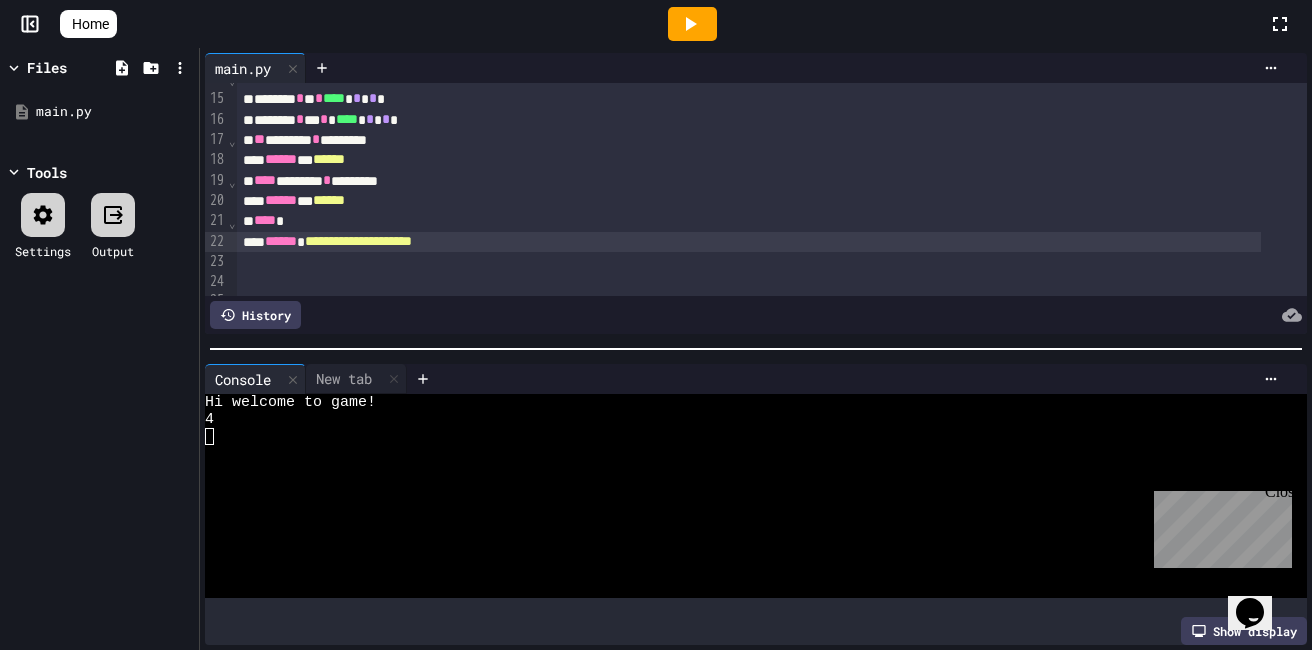 click 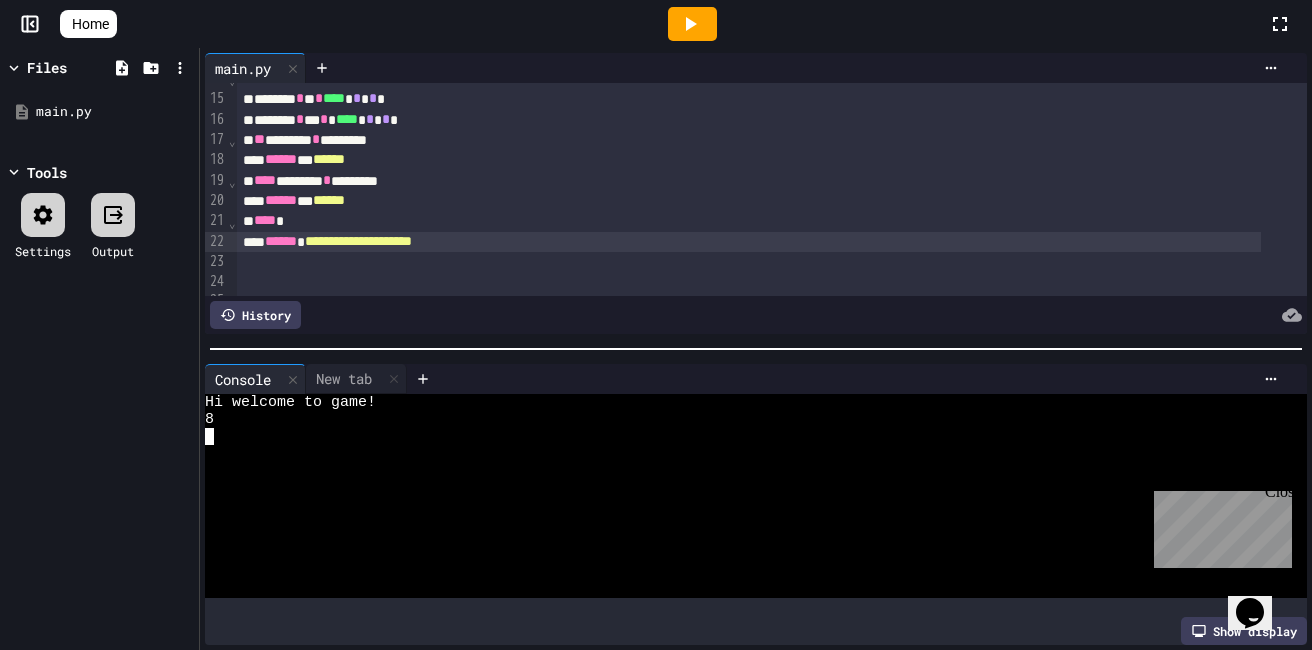 click at bounding box center (740, 521) 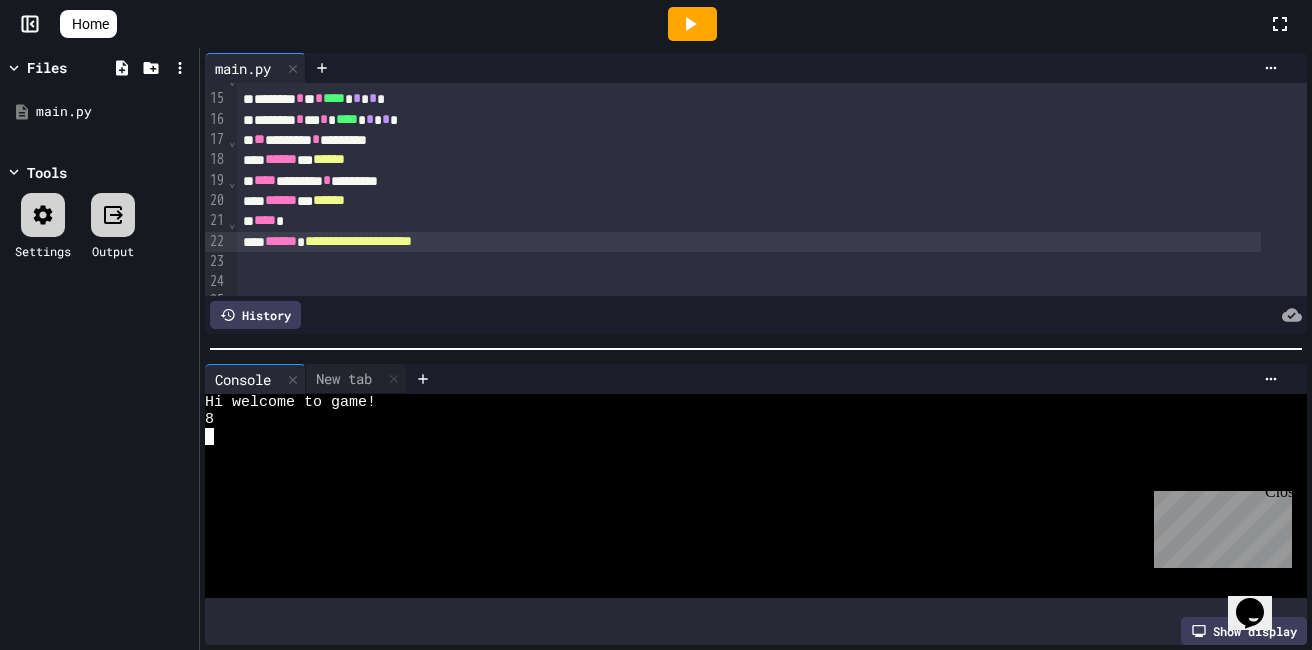 click on "**********" at bounding box center (749, 242) 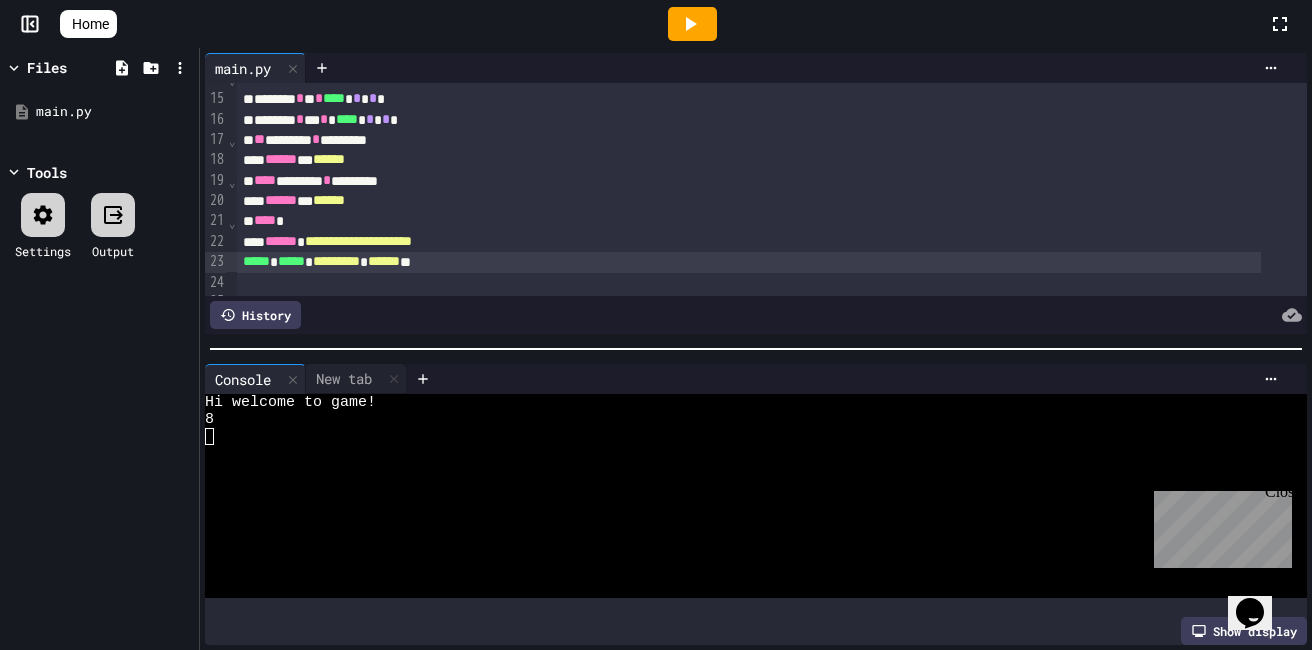 click at bounding box center (692, 24) 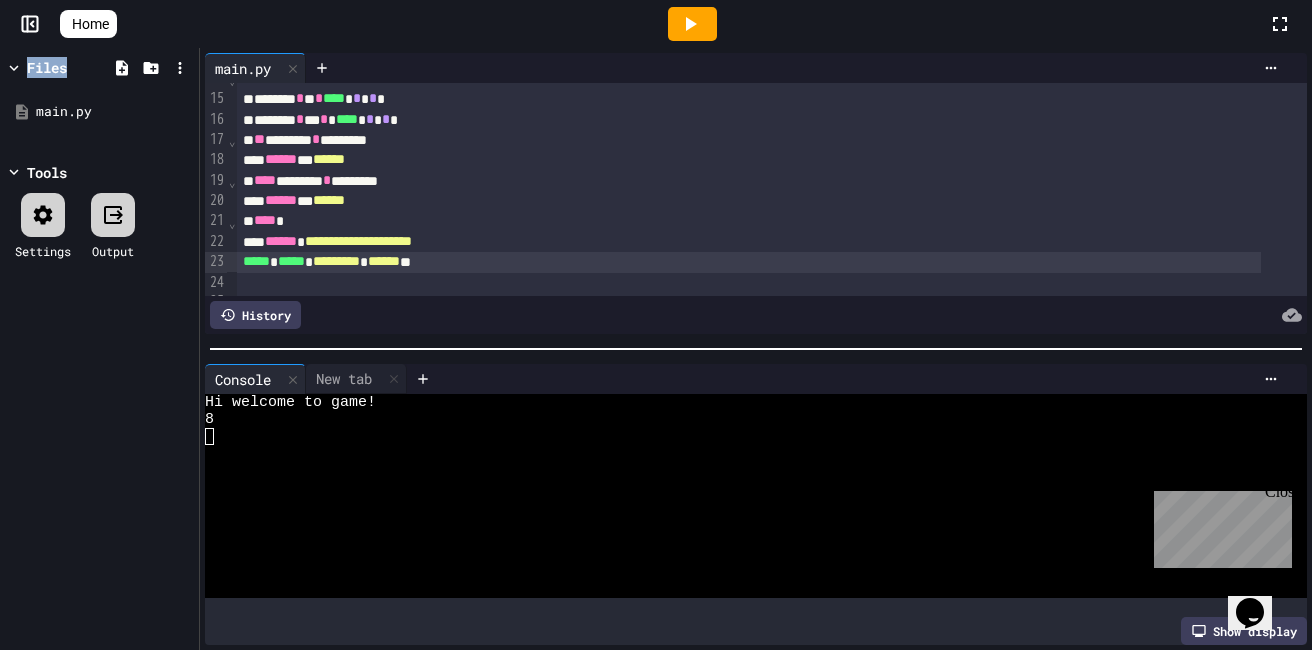 click at bounding box center (692, 24) 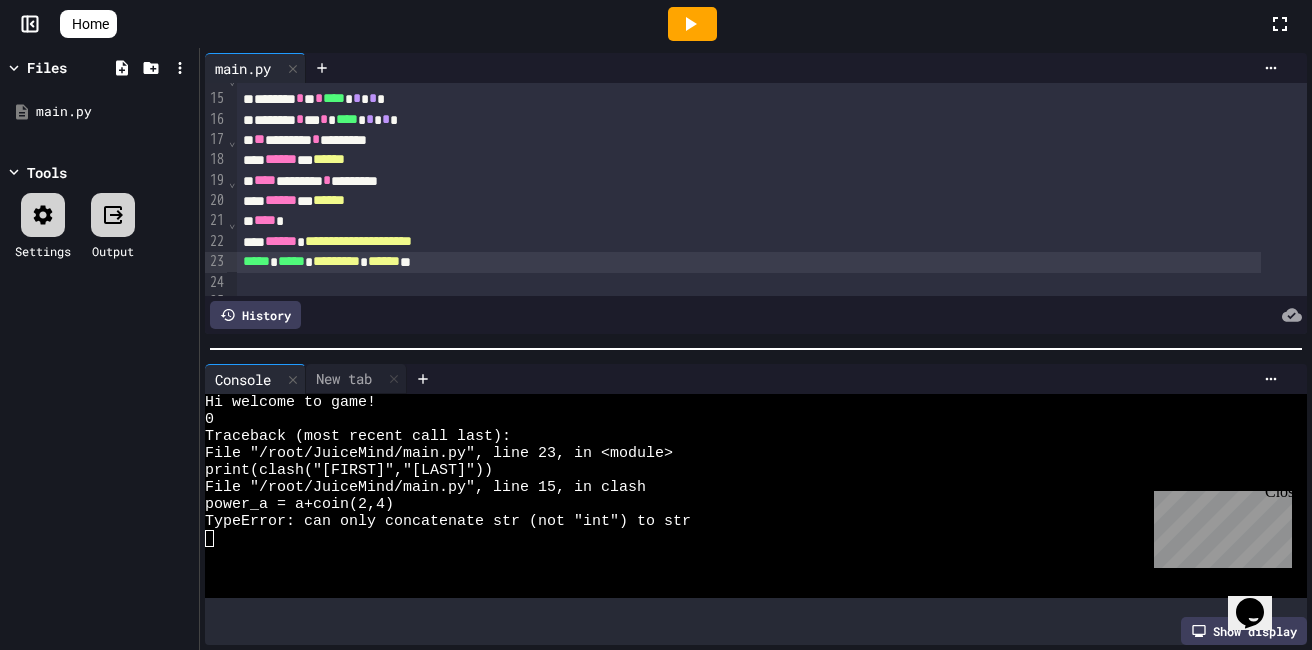 click on "*********" at bounding box center (336, 261) 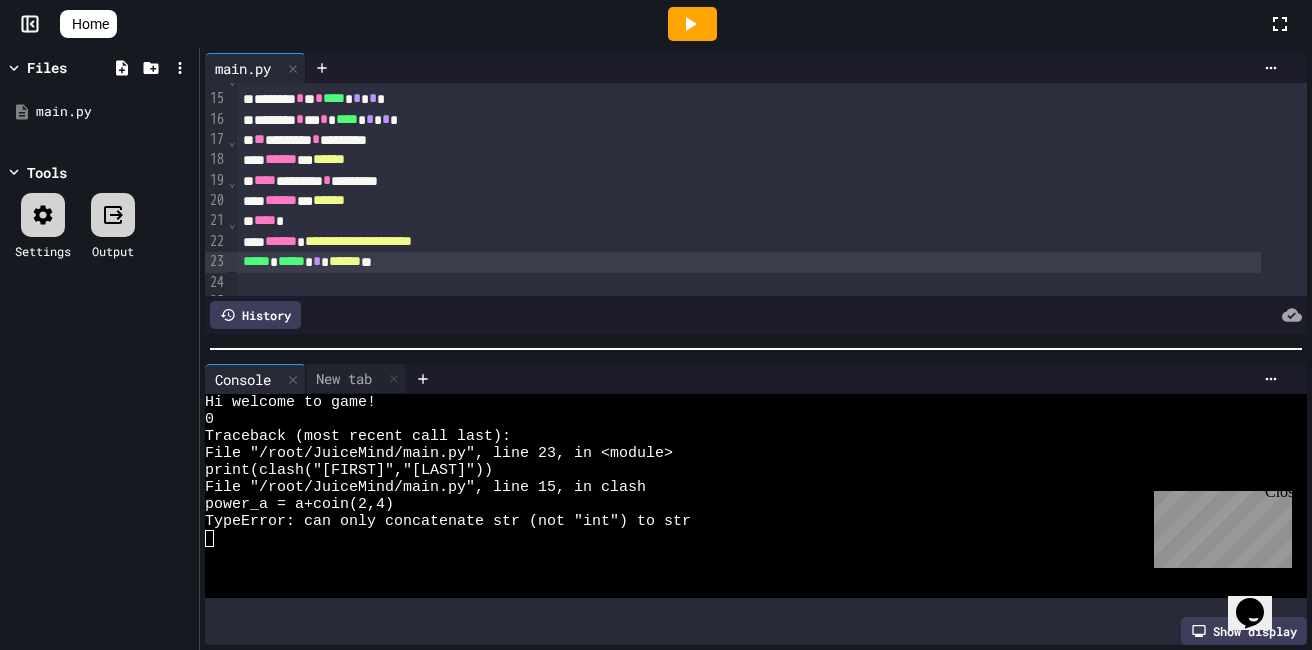 click on "******" at bounding box center [345, 261] 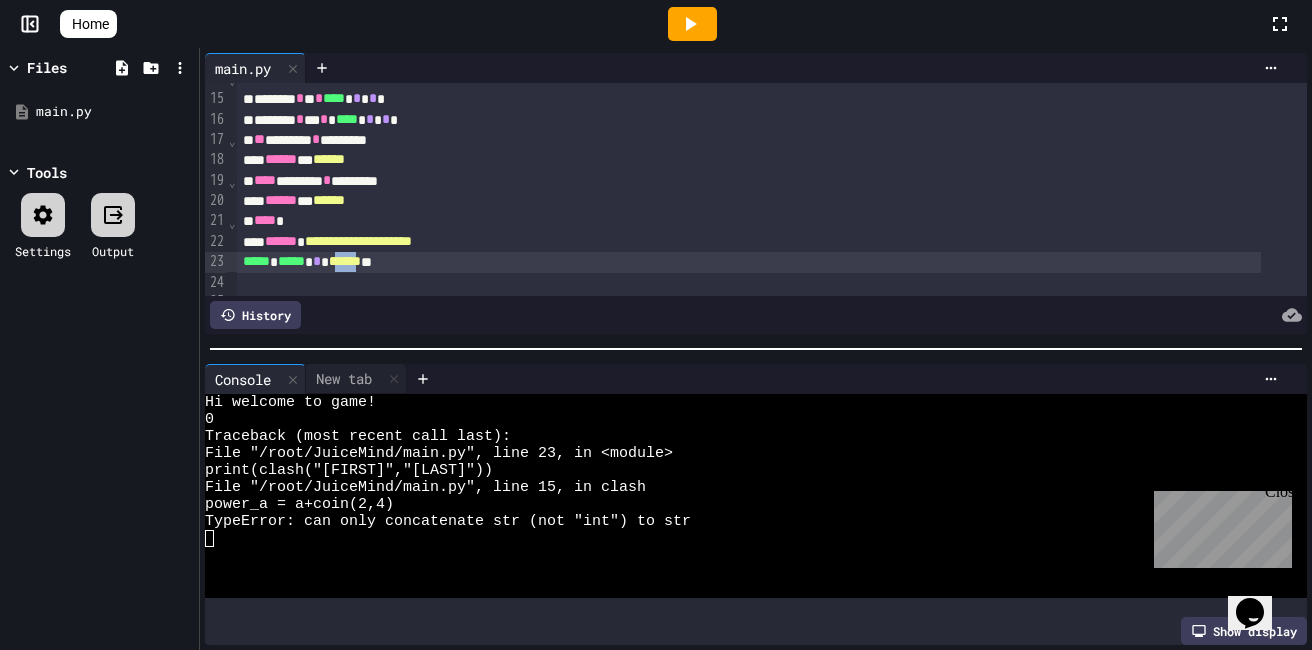 click on "******" at bounding box center (345, 261) 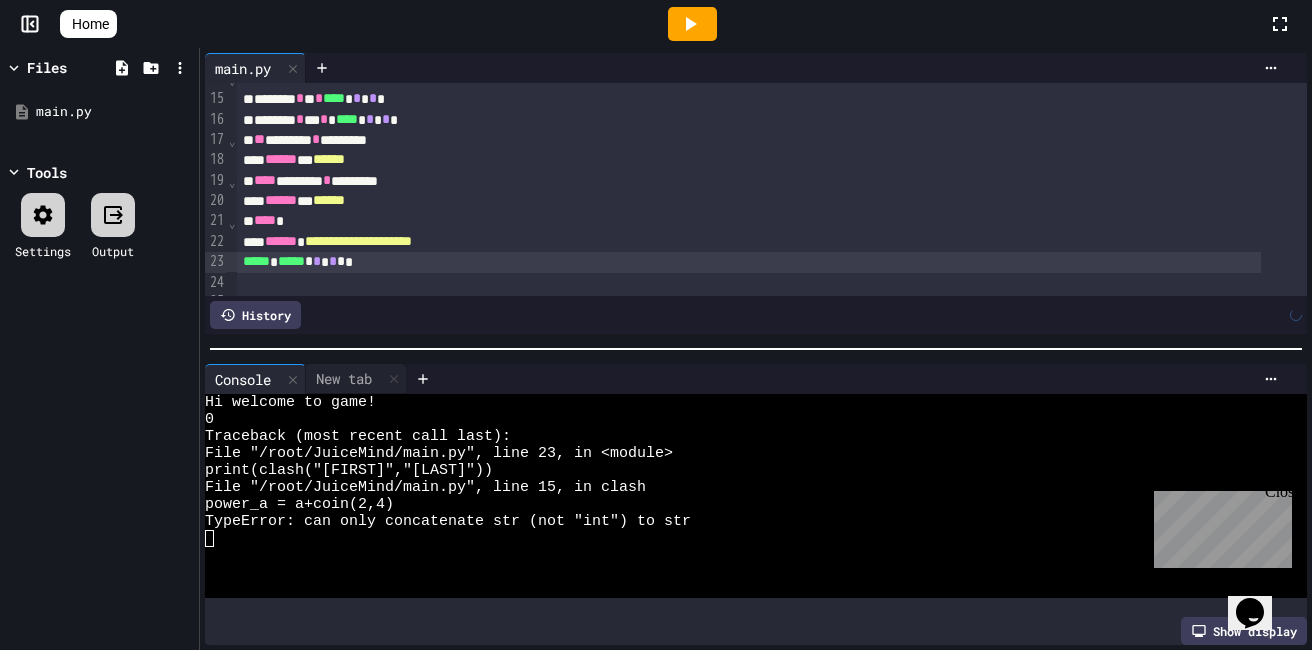 click at bounding box center (692, 24) 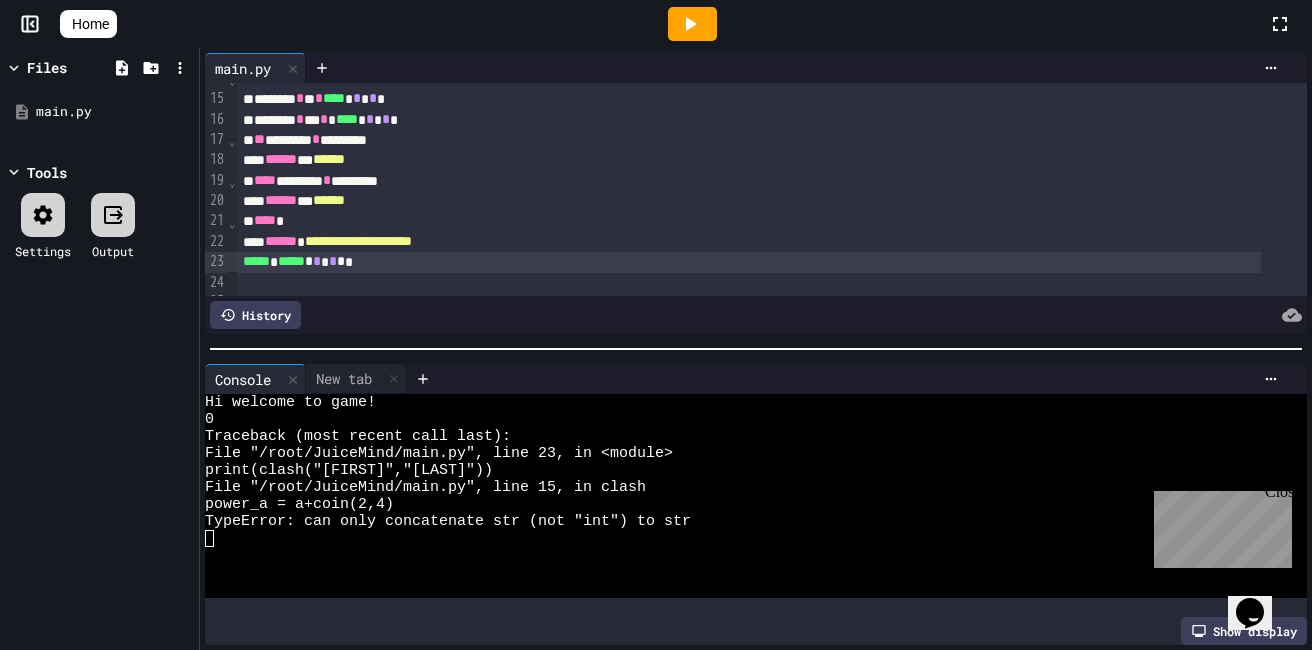 click 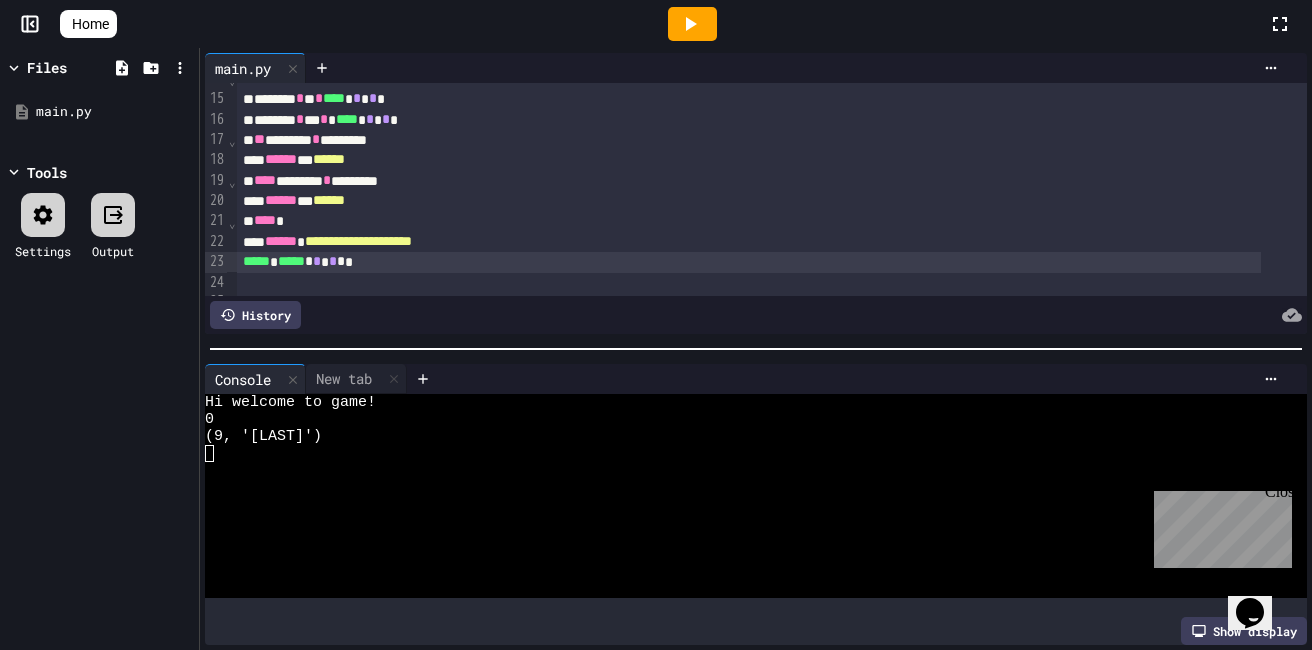 click at bounding box center [740, 504] 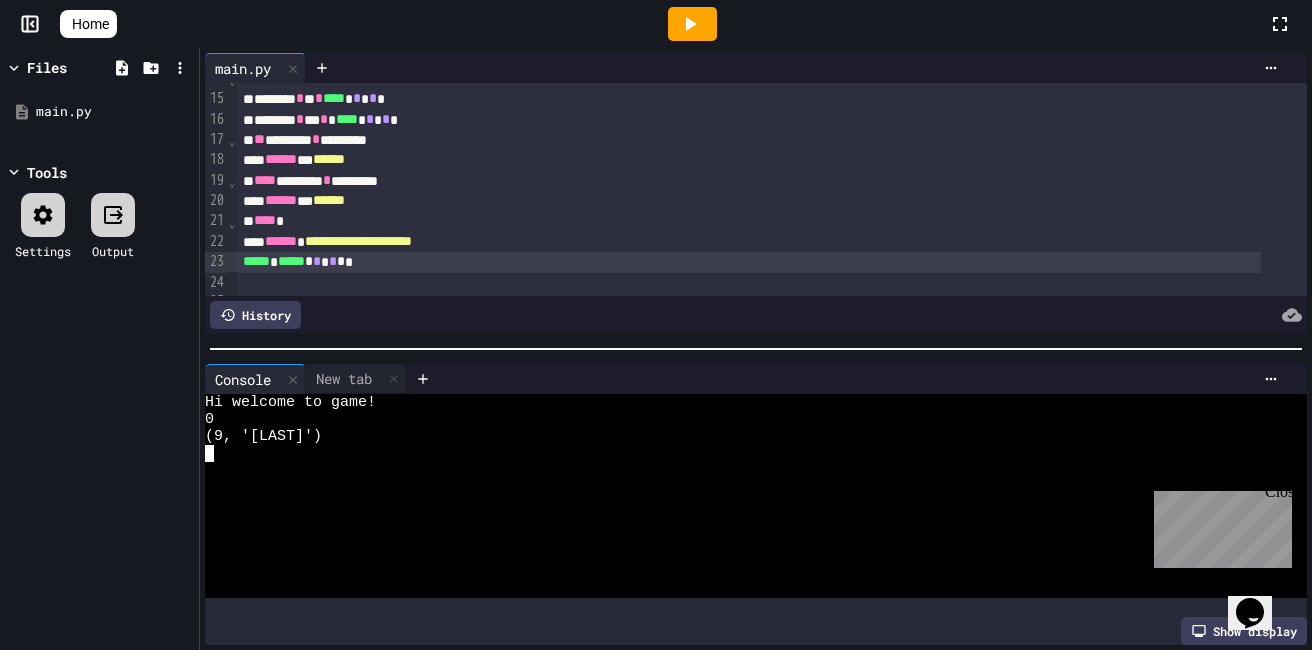 click on "****** ** ******" at bounding box center (749, 201) 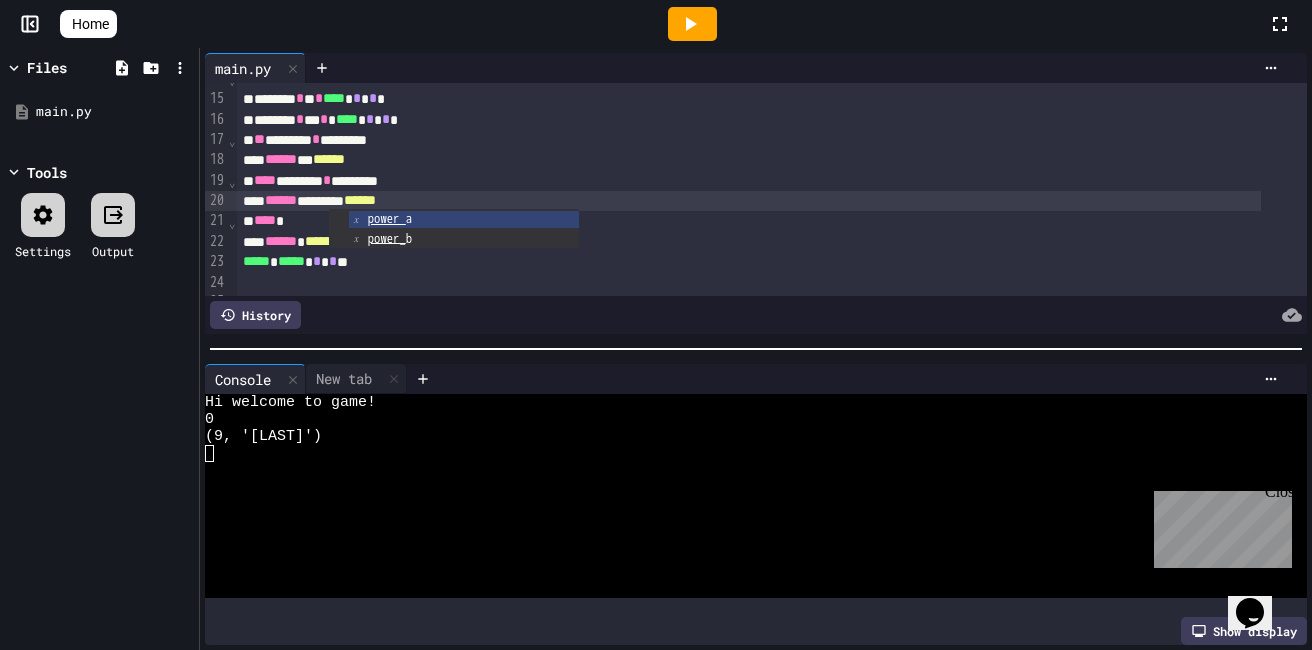 click on "****** ******** ******" at bounding box center (749, 201) 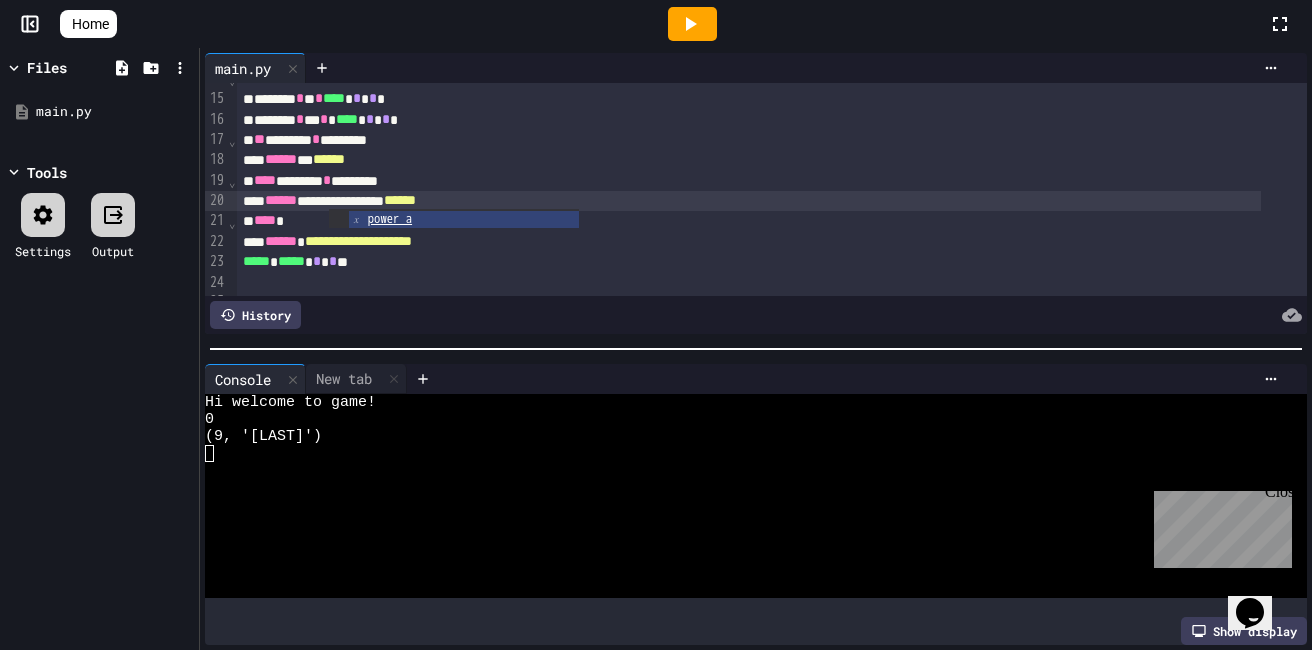 click on "******" at bounding box center (400, 200) 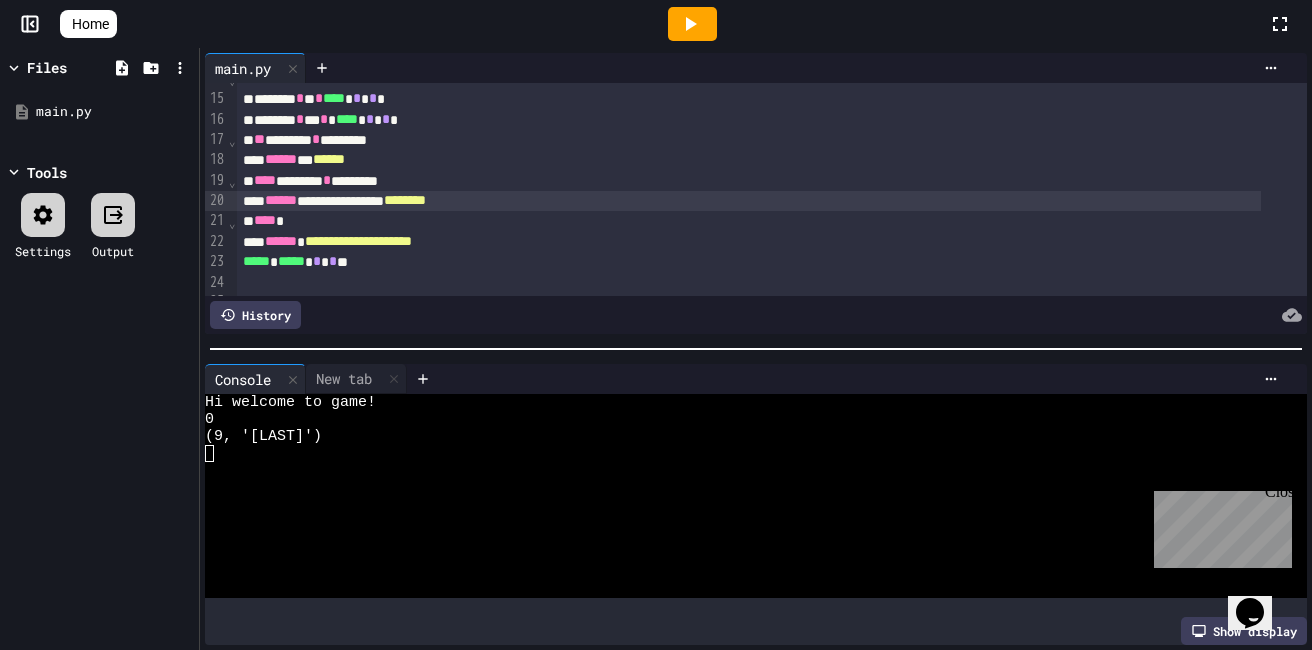 click on "******" at bounding box center [329, 159] 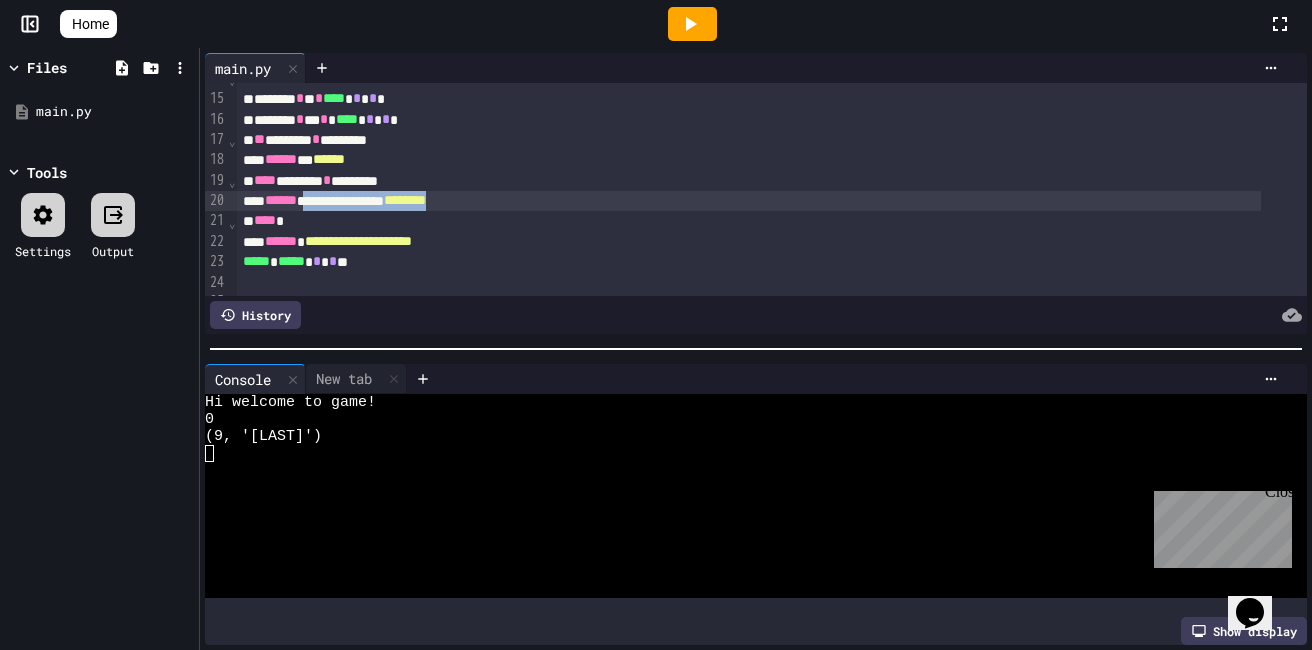 drag, startPoint x: 330, startPoint y: 195, endPoint x: 514, endPoint y: 199, distance: 184.04347 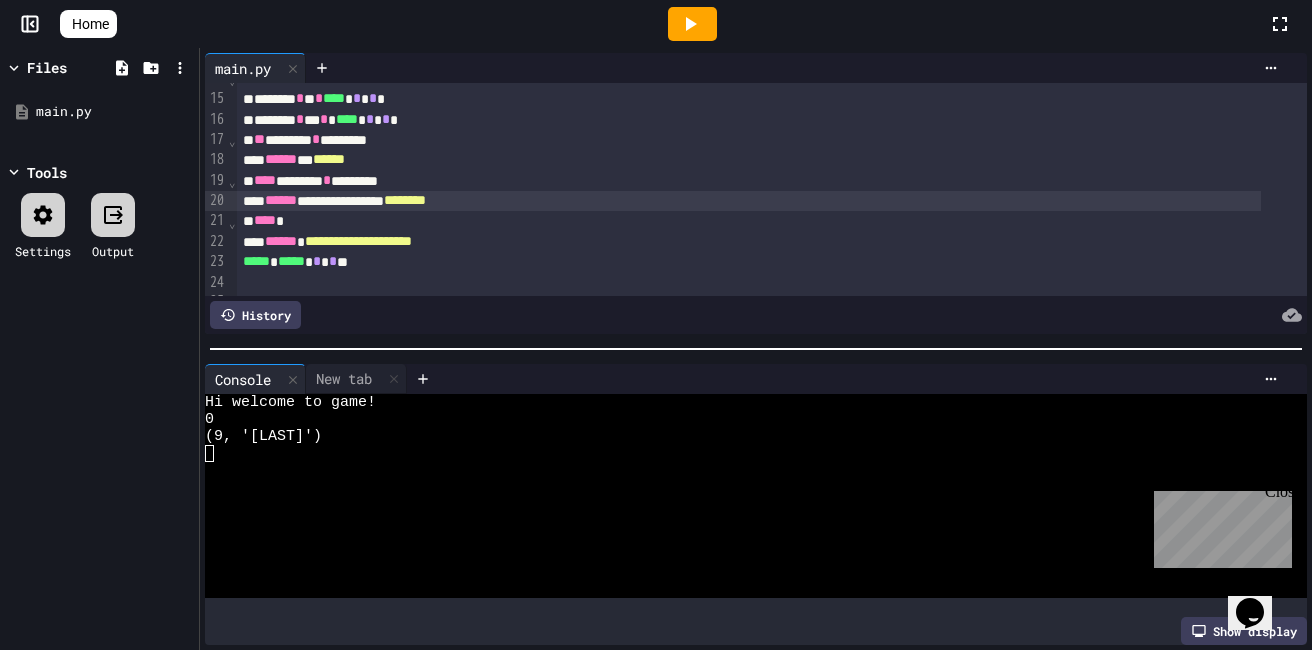 click on "****** ** ******" at bounding box center (749, 160) 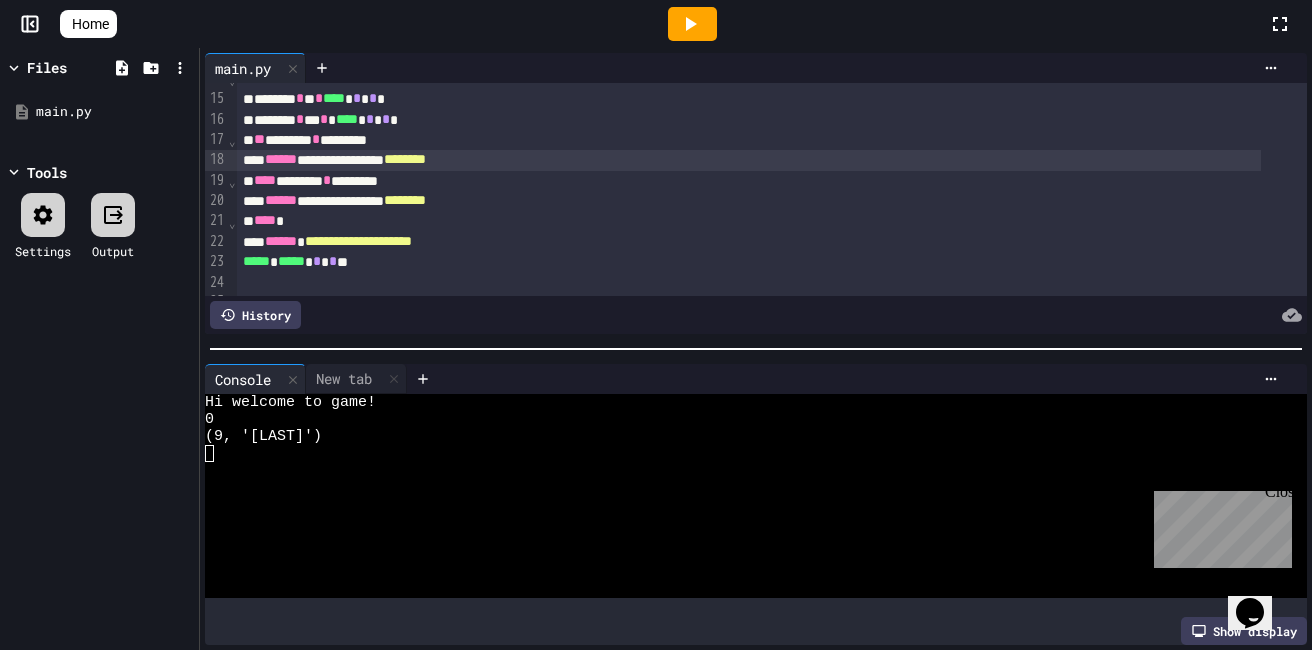 click on "********" at bounding box center (405, 159) 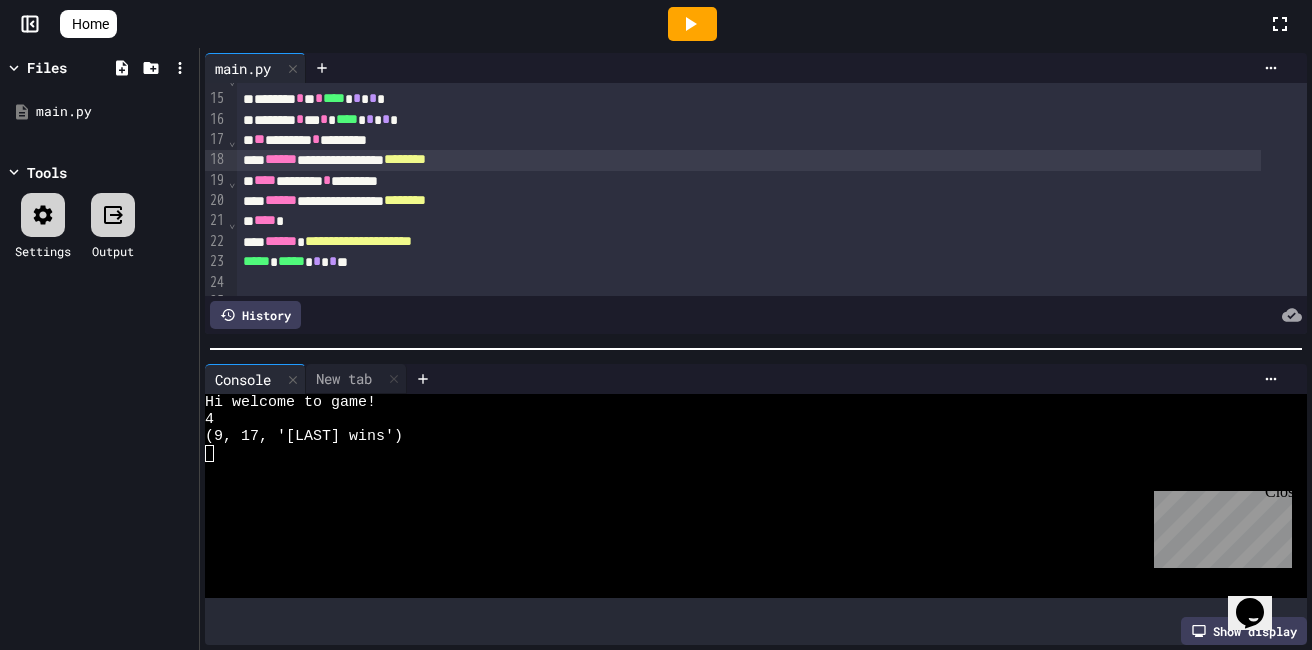click at bounding box center (740, 453) 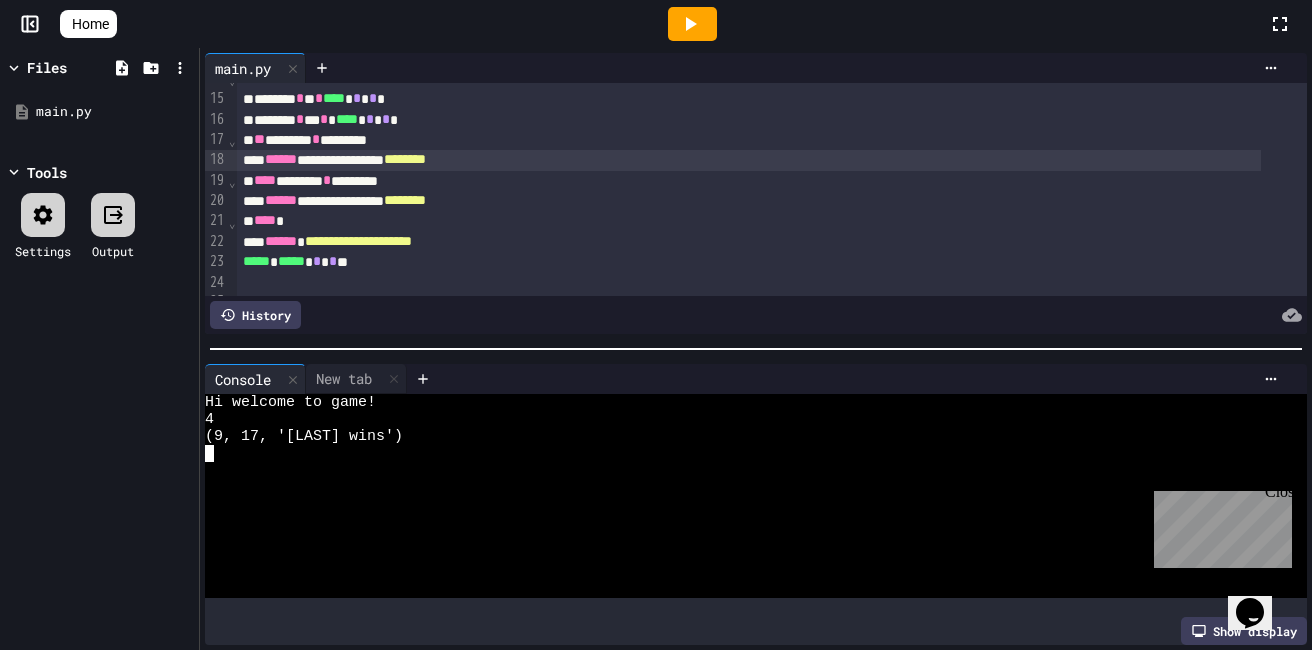 click on "**********" at bounding box center [749, 201] 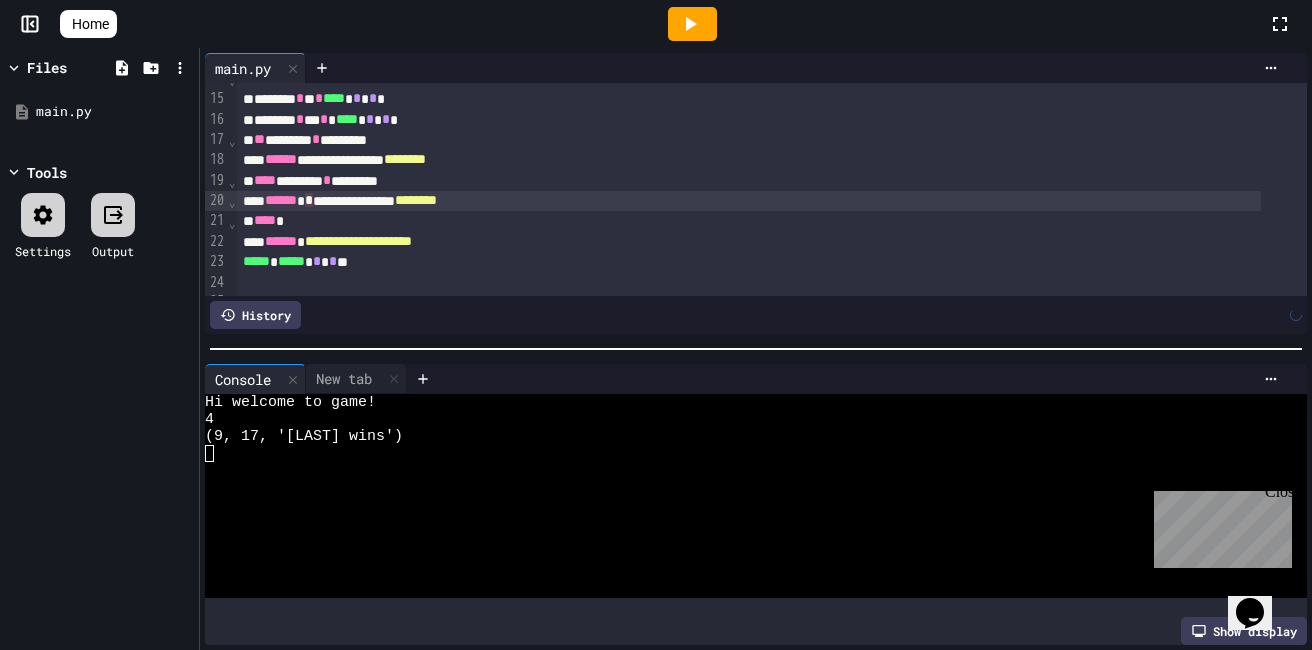 click on "**********" at bounding box center (749, 201) 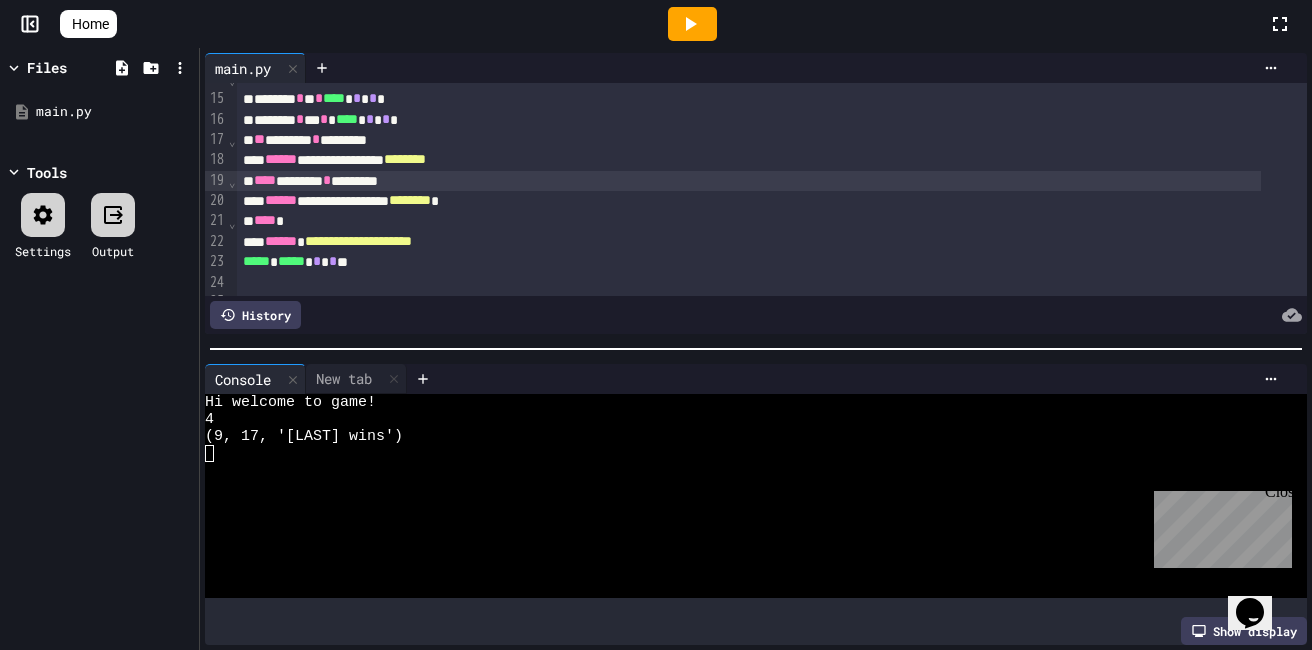 click on "**** ******* * ********" at bounding box center [749, 181] 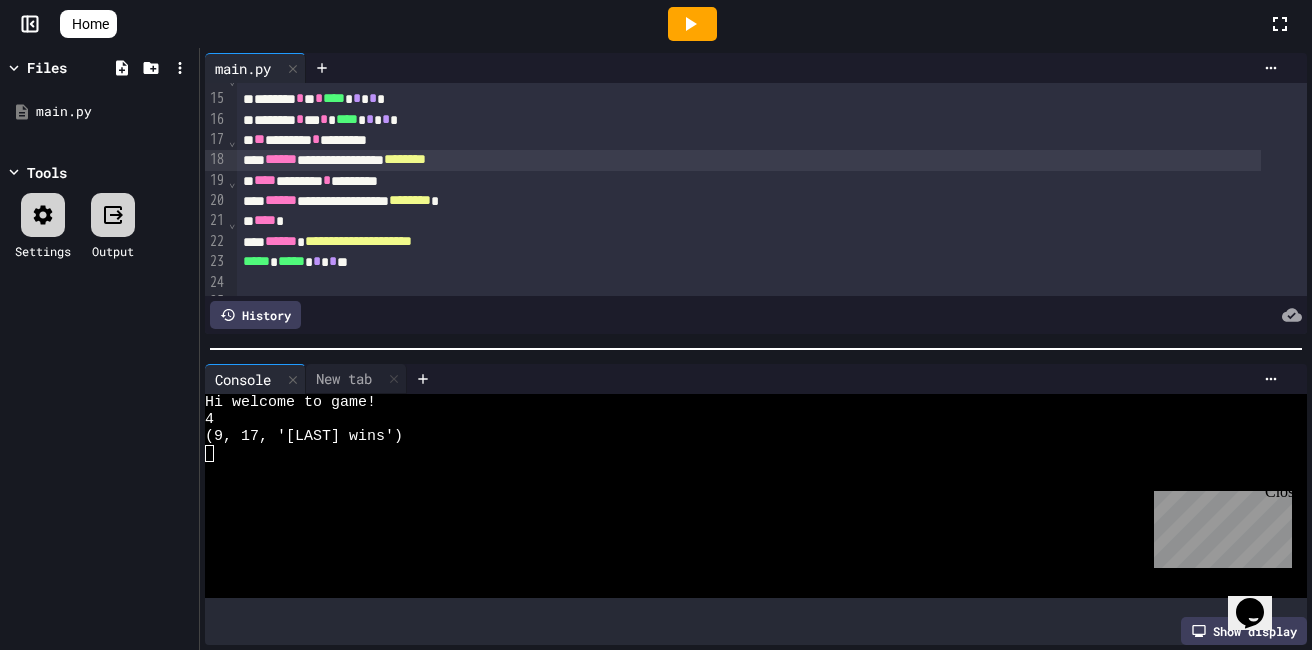 click on "**********" at bounding box center [749, 160] 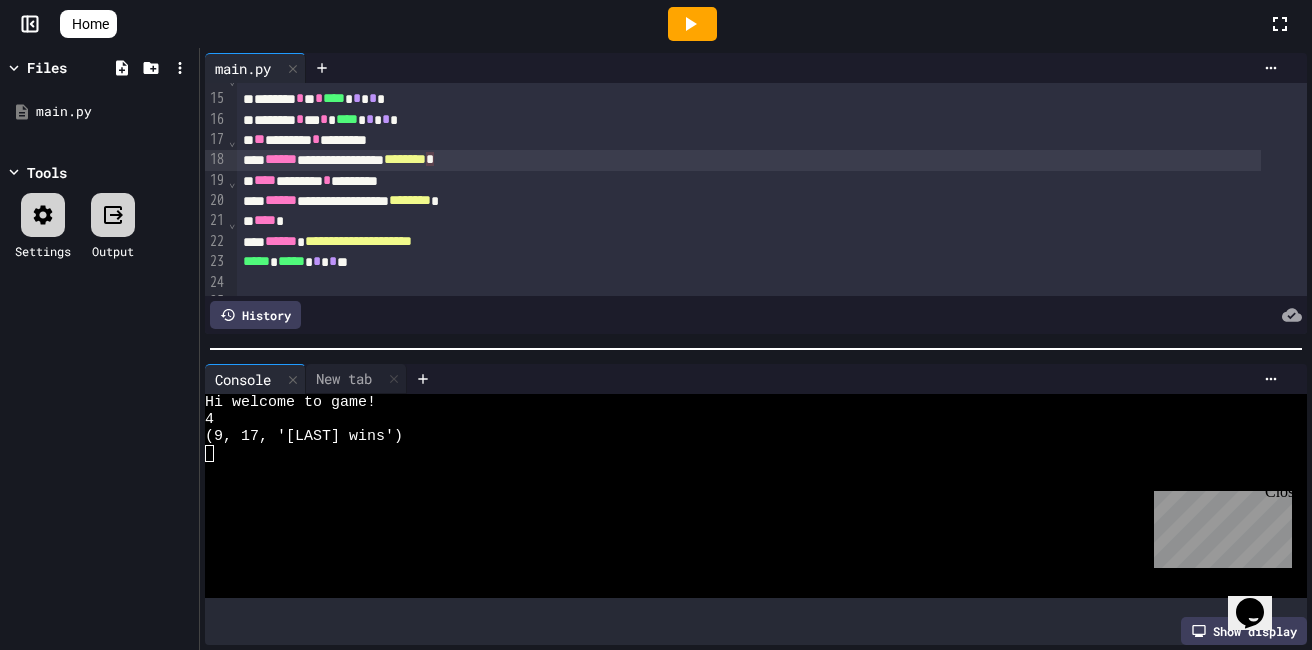 click on "**********" at bounding box center (749, 160) 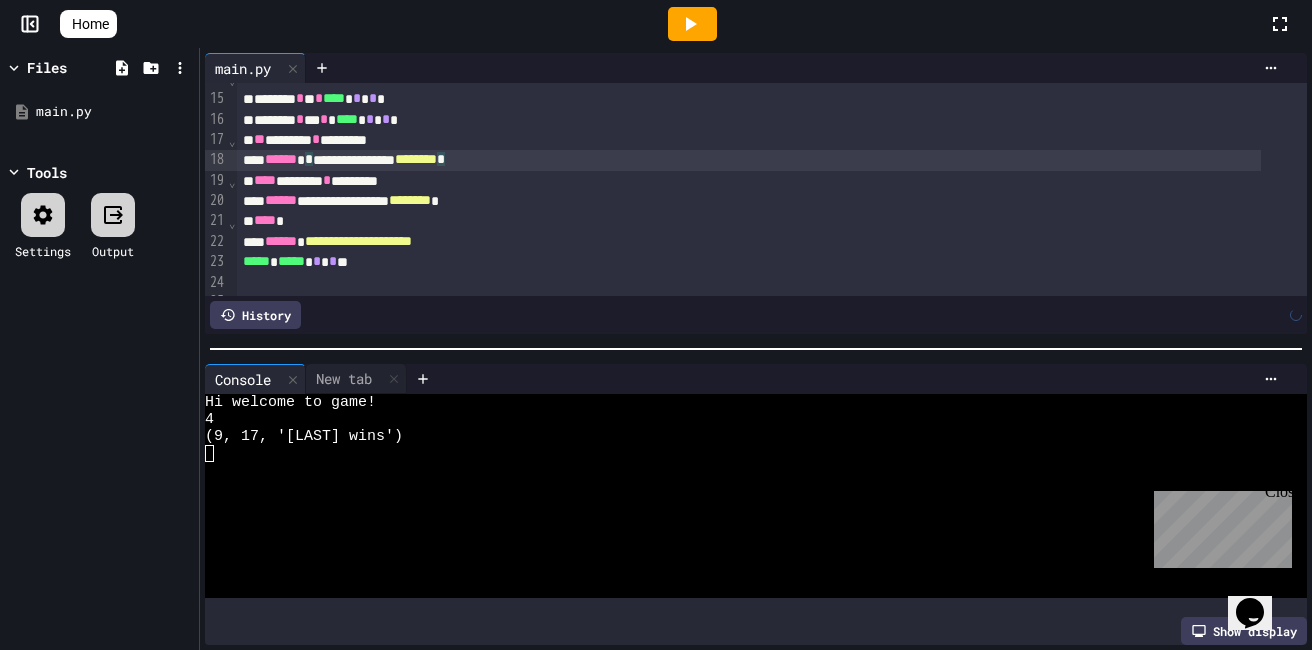 scroll, scrollTop: 343, scrollLeft: 0, axis: vertical 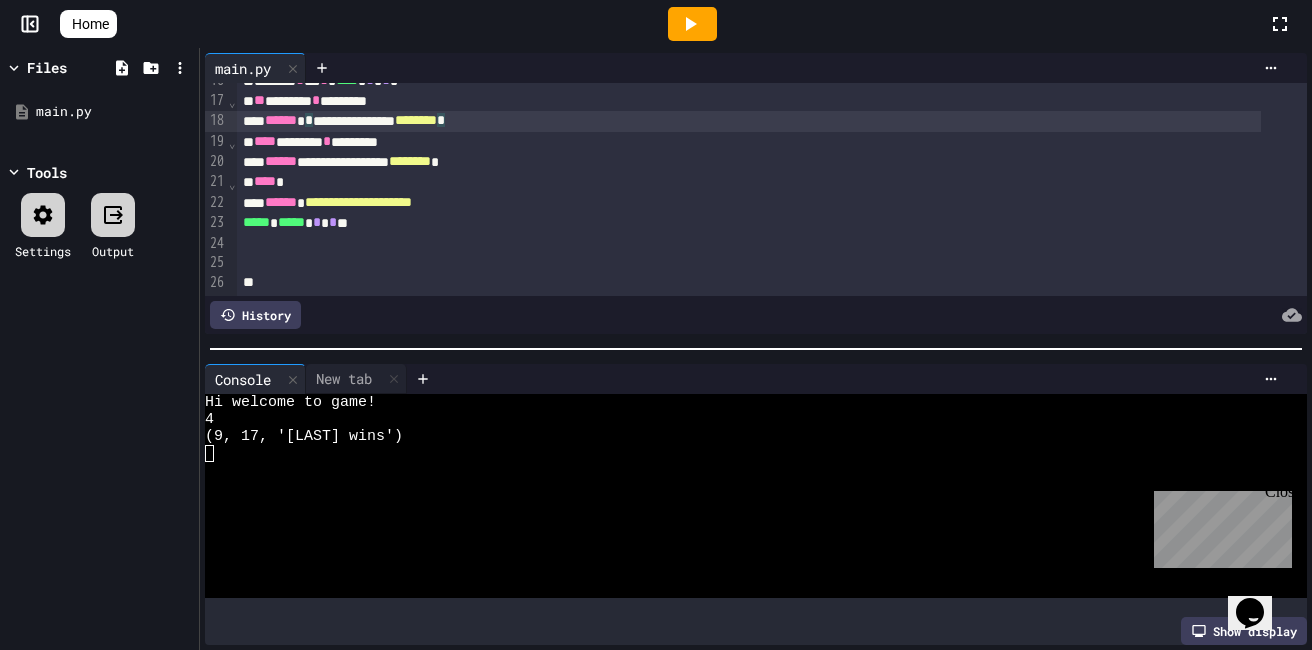 click on "***** * ***** * * * * **" at bounding box center (749, 223) 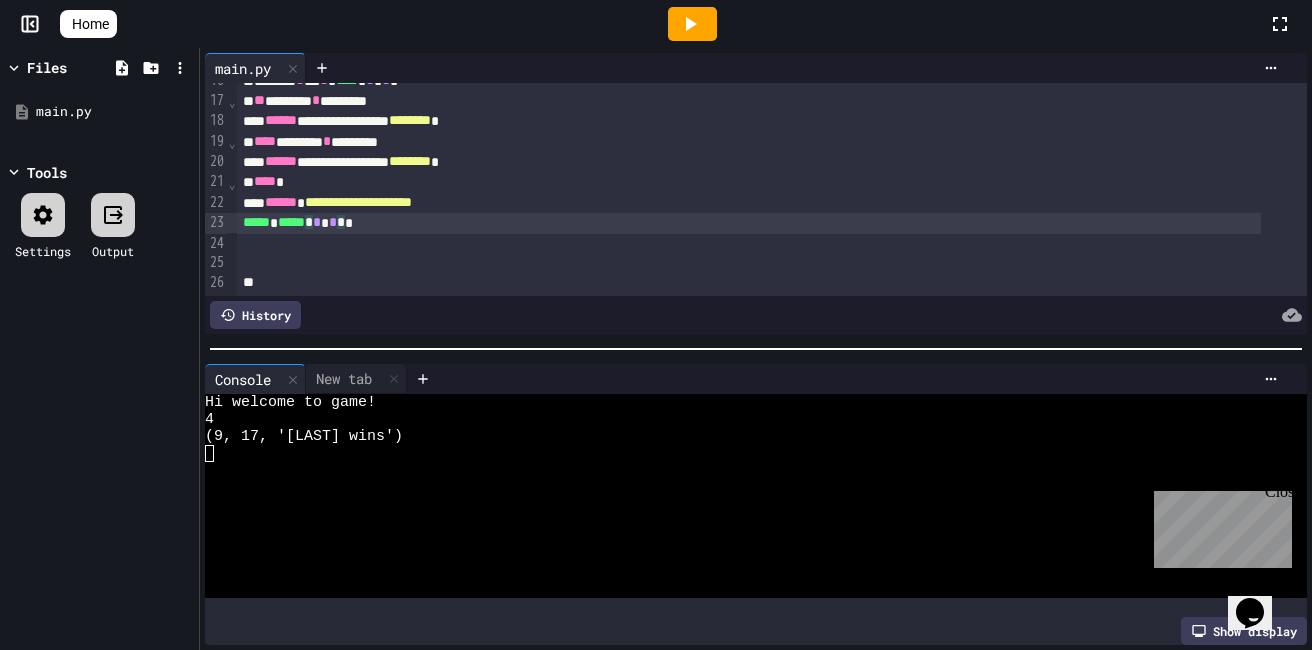 click 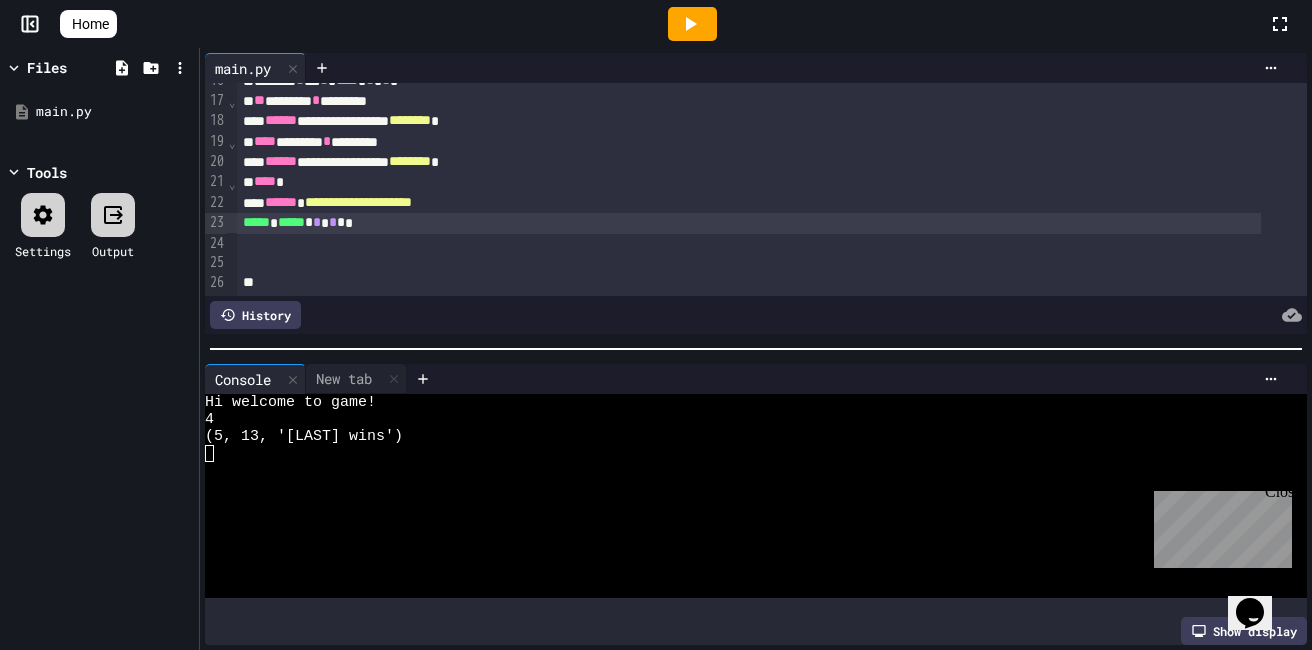click at bounding box center [740, 504] 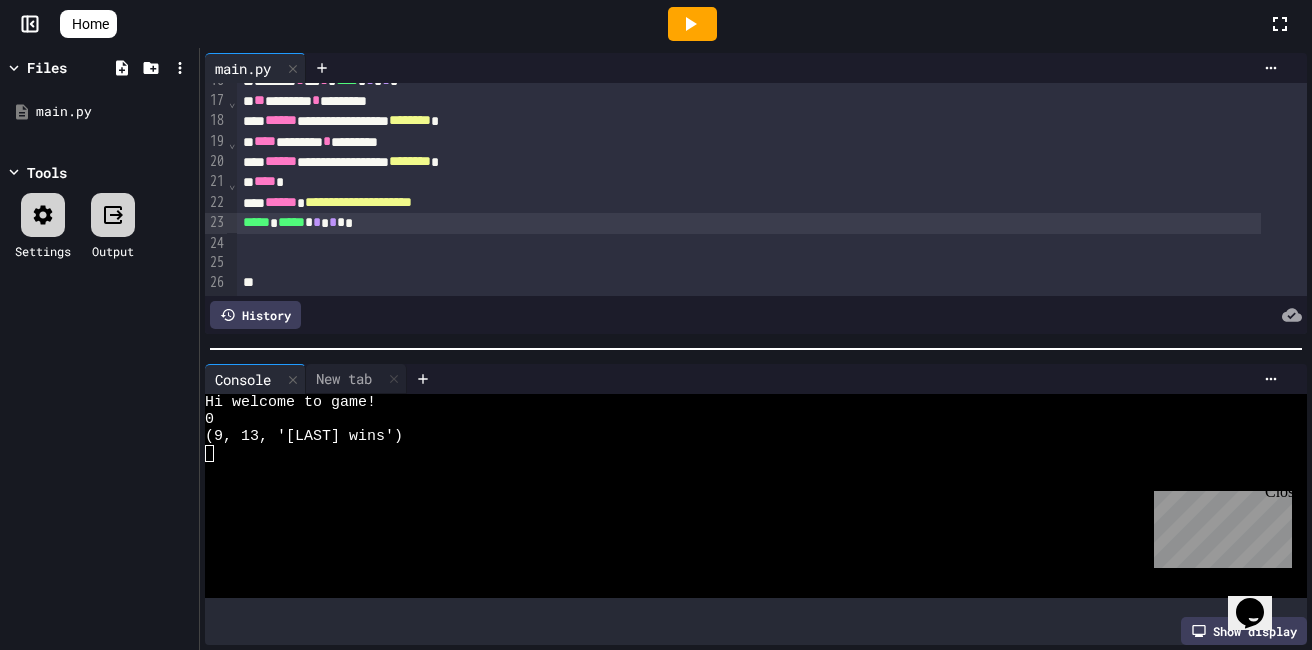 click 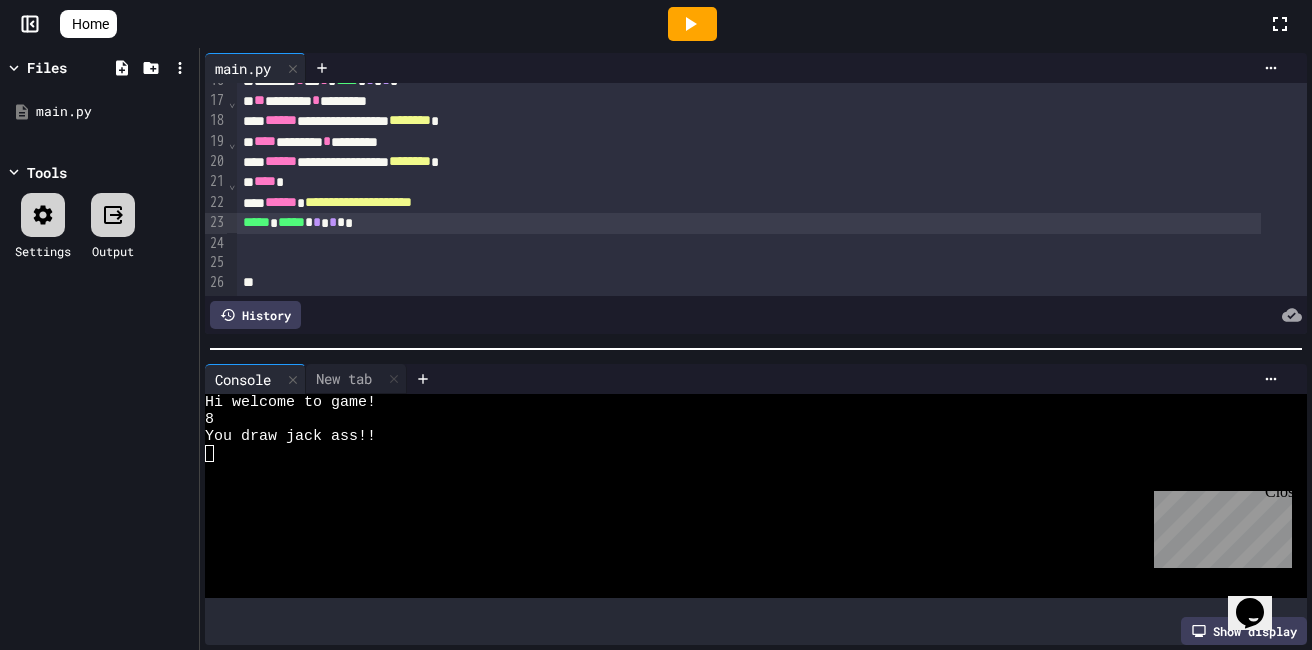 click 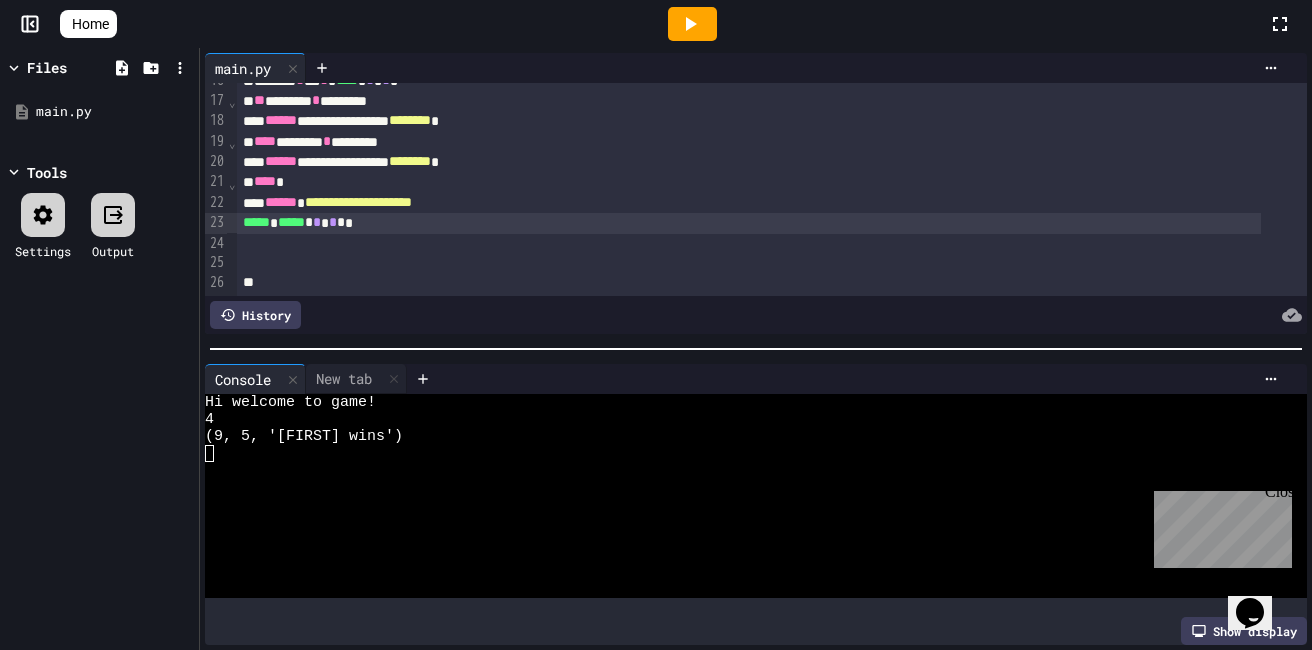 click 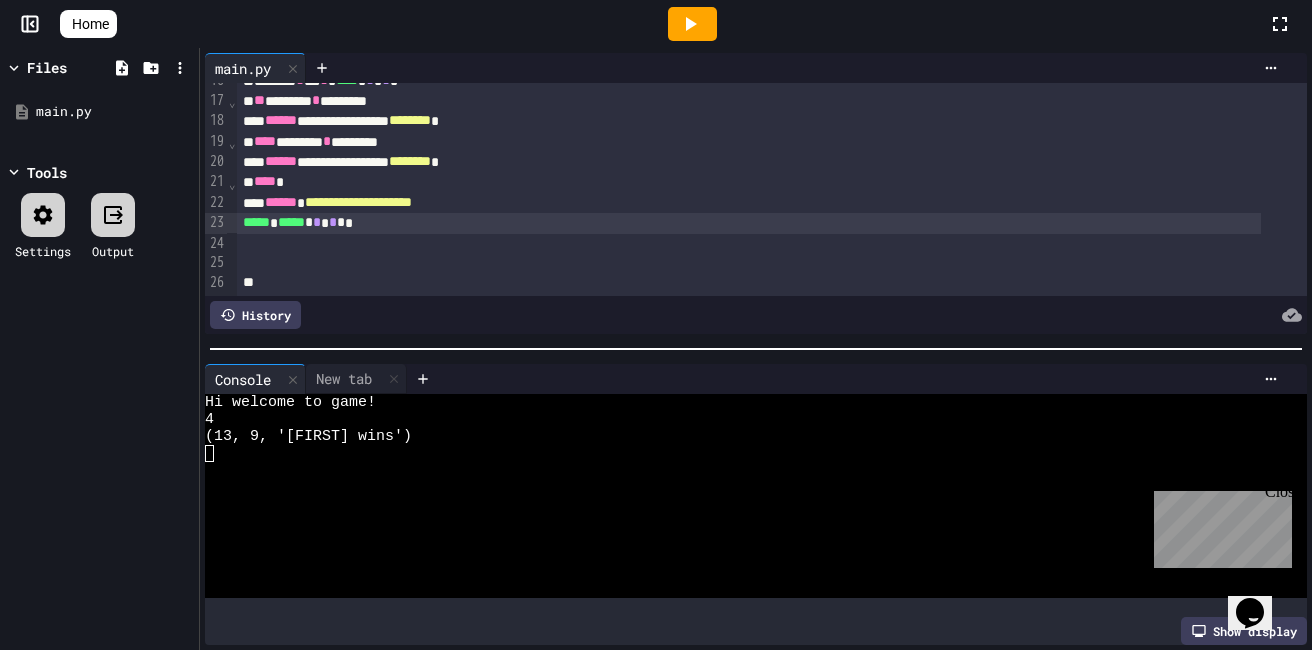 click 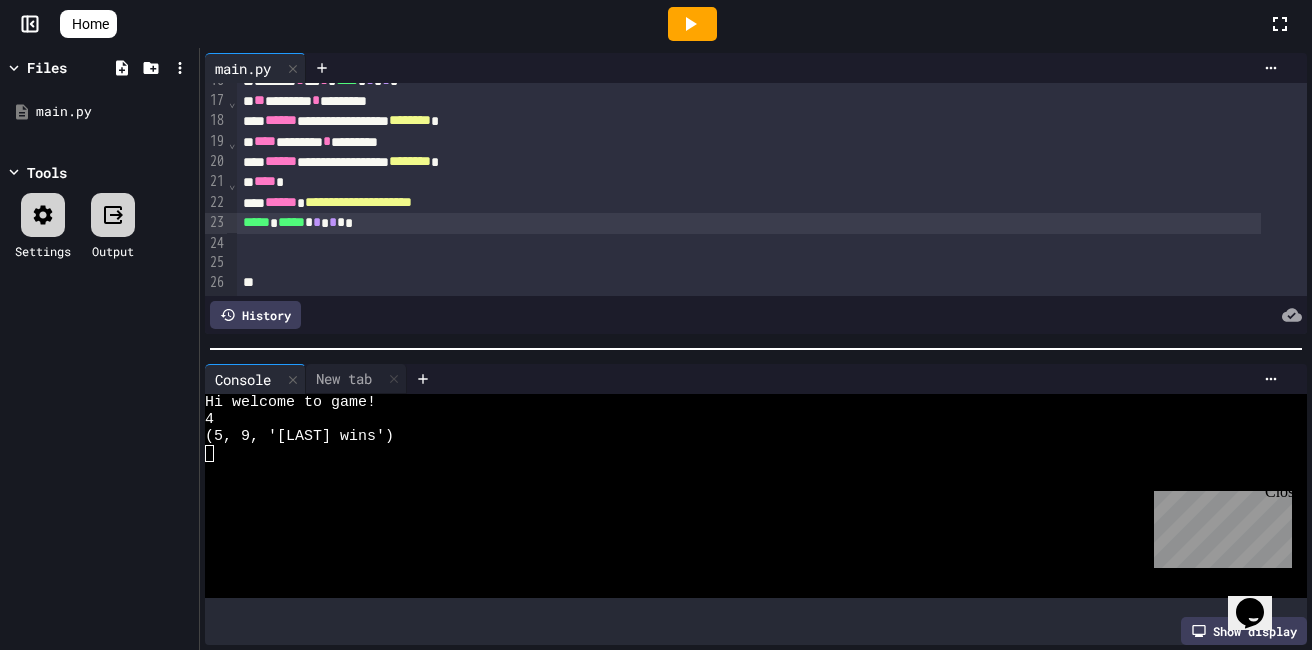 click 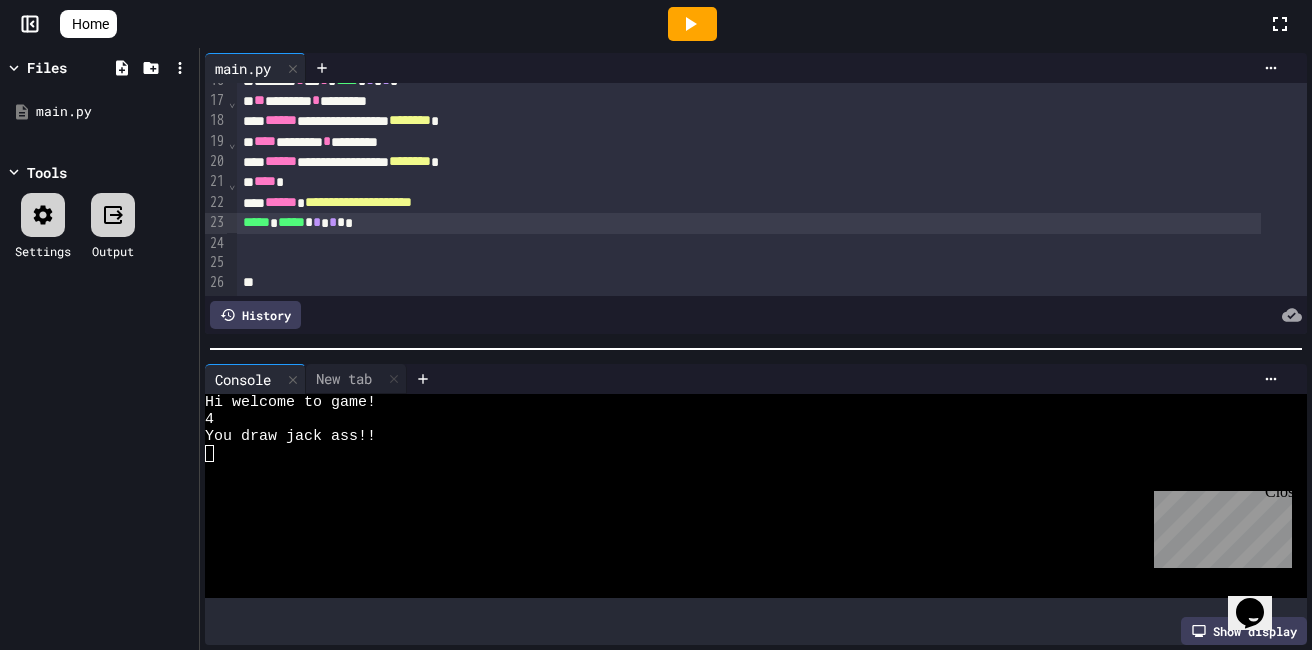 click 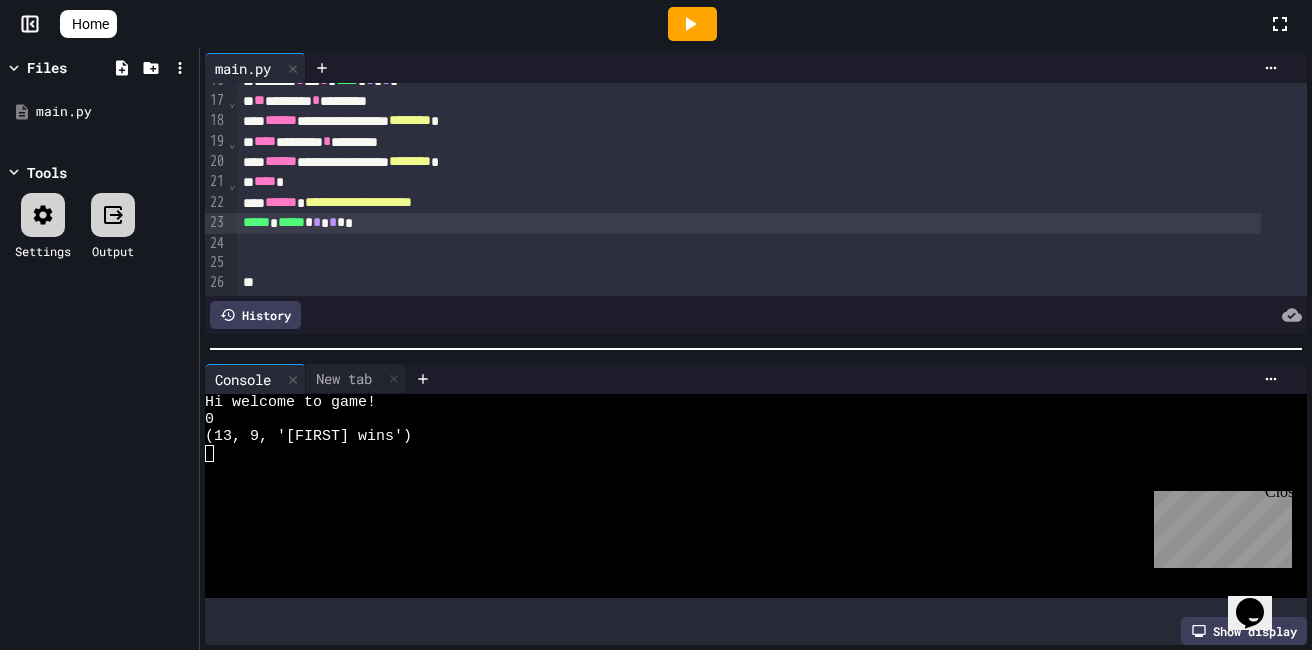 click 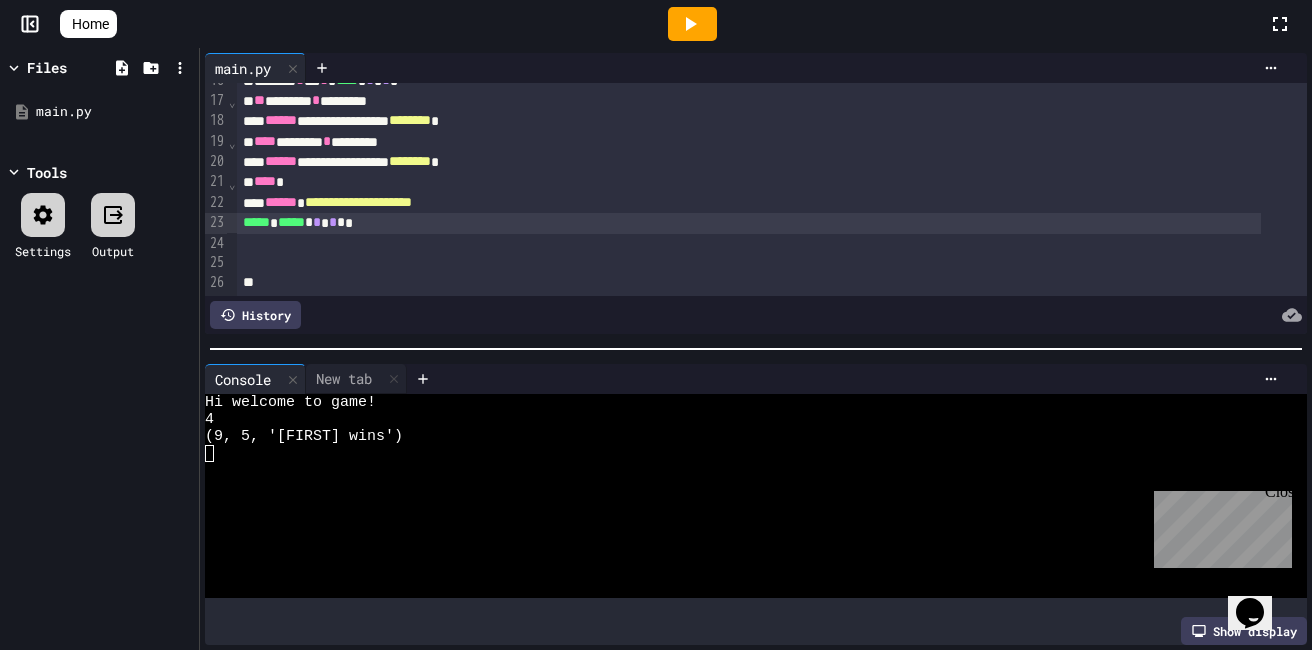 click 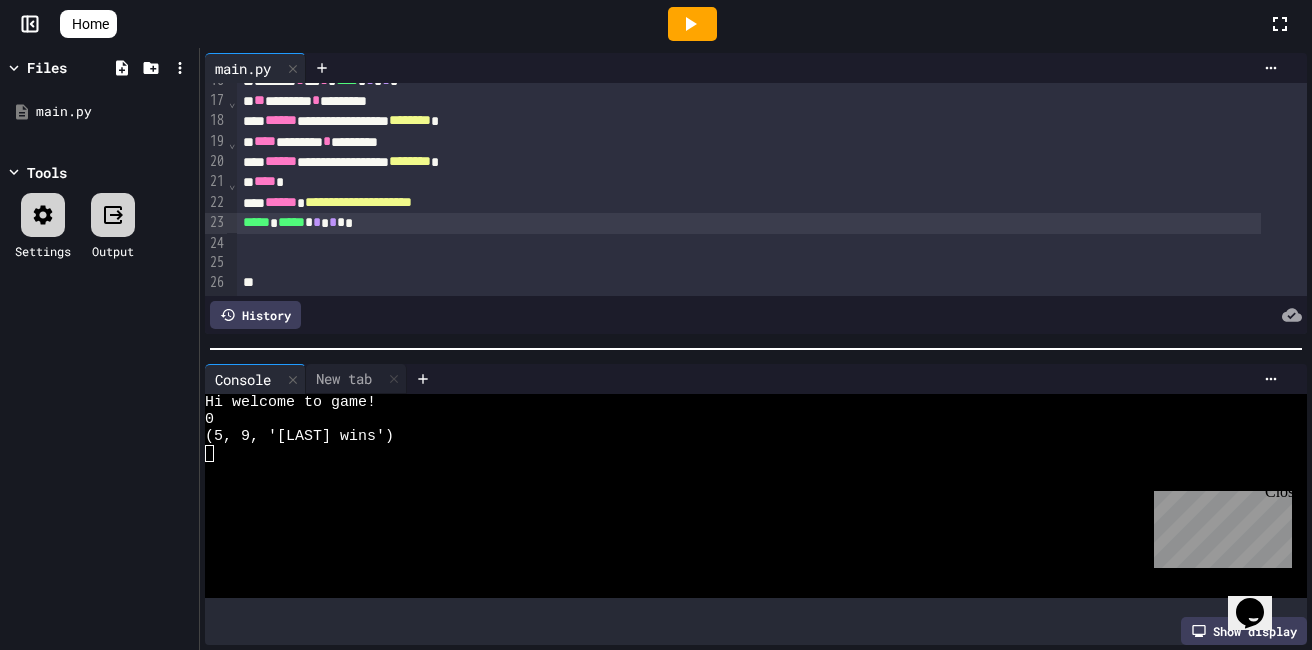 click 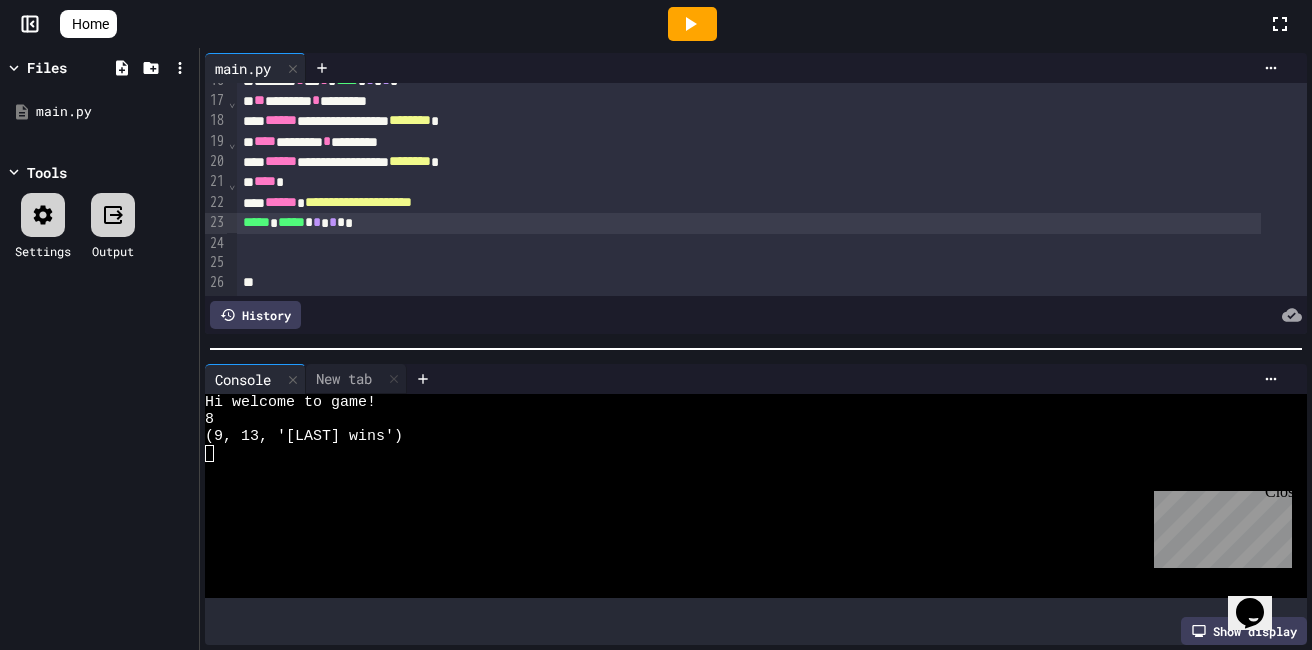 click 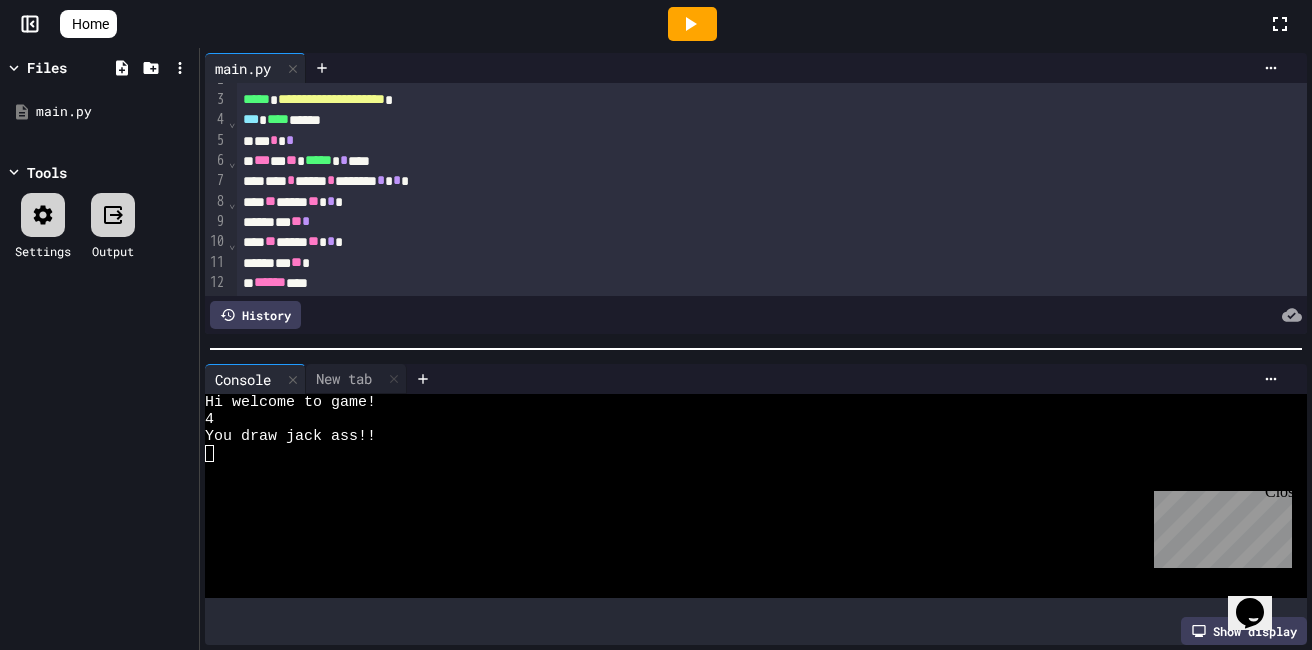 scroll, scrollTop: 0, scrollLeft: 0, axis: both 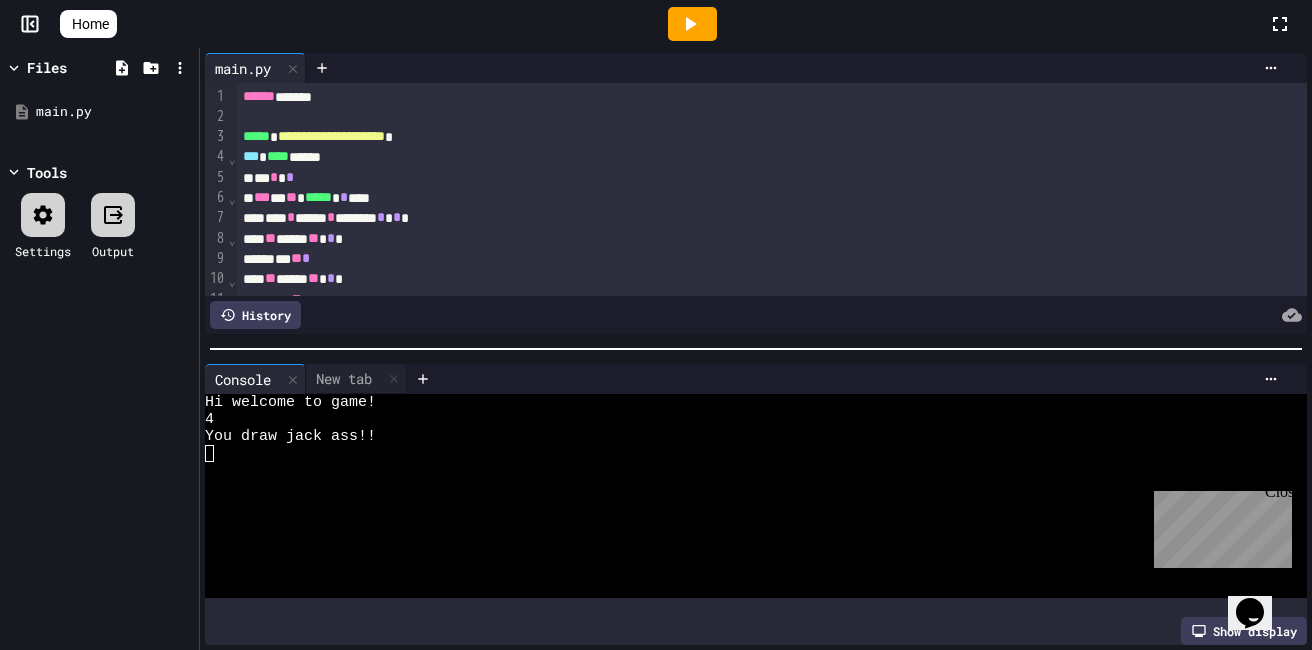 click on "****** ******" at bounding box center (749, 97) 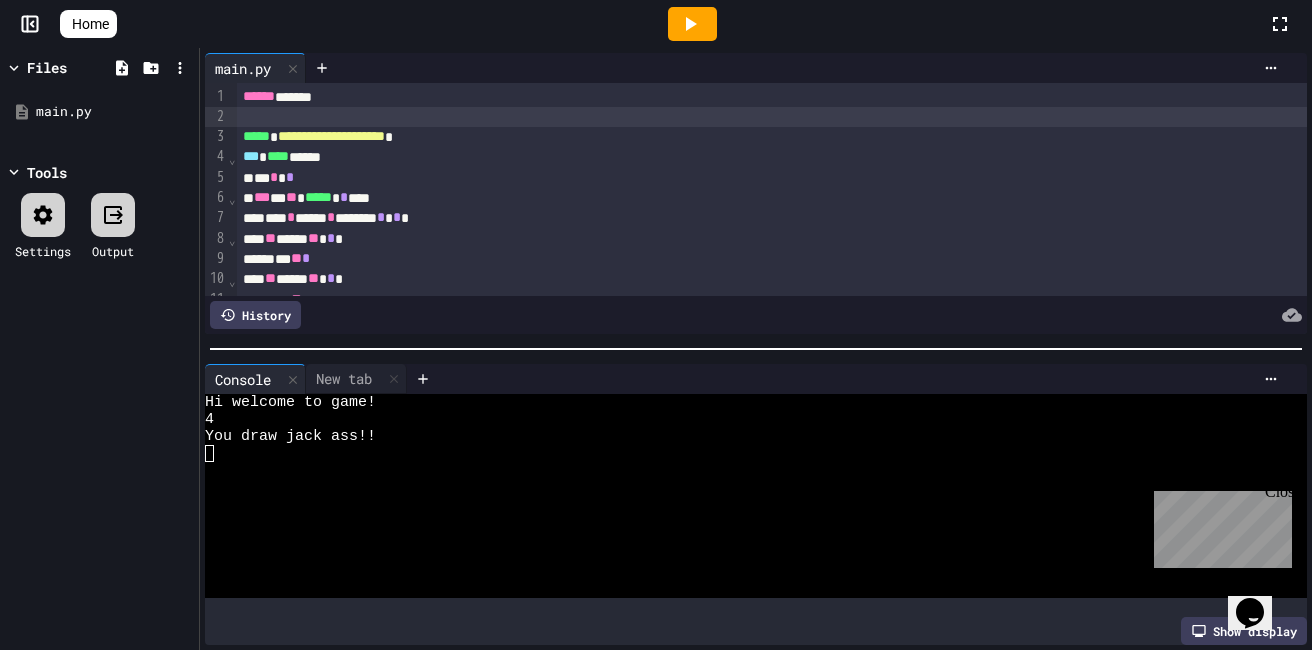 click at bounding box center [772, 117] 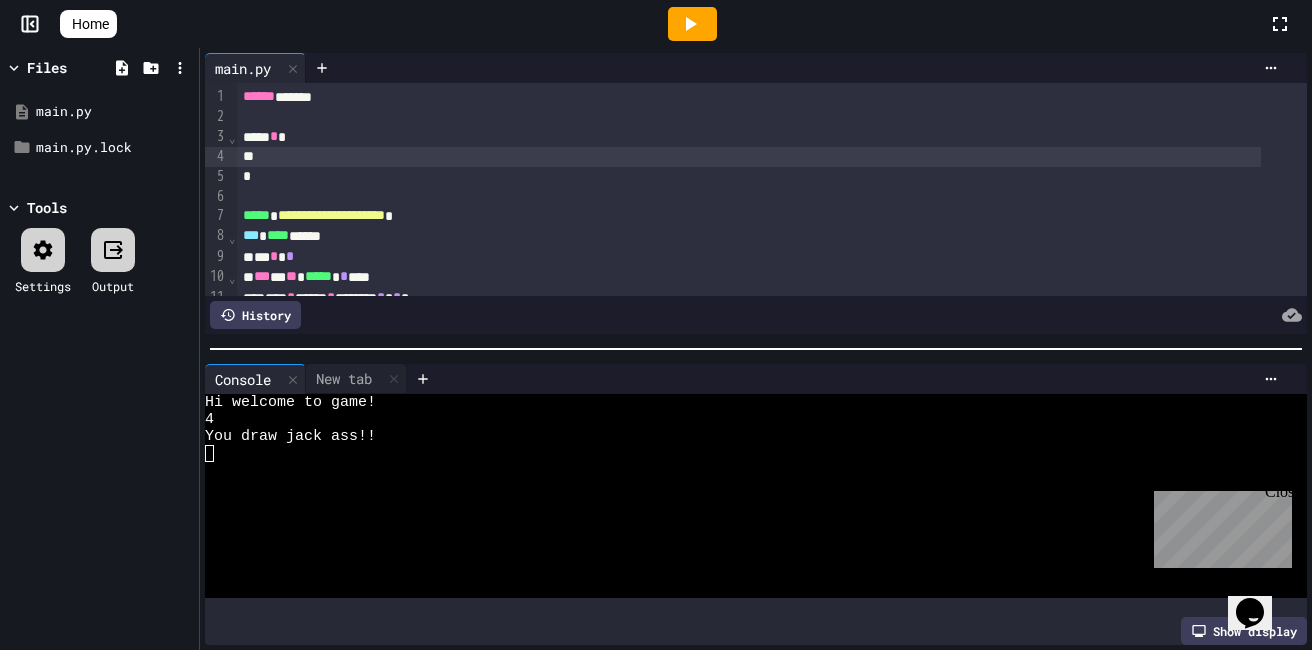 click on "*" at bounding box center [749, 177] 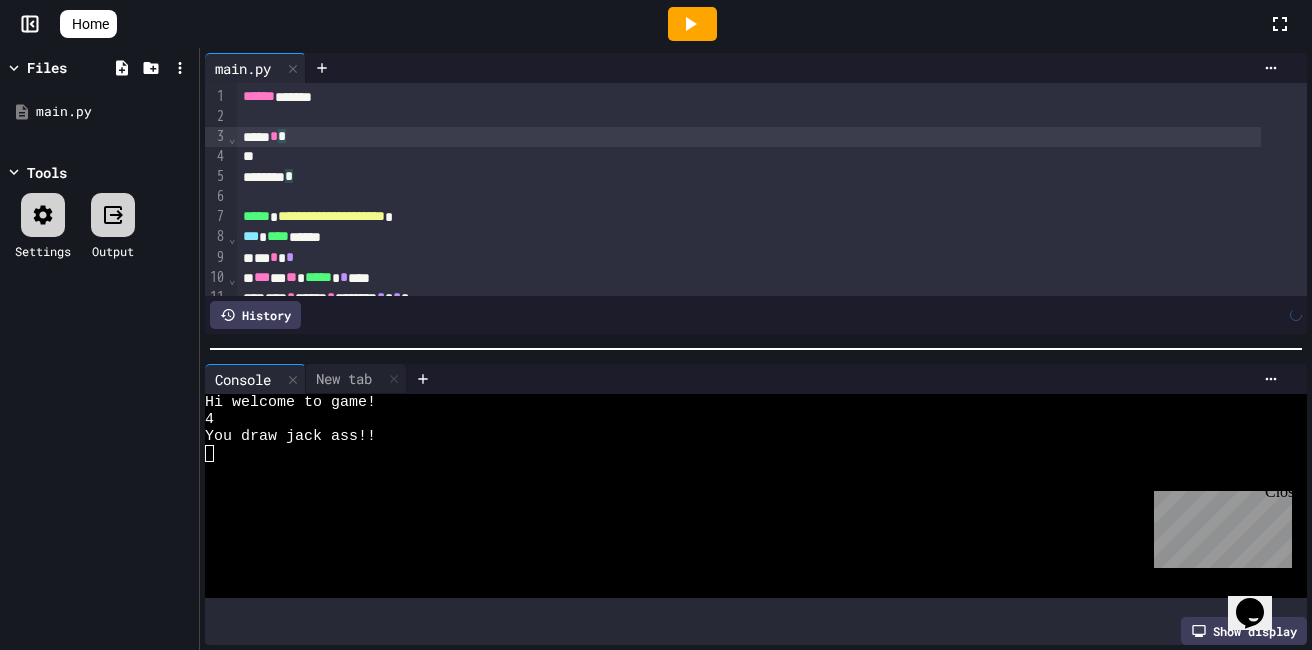 click on "***** * *" at bounding box center (749, 137) 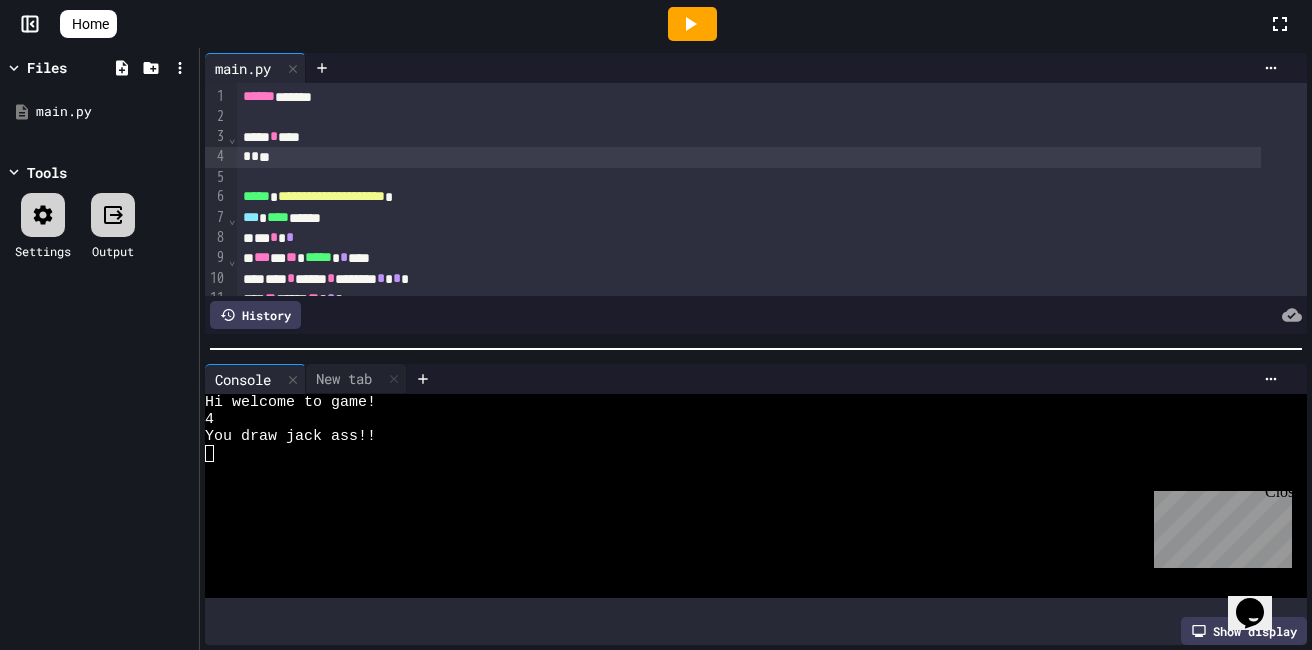 click 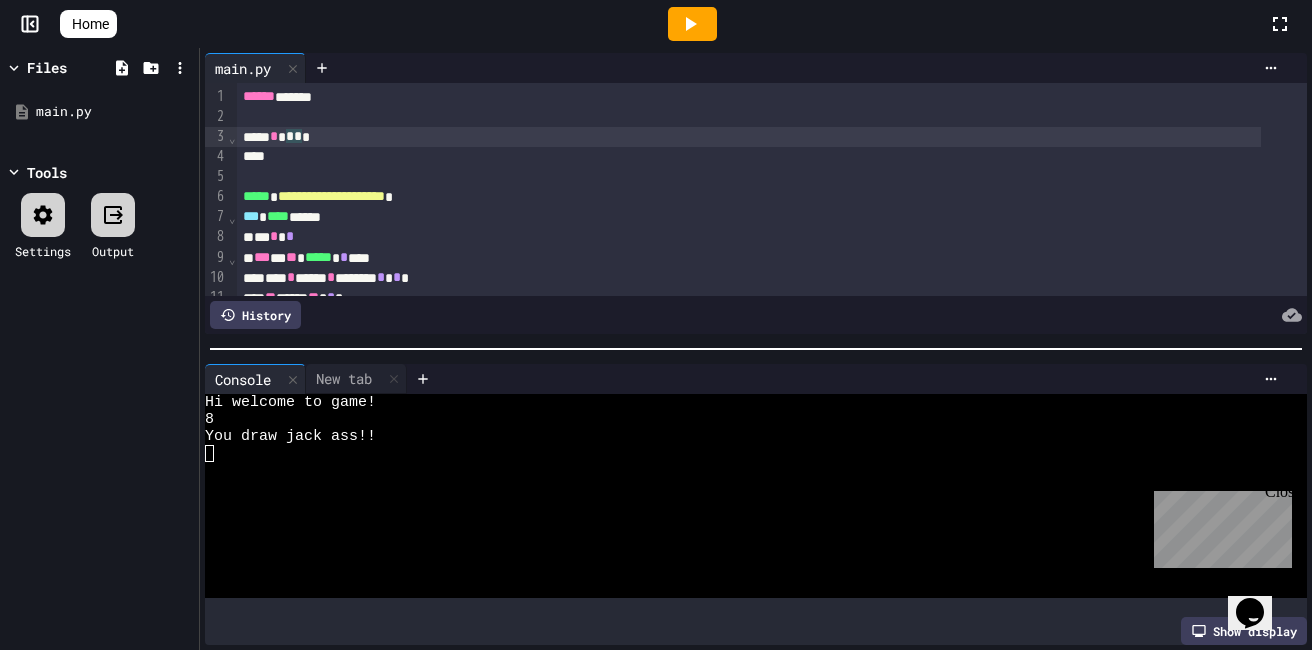 click on "***** * * * * *" at bounding box center (749, 137) 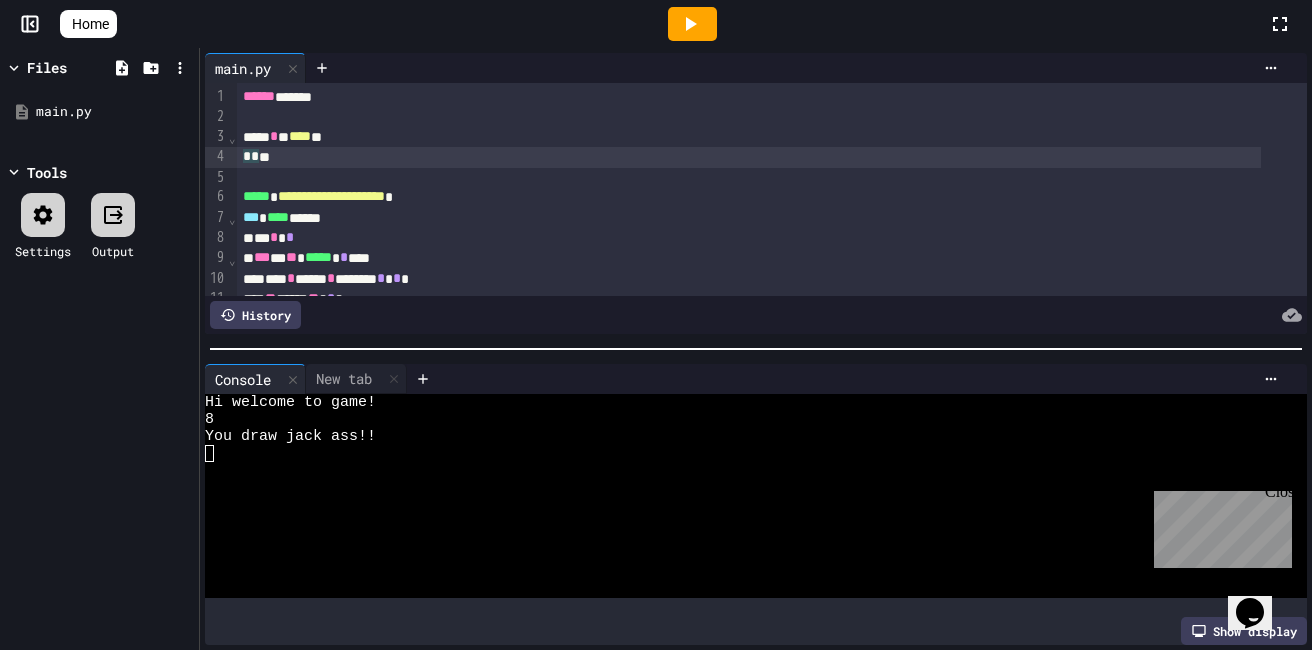 click on "* * **" at bounding box center [749, 157] 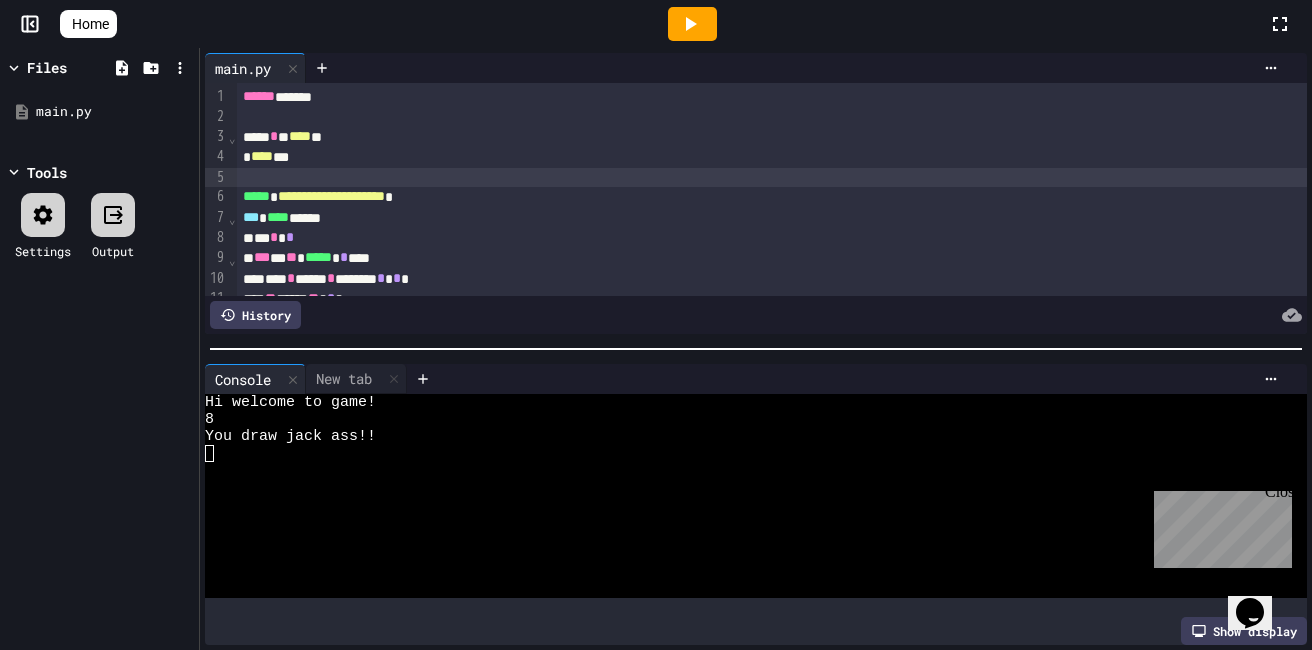 click at bounding box center [772, 178] 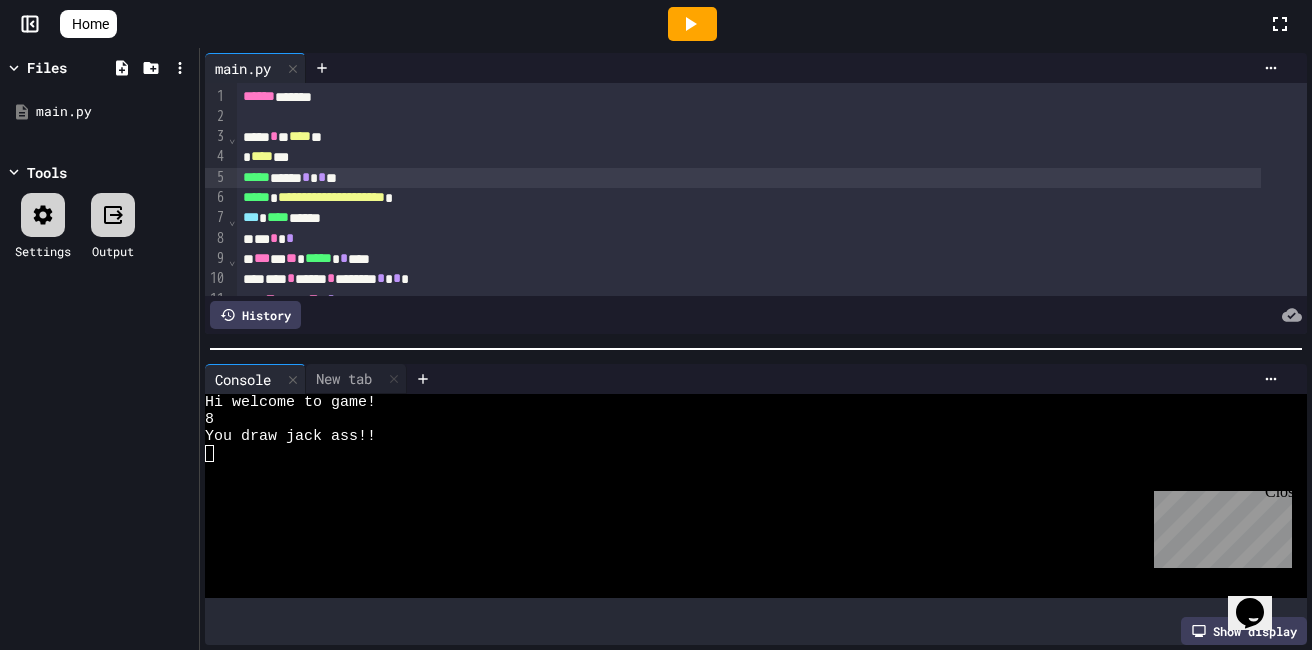 click 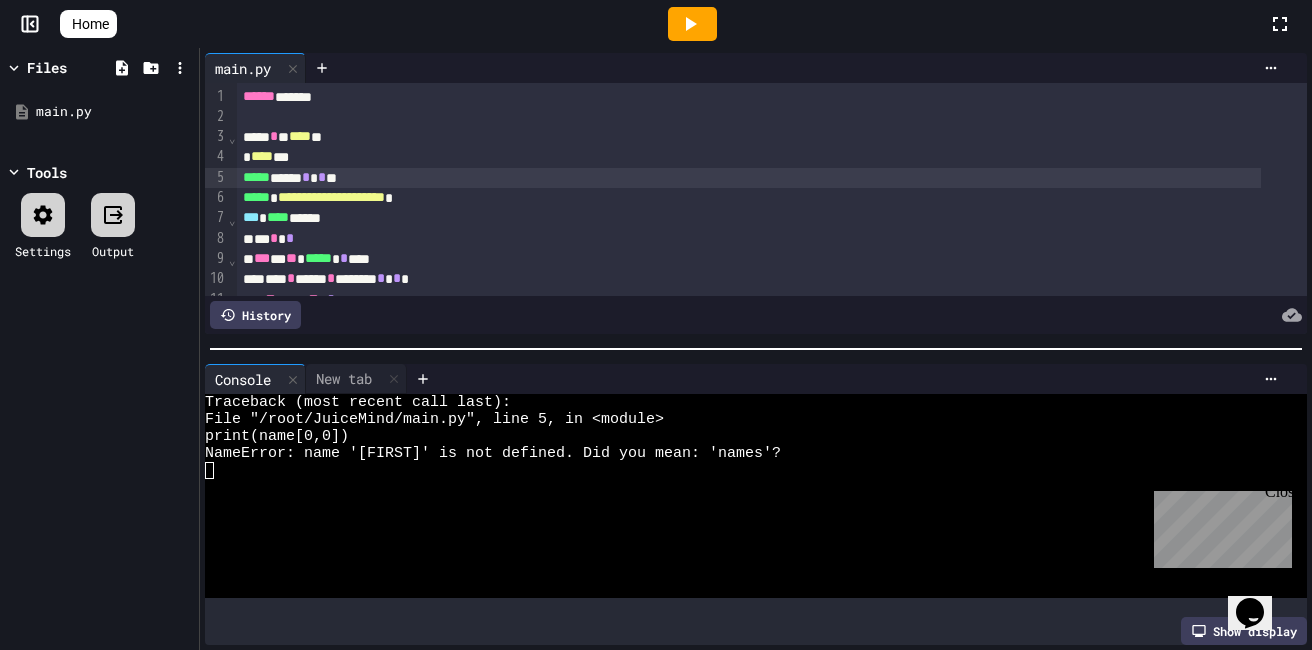 click on "***** ****** * * * **" at bounding box center [749, 178] 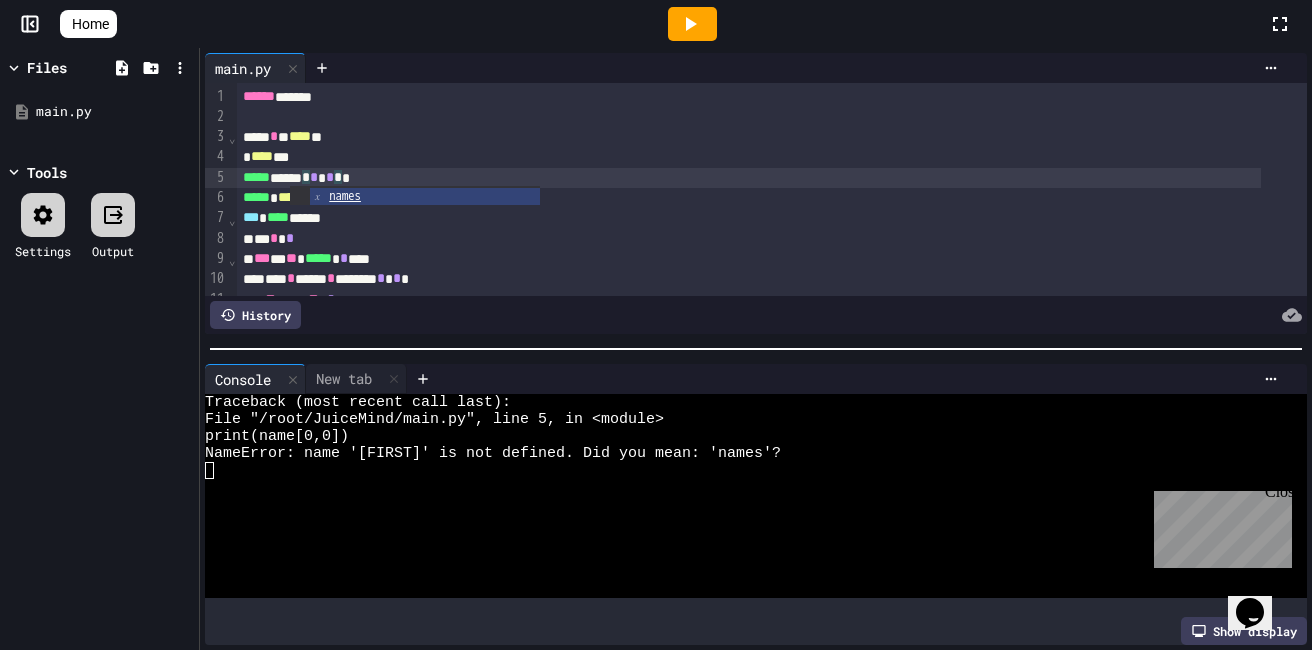 click at bounding box center [692, 24] 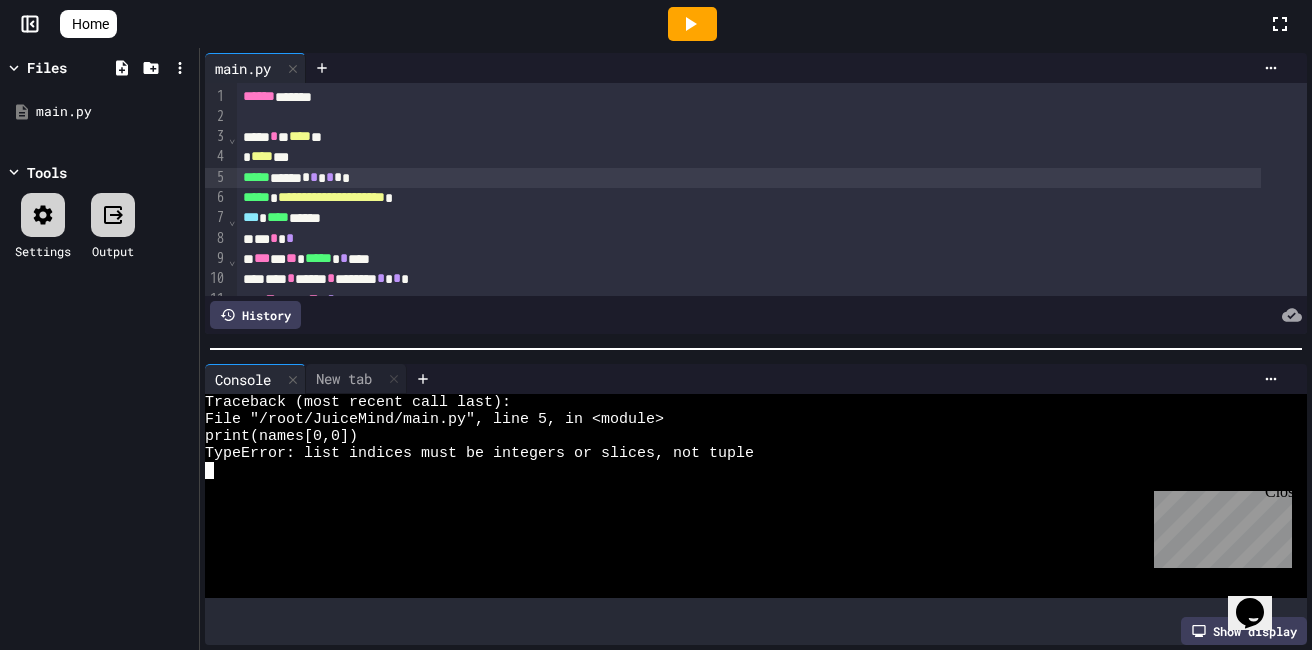 click at bounding box center [740, 521] 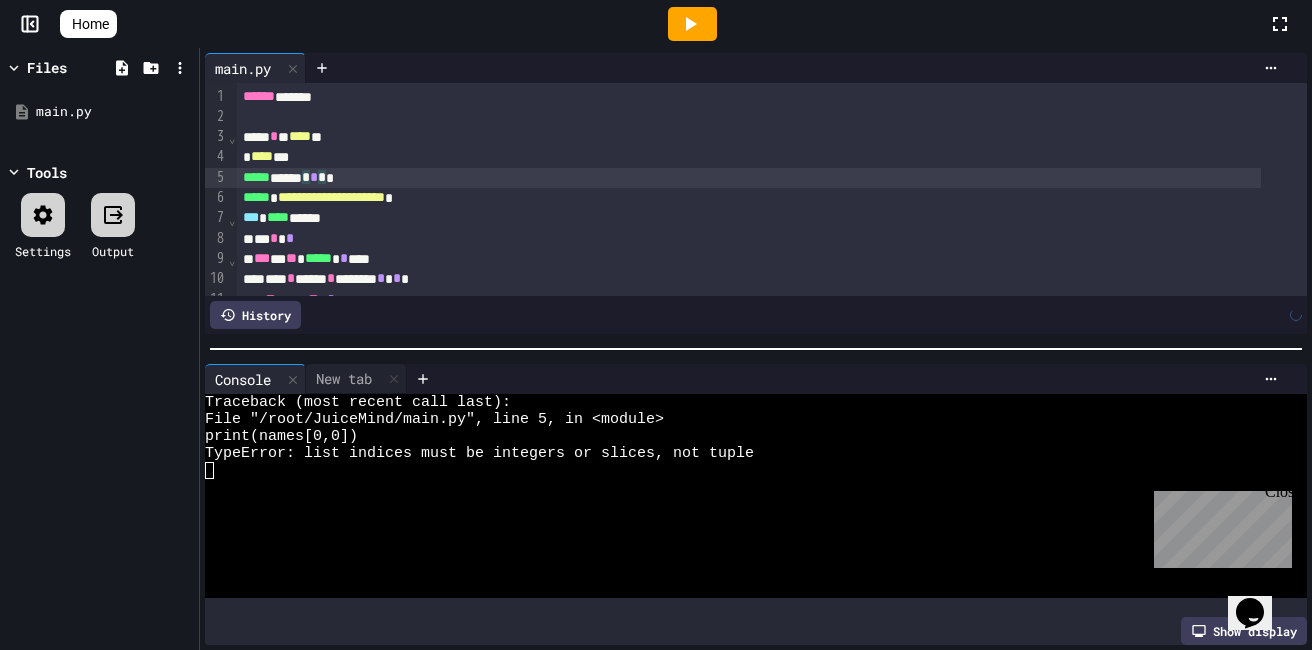 click 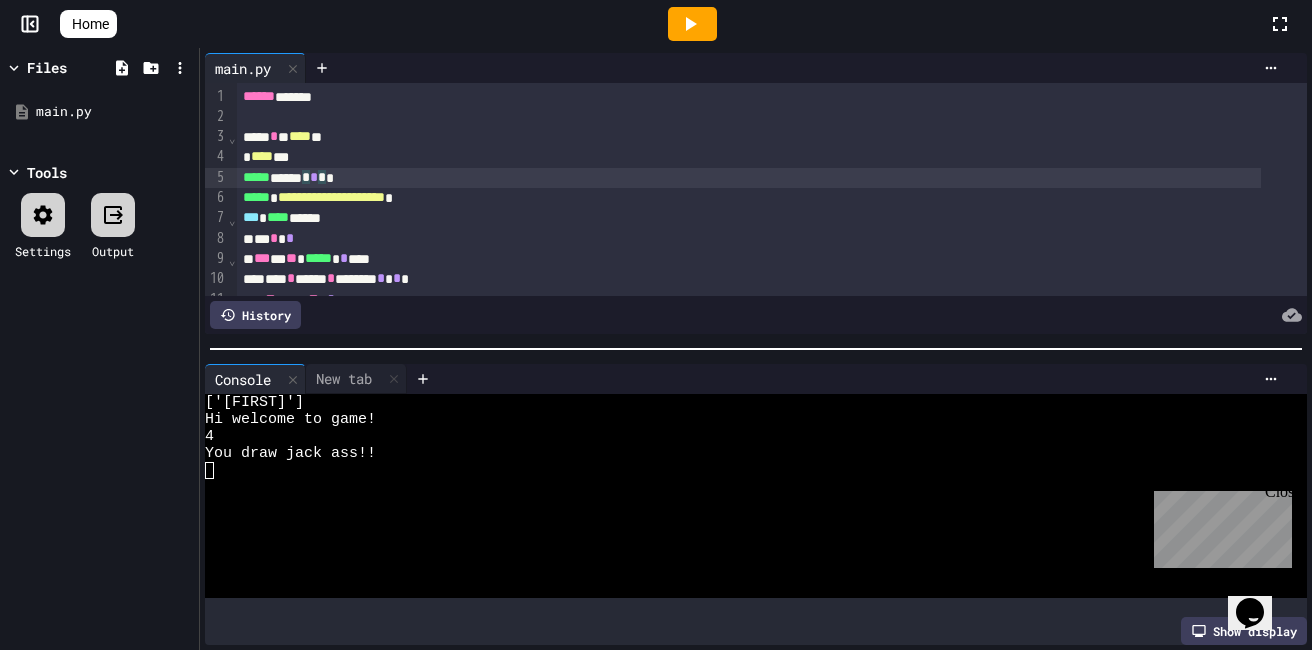 click on "*" at bounding box center (322, 177) 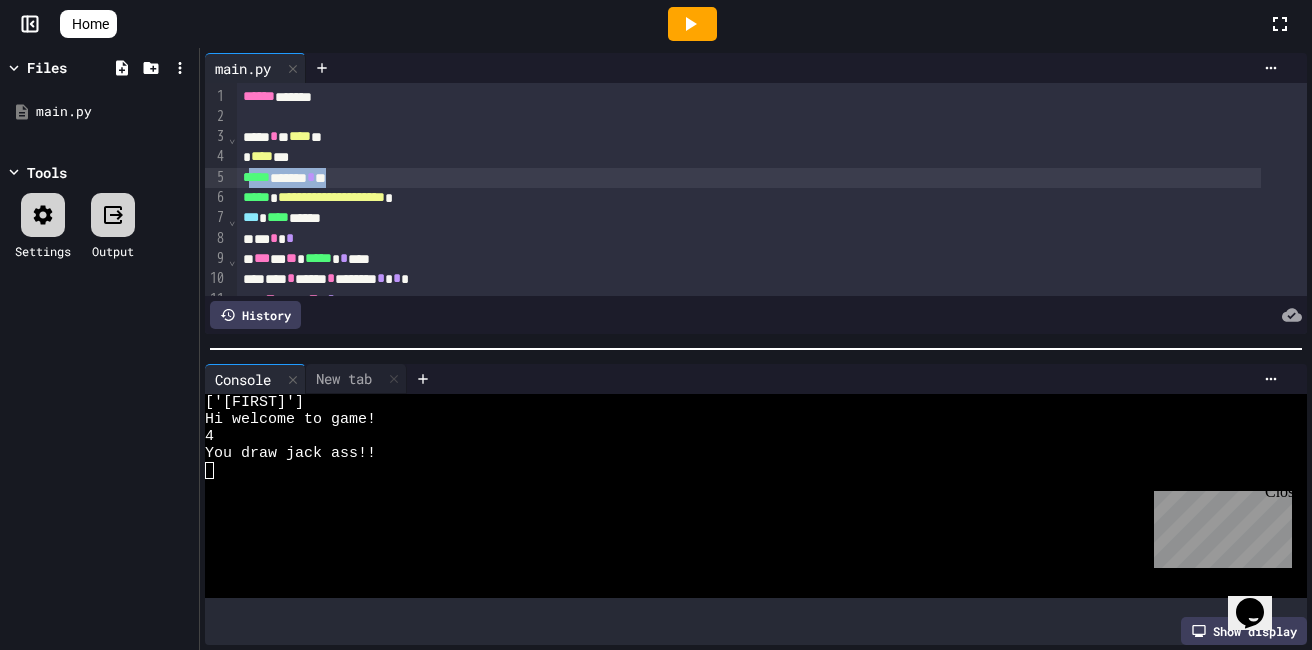 drag, startPoint x: 389, startPoint y: 178, endPoint x: 249, endPoint y: 178, distance: 140 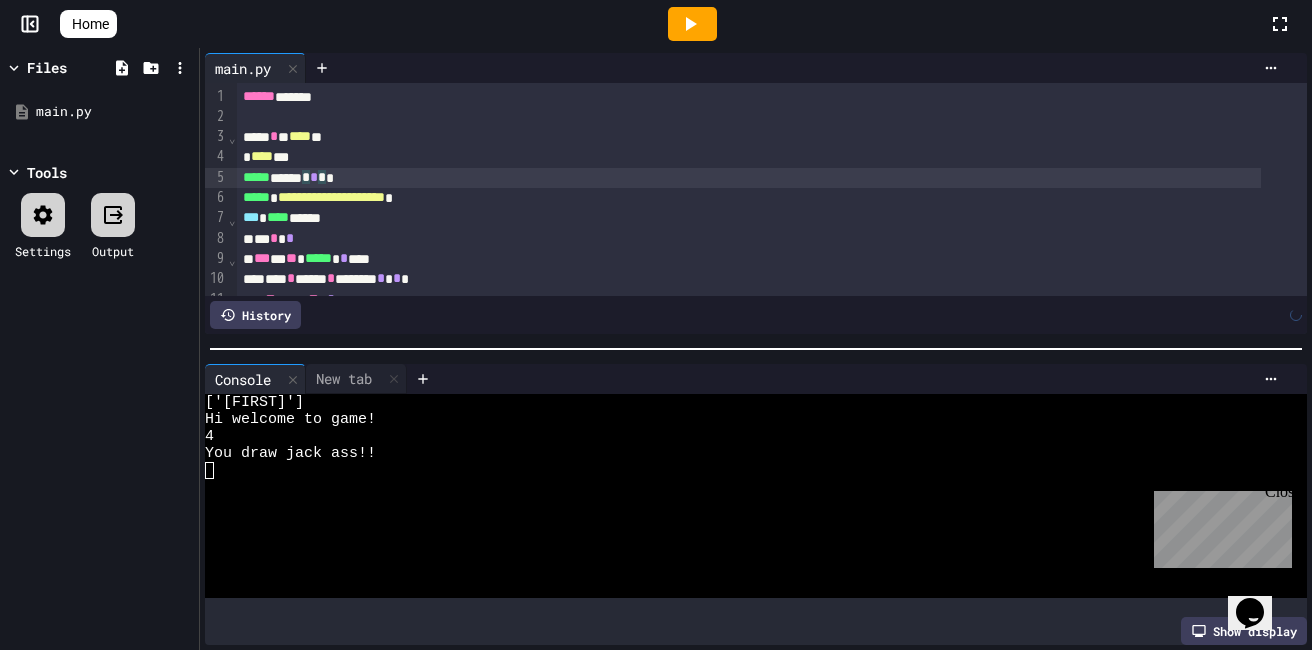click 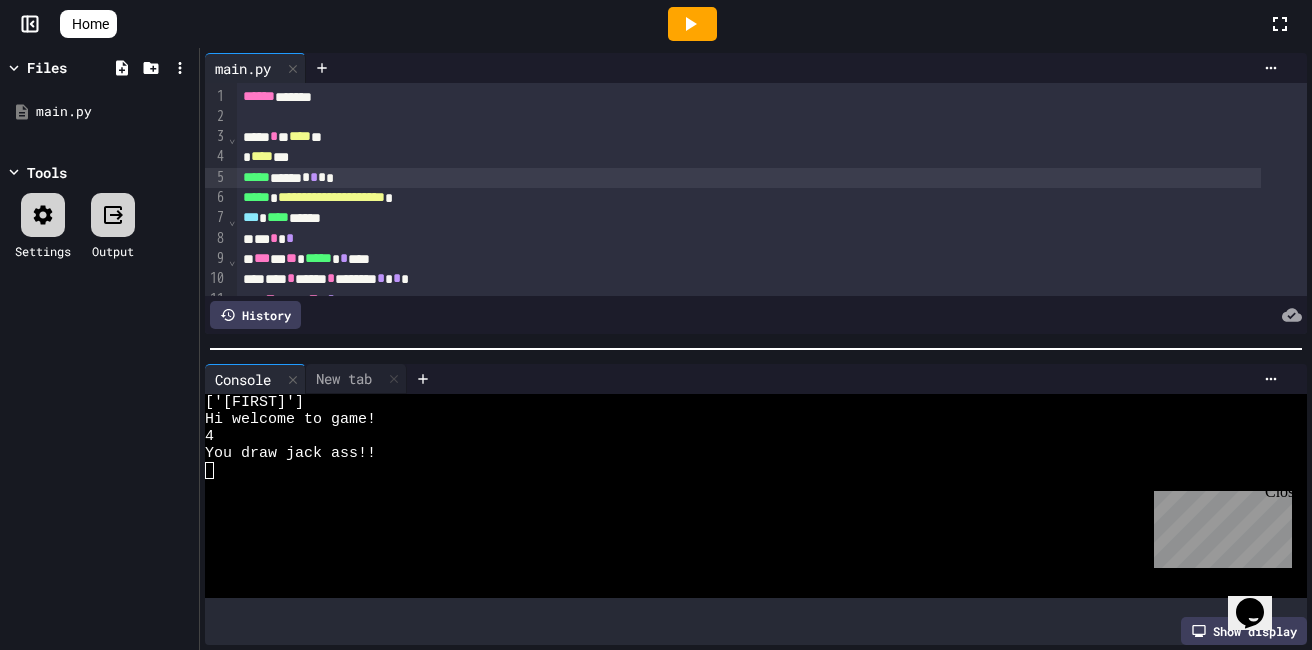 click on "****" at bounding box center [262, 156] 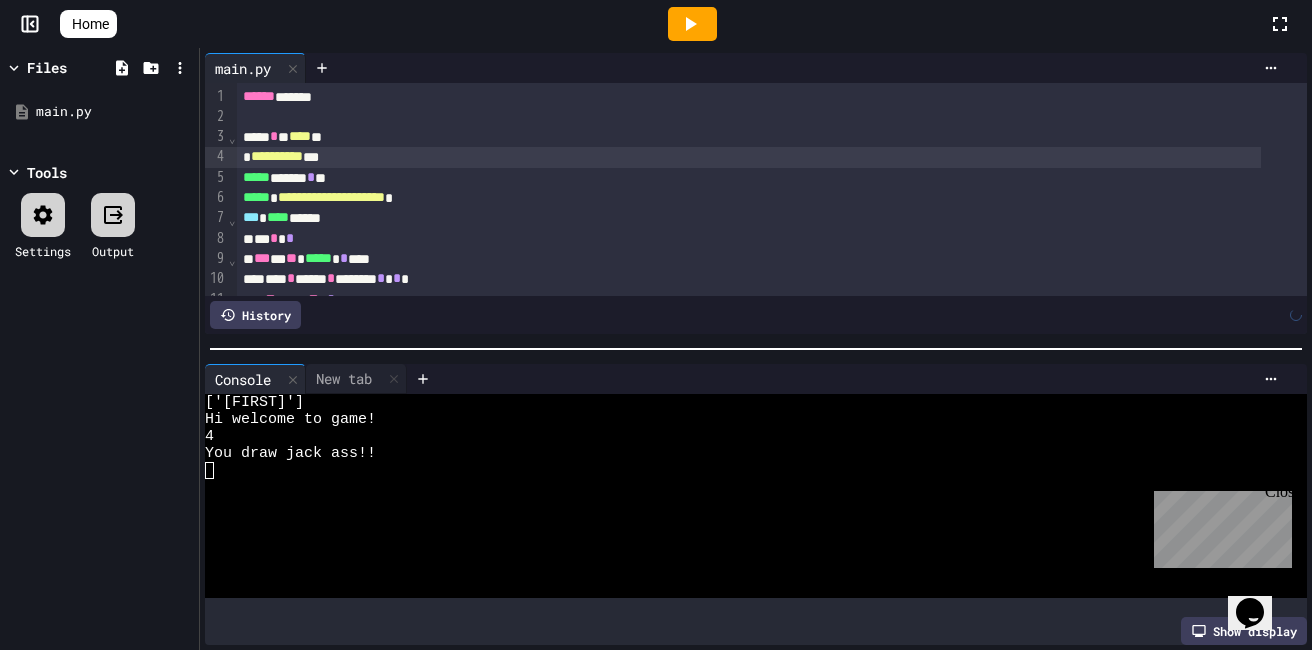 click at bounding box center [692, 24] 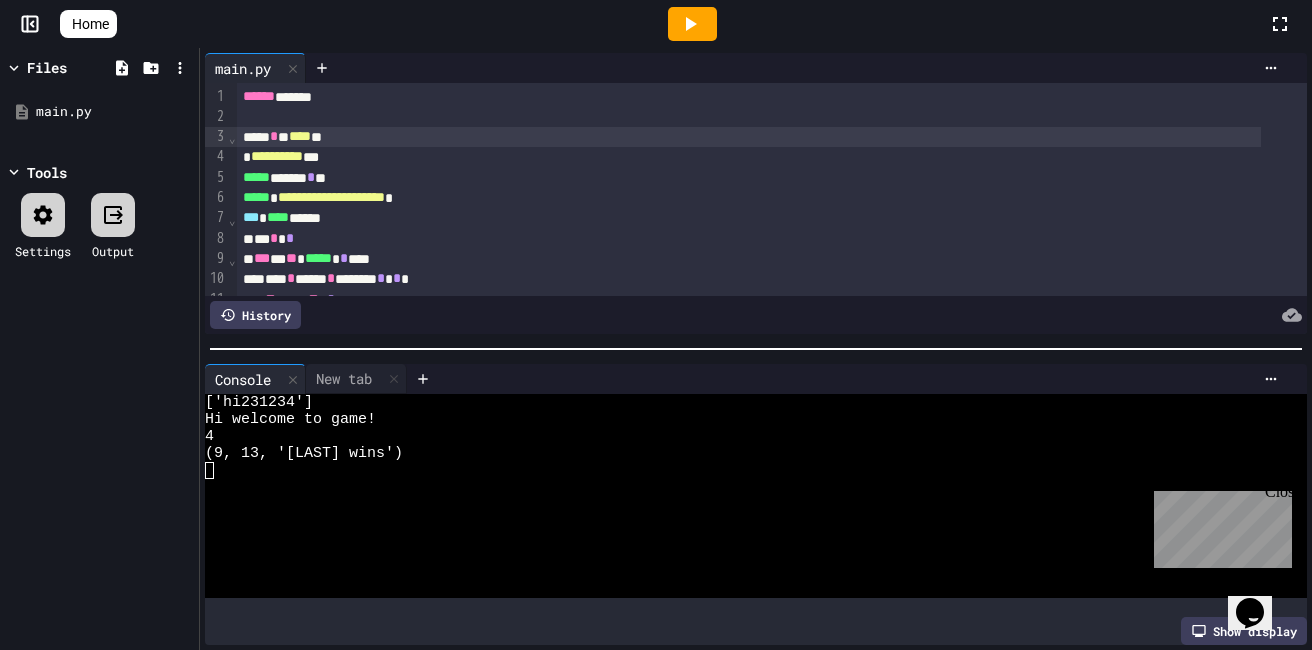 click on "****" at bounding box center (300, 136) 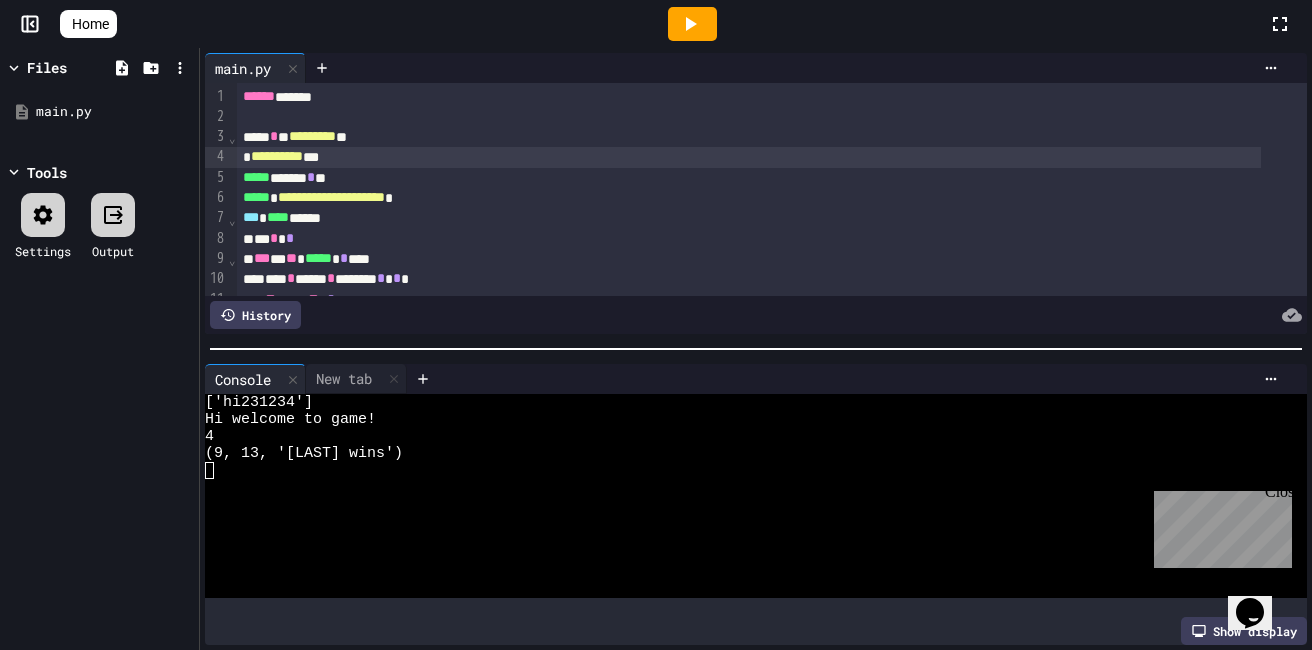 click on "**********" at bounding box center [277, 156] 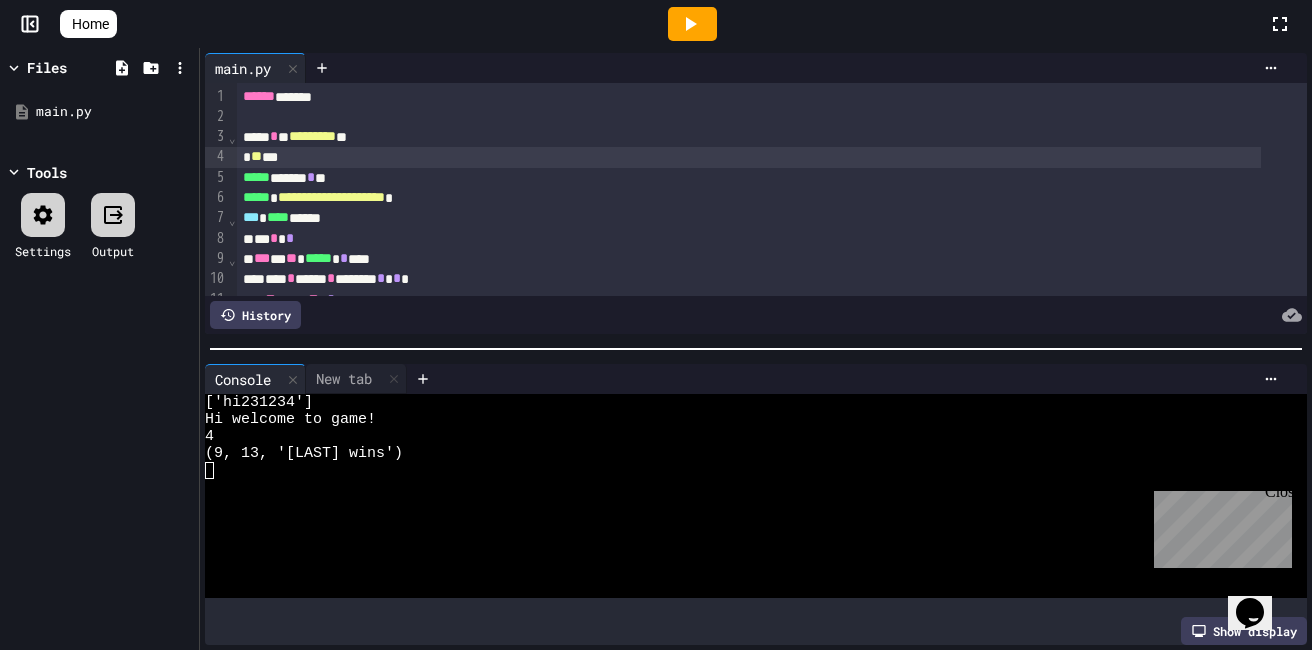 click on "*********" at bounding box center (312, 136) 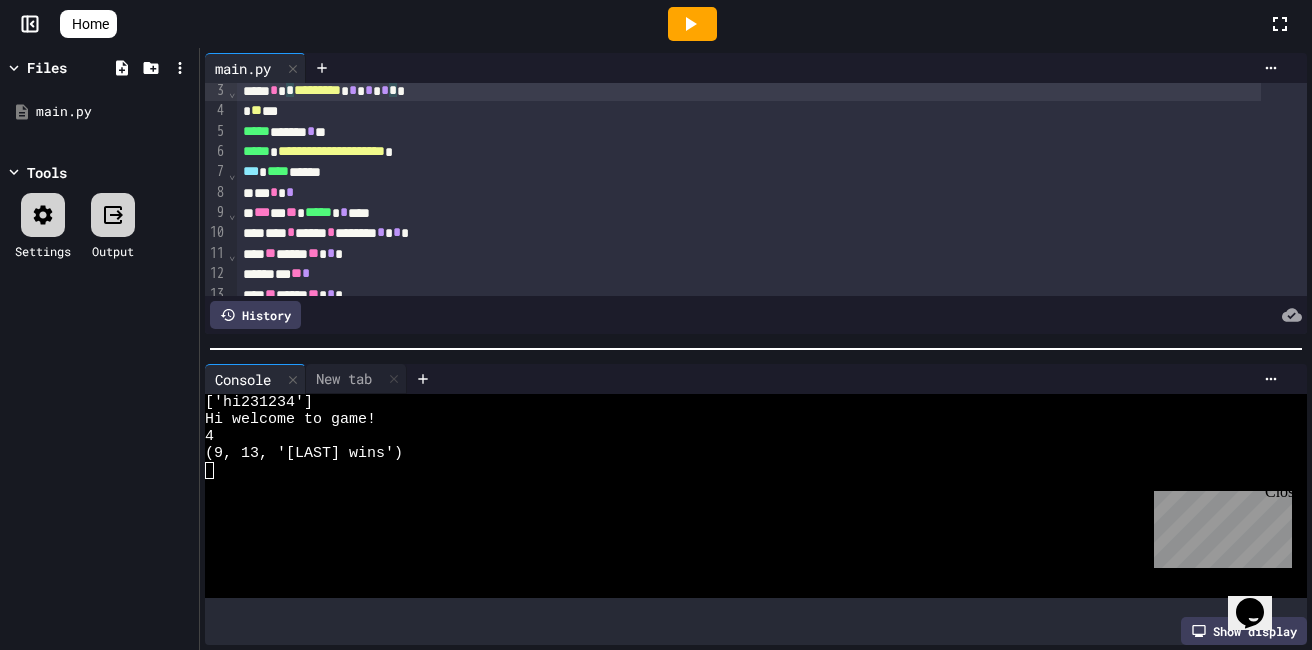 scroll, scrollTop: 0, scrollLeft: 0, axis: both 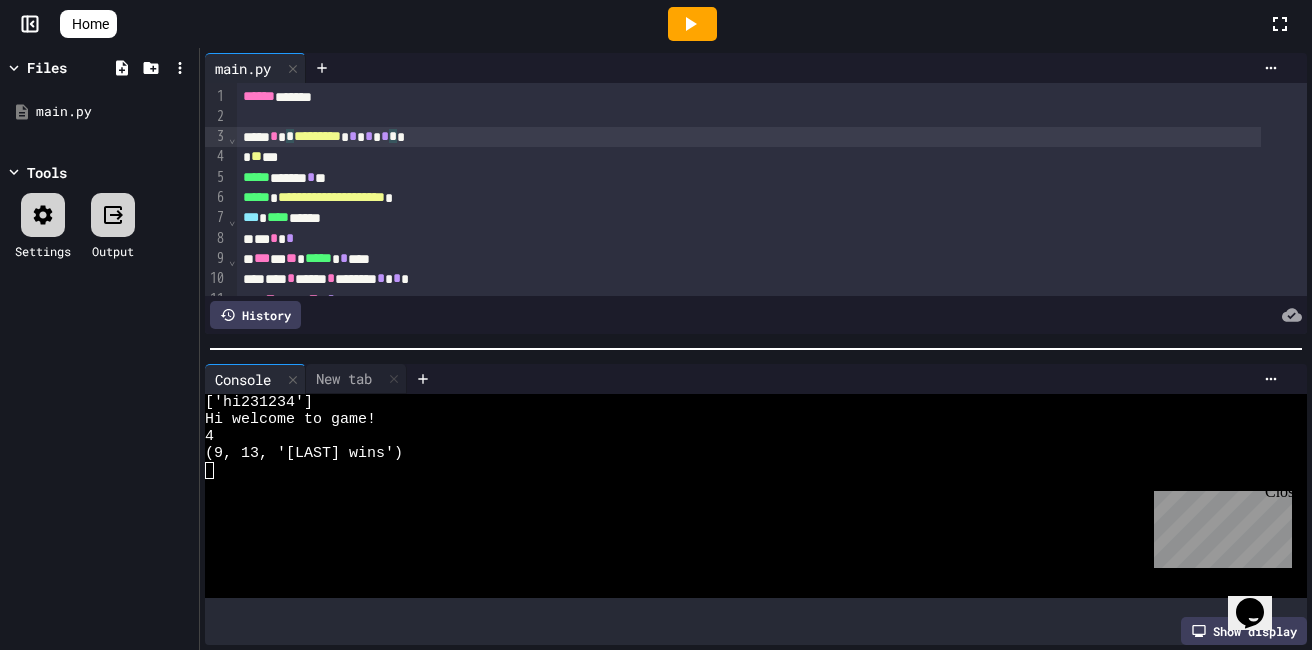 click on "**" at bounding box center [256, 156] 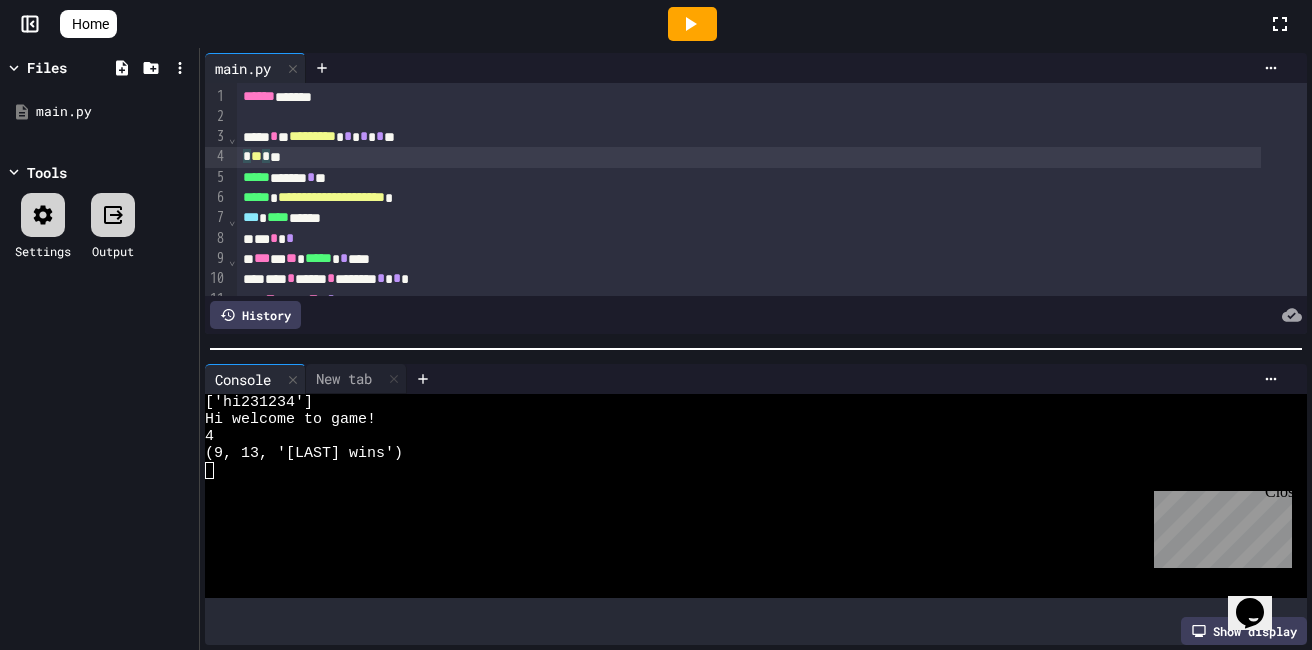 click on "**" at bounding box center (256, 156) 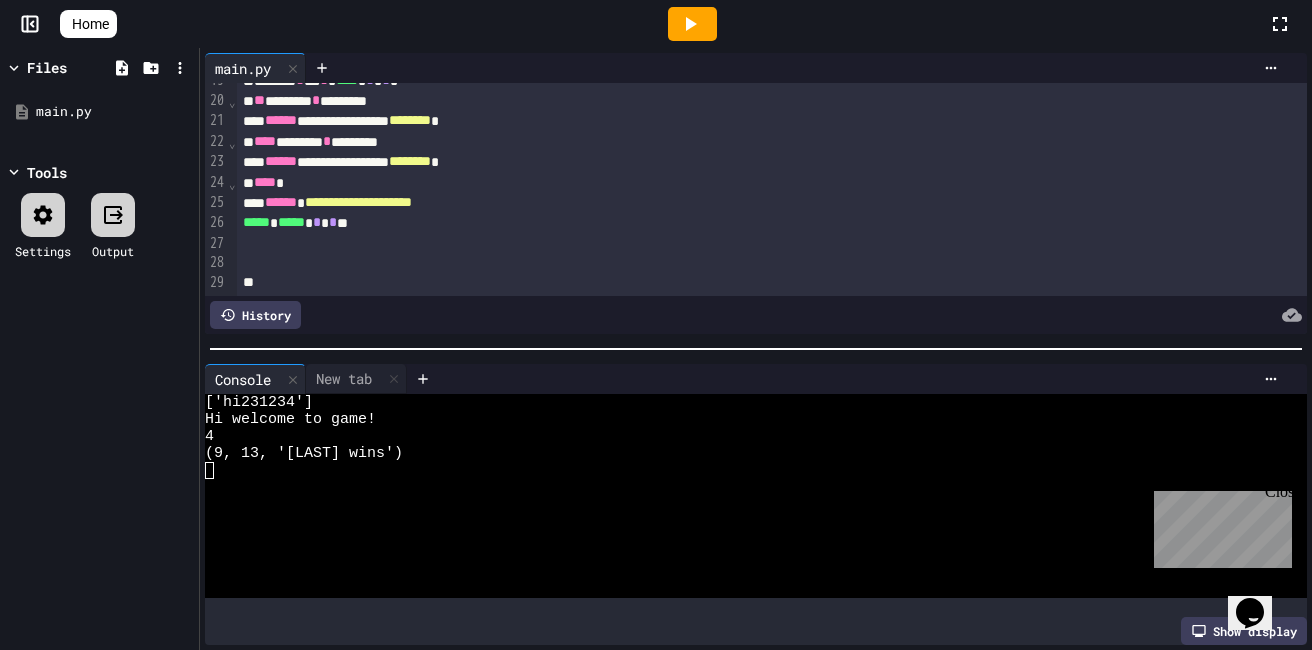 scroll, scrollTop: 404, scrollLeft: 0, axis: vertical 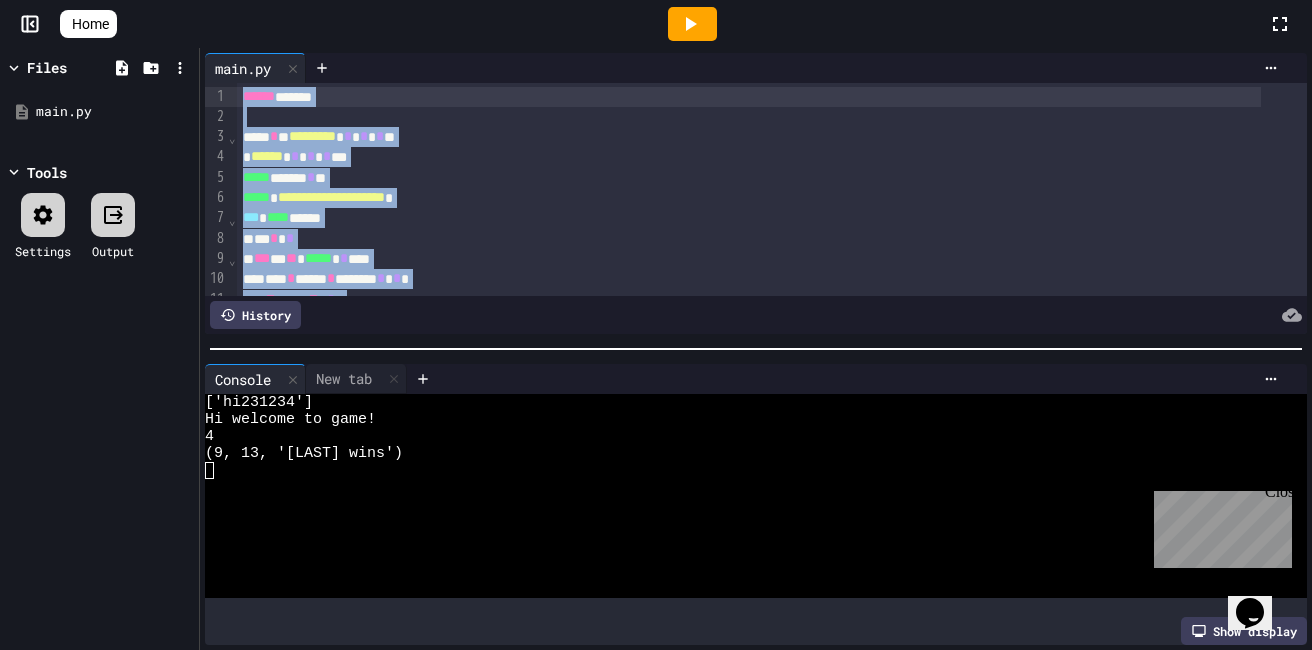 drag, startPoint x: 439, startPoint y: 224, endPoint x: 257, endPoint y: -63, distance: 339.84262 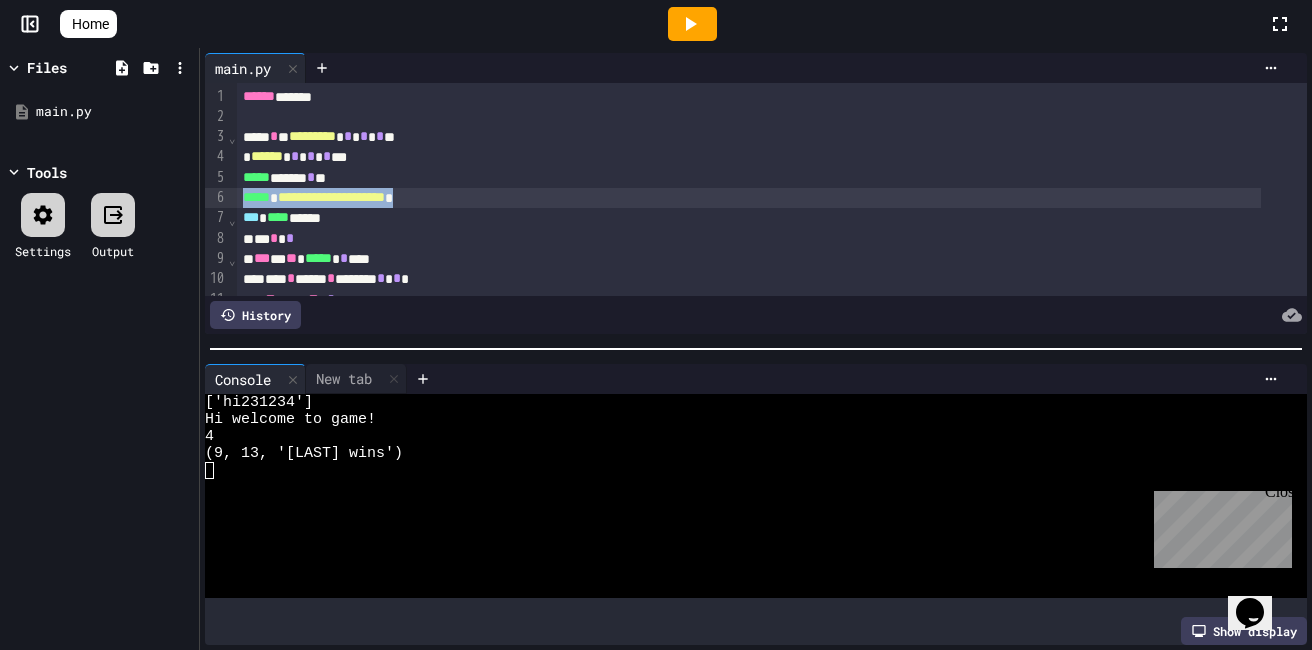 drag, startPoint x: 486, startPoint y: 197, endPoint x: 247, endPoint y: 204, distance: 239.1025 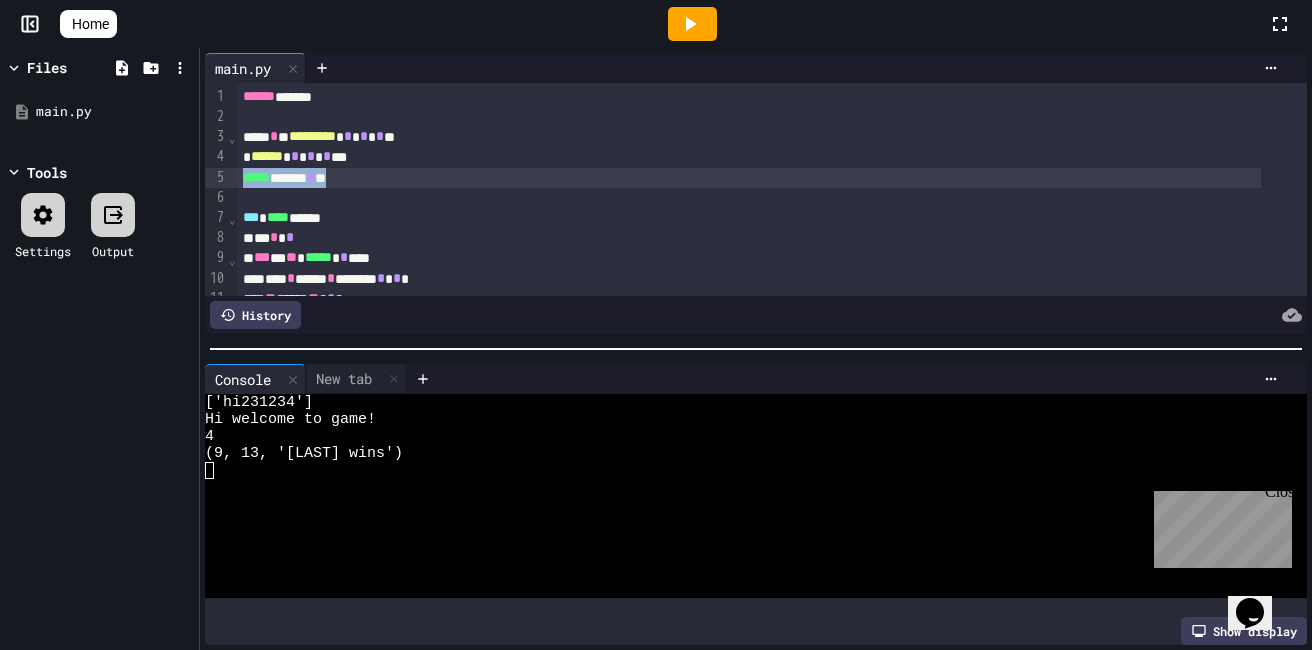 drag, startPoint x: 373, startPoint y: 178, endPoint x: 233, endPoint y: 178, distance: 140 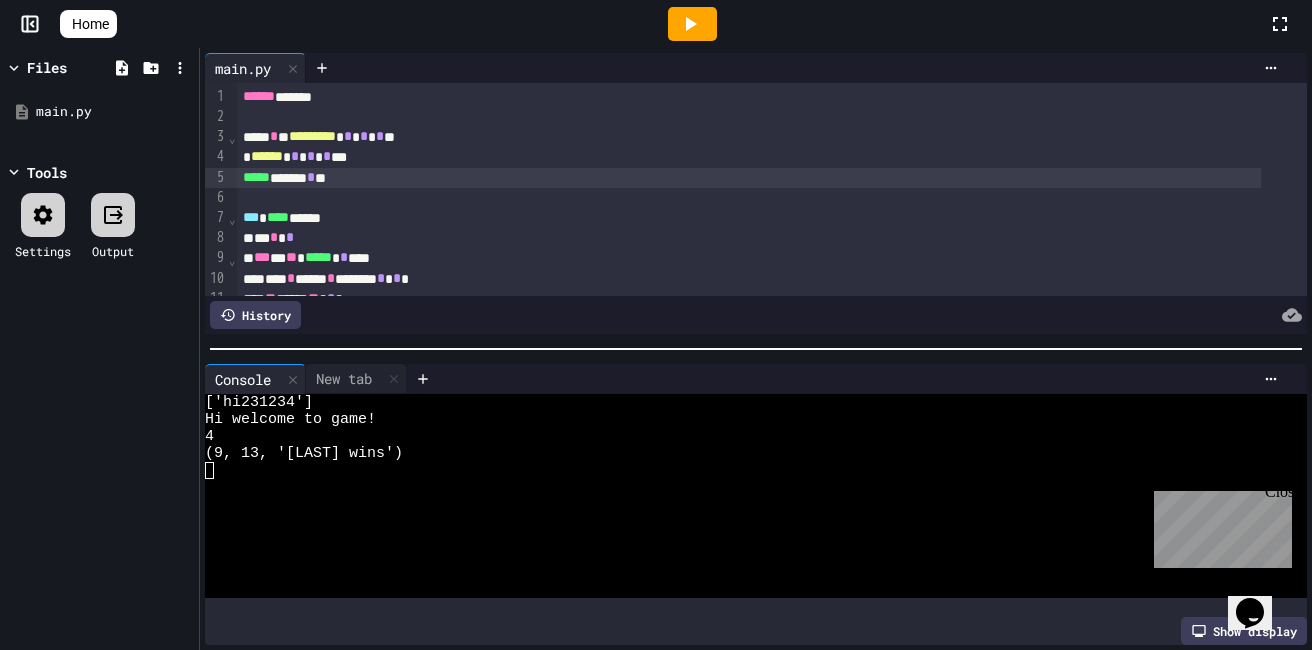 click at bounding box center [749, 198] 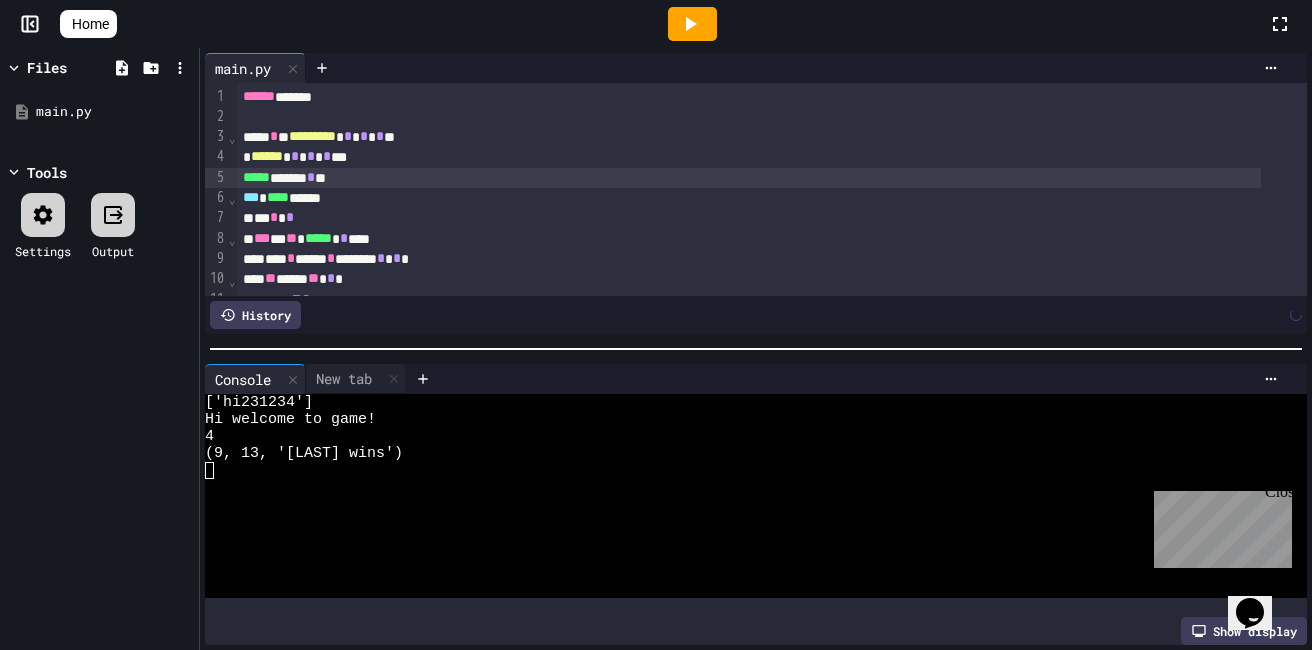 click on "***** ******* * **" at bounding box center (749, 178) 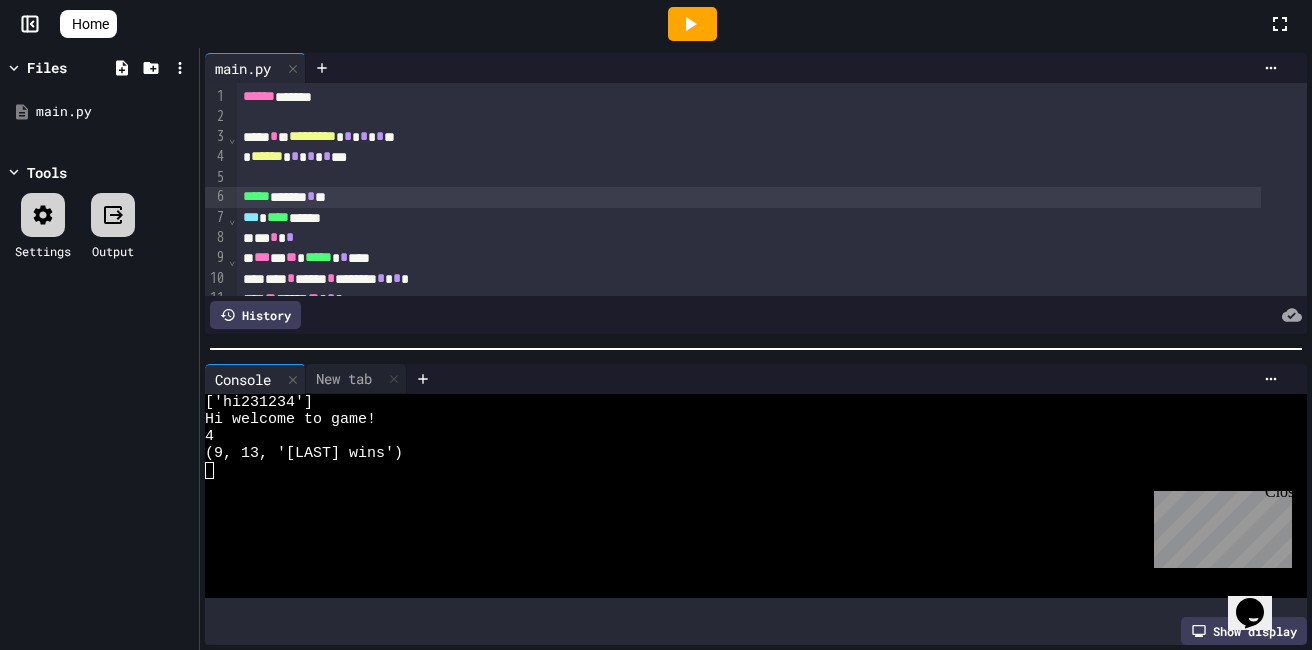 click at bounding box center [749, 178] 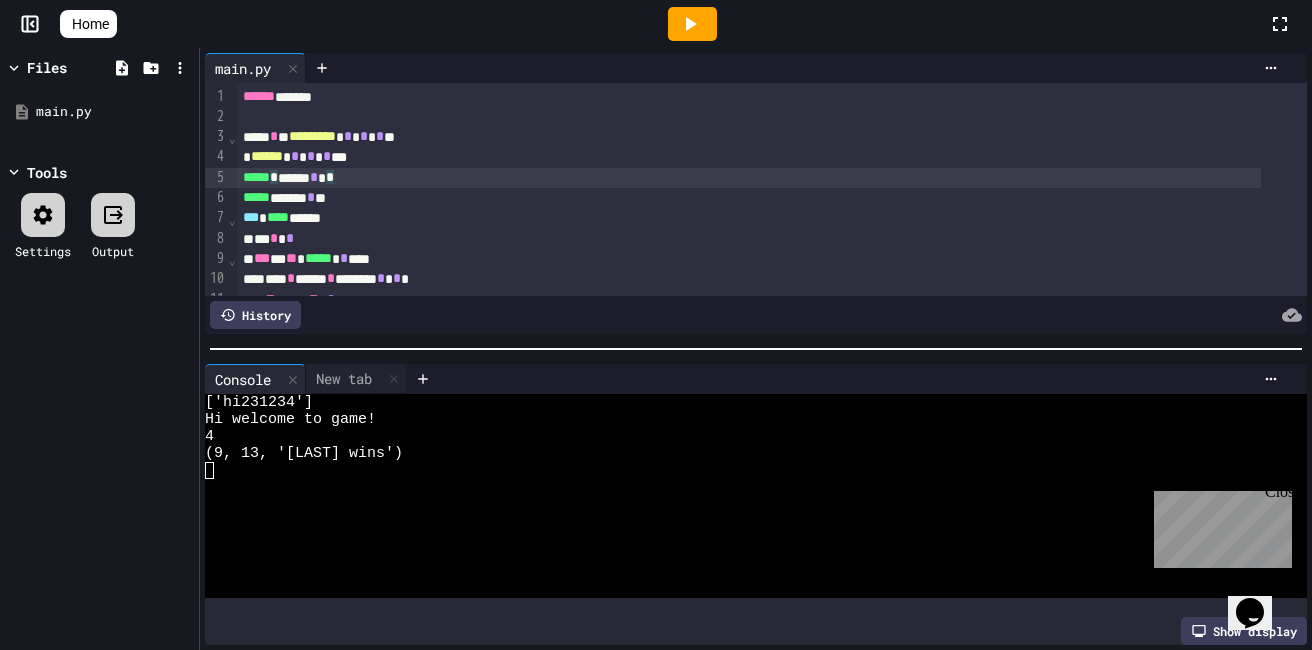 click on "*" at bounding box center [314, 177] 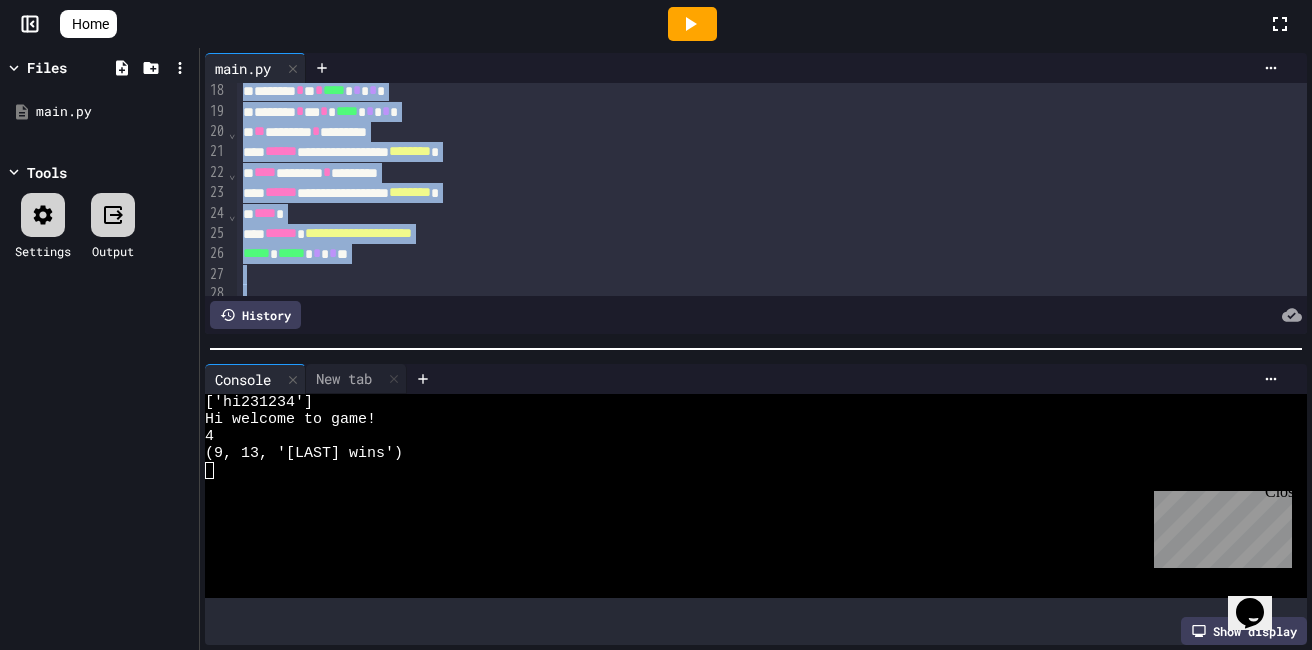 scroll, scrollTop: 404, scrollLeft: 0, axis: vertical 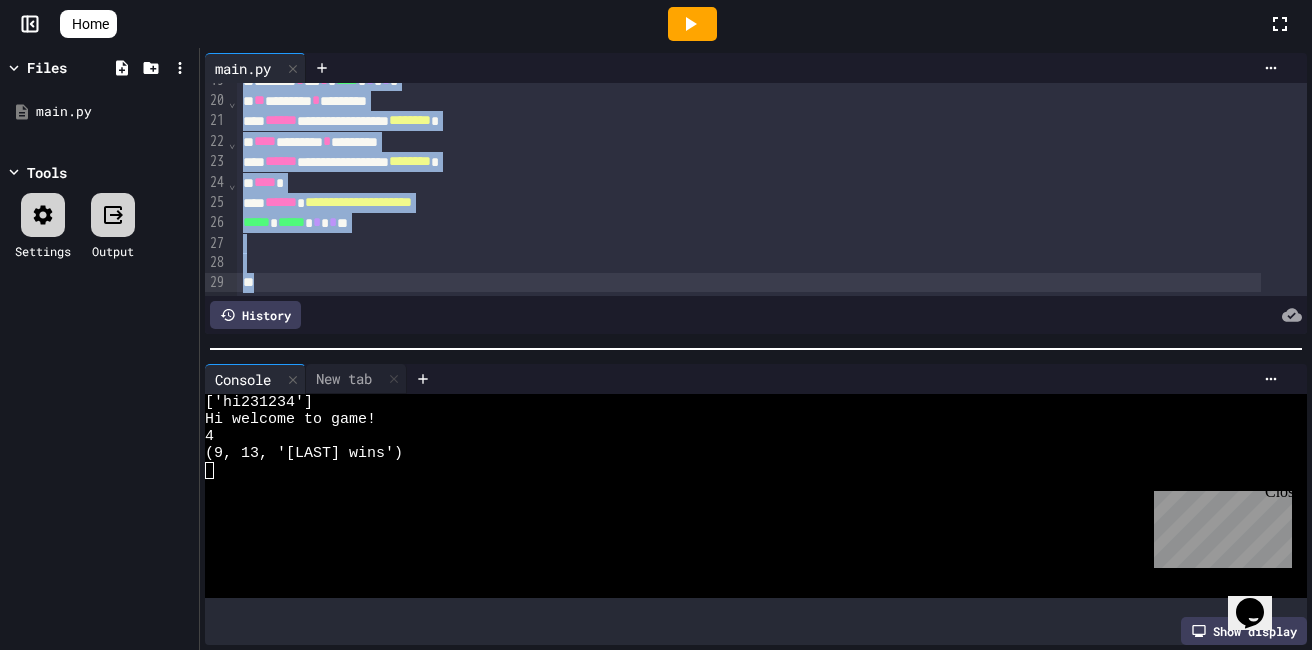 drag, startPoint x: 242, startPoint y: 101, endPoint x: 424, endPoint y: 341, distance: 301.20425 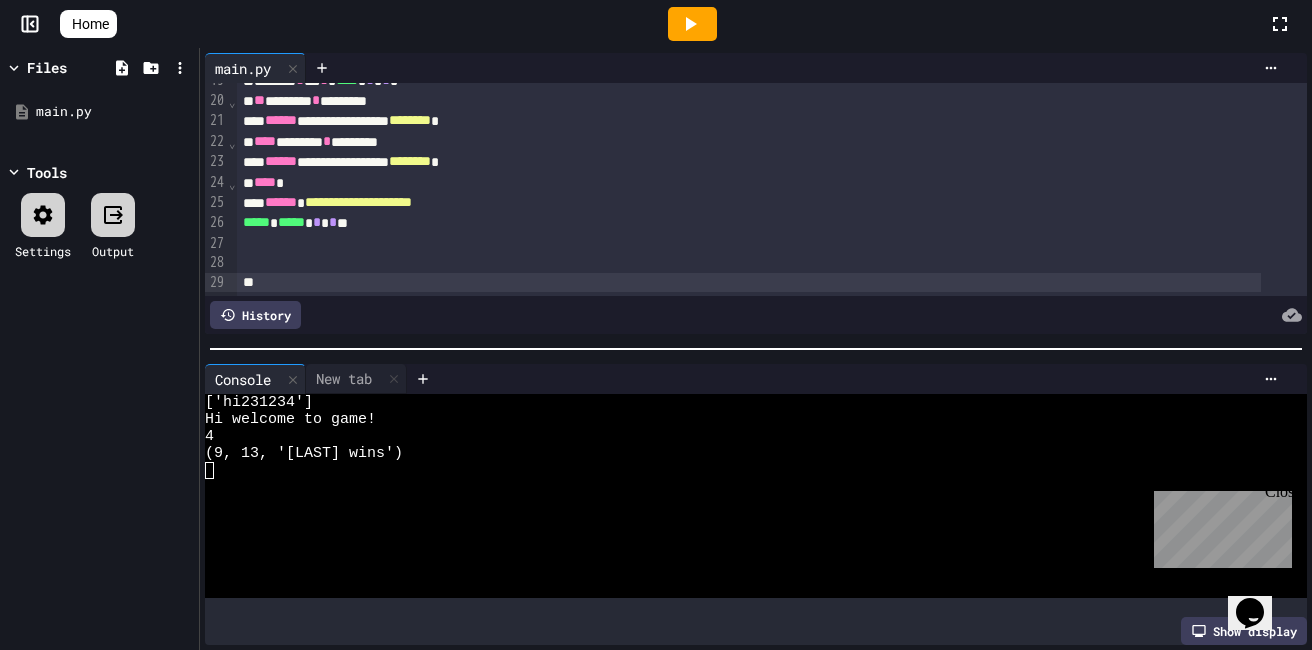 click on "Files main.py Tools Settings Output" at bounding box center (99, 349) 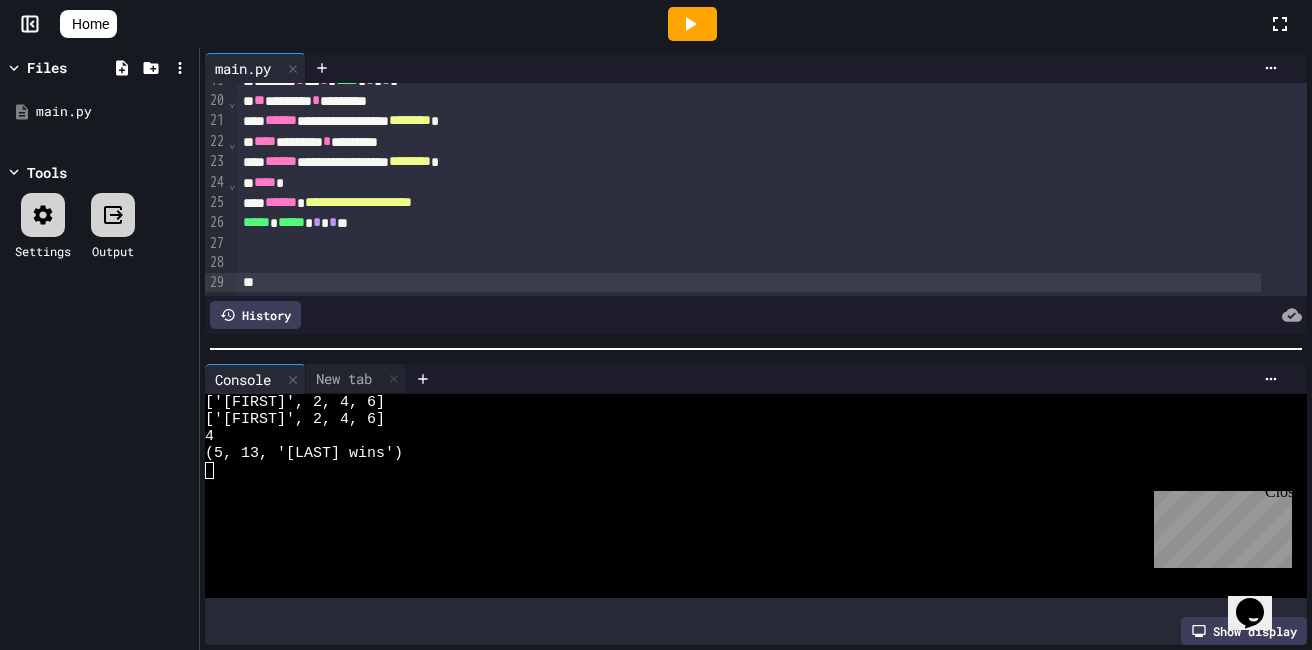 click at bounding box center (740, 555) 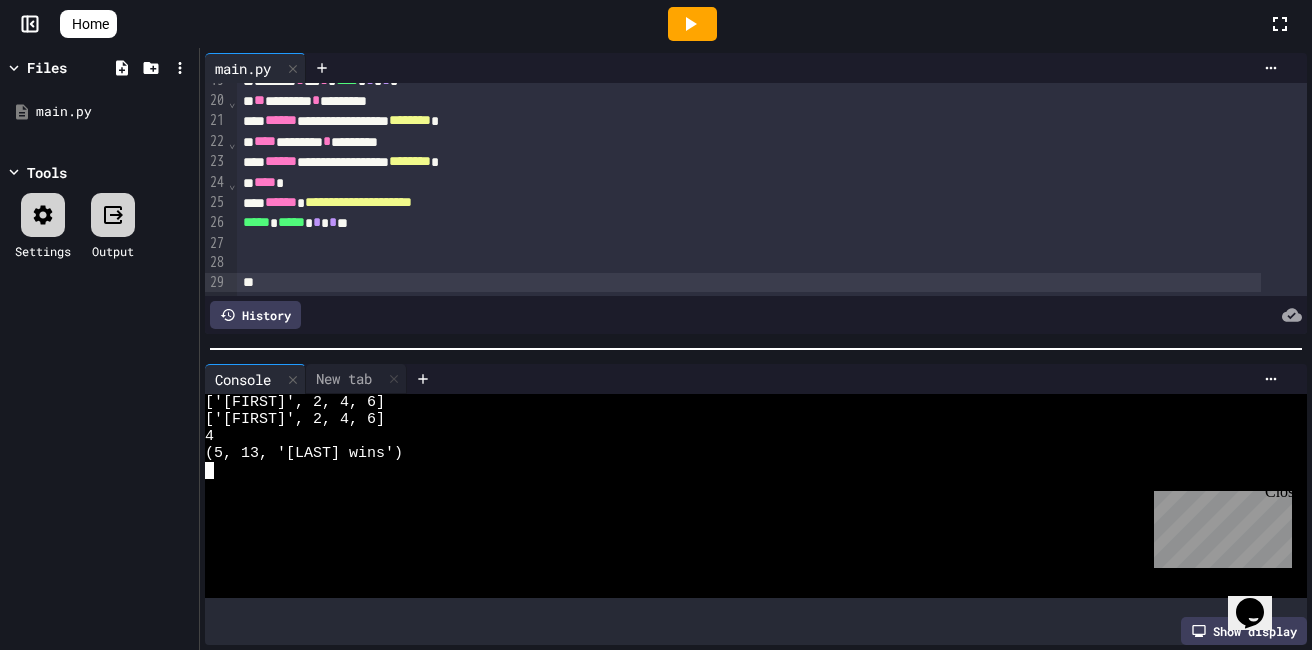 click on "4" at bounding box center [740, 436] 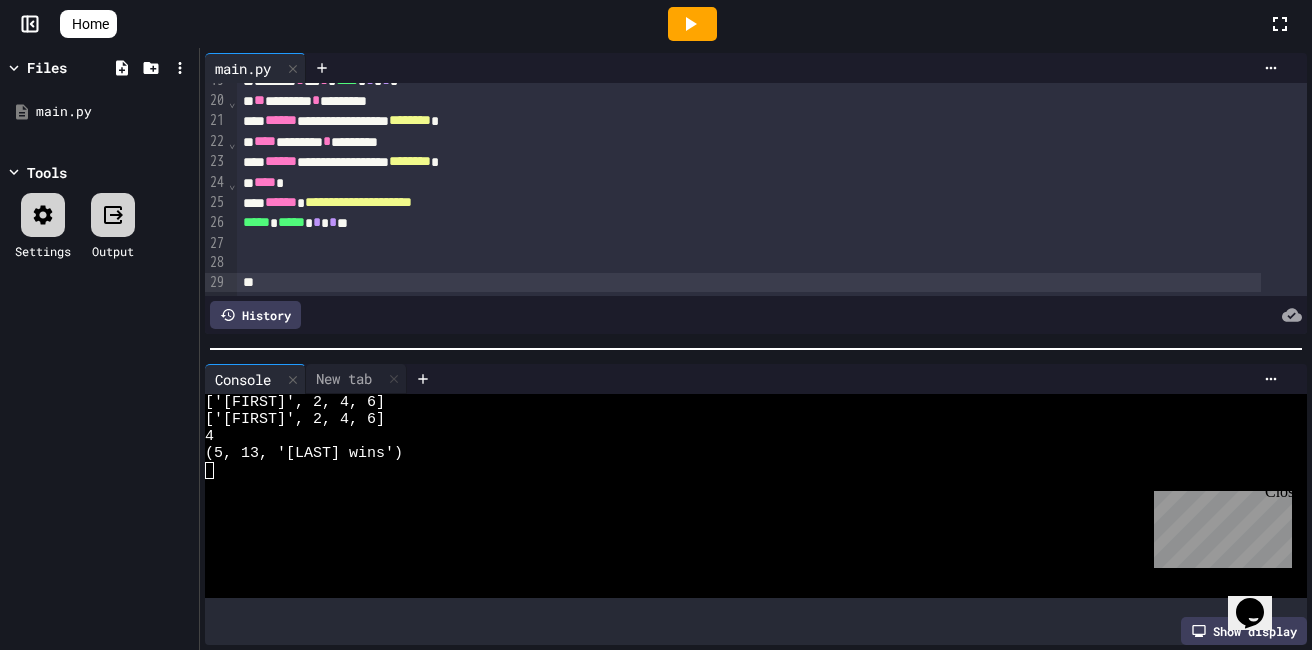 click on "Files main.py Tools Settings Output" at bounding box center [99, 349] 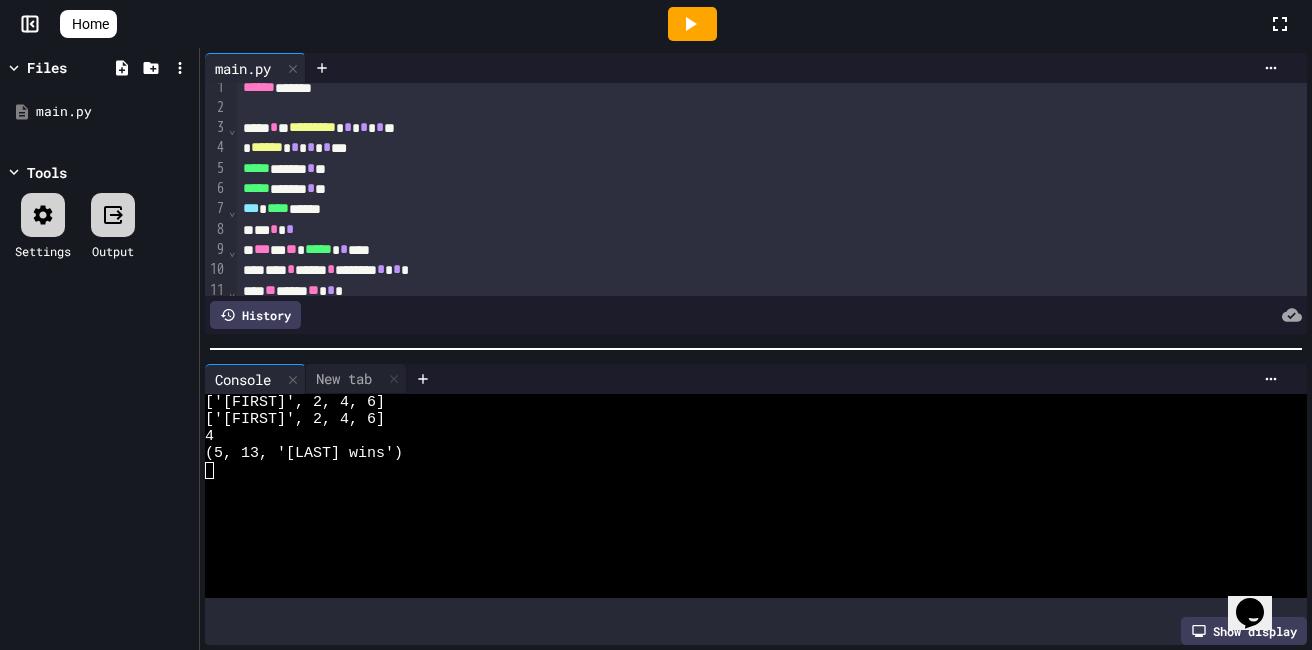 scroll, scrollTop: 0, scrollLeft: 0, axis: both 